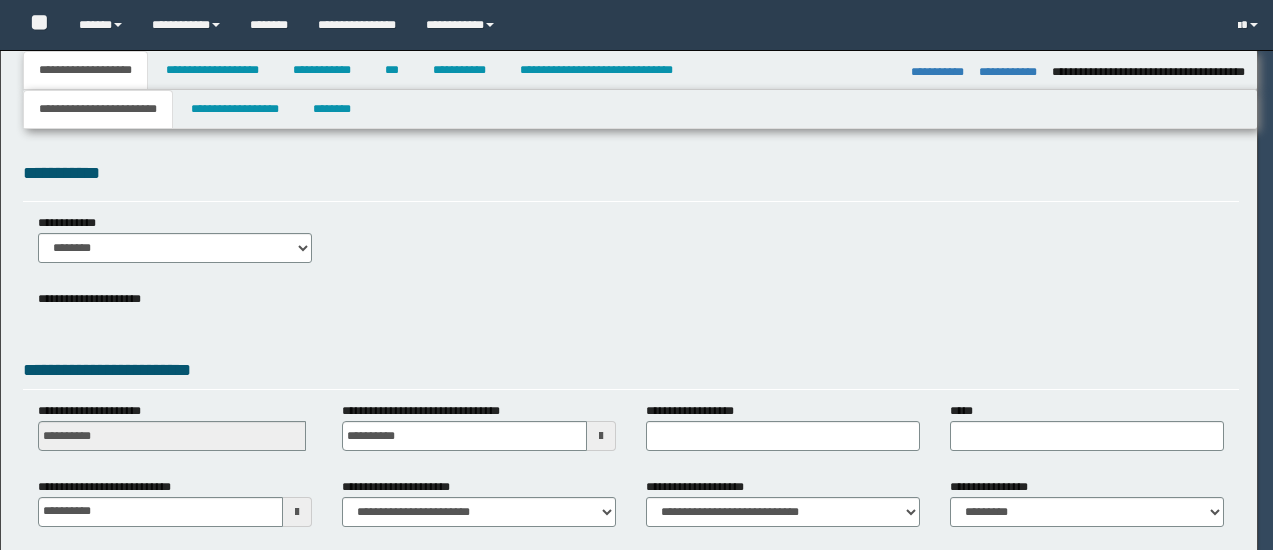 select on "*" 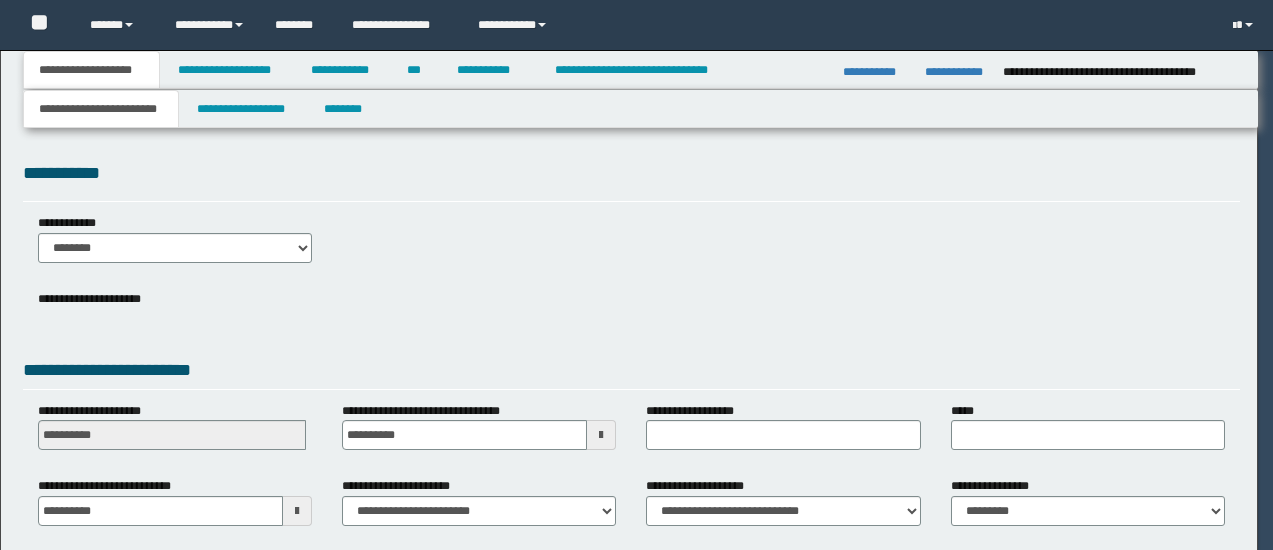 scroll, scrollTop: 0, scrollLeft: 0, axis: both 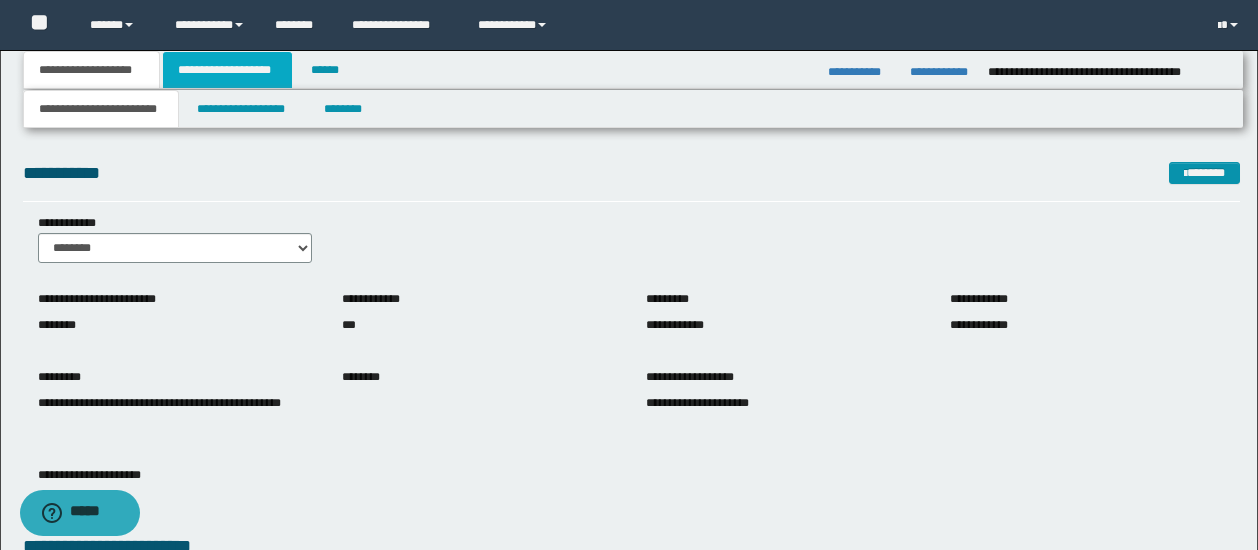 click on "**********" at bounding box center [227, 70] 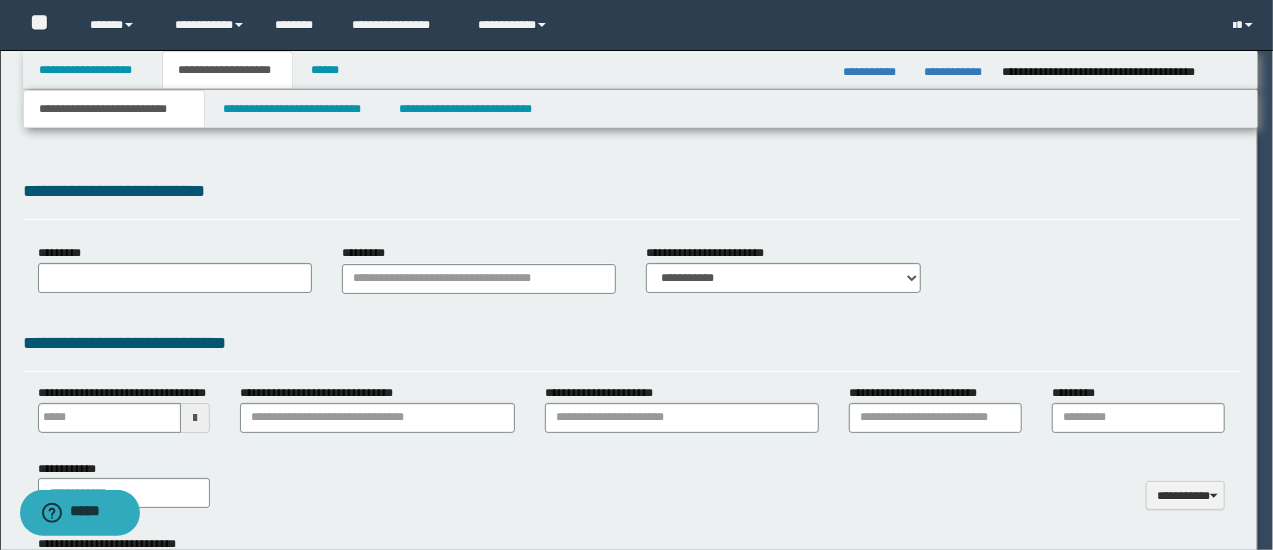 type on "**********" 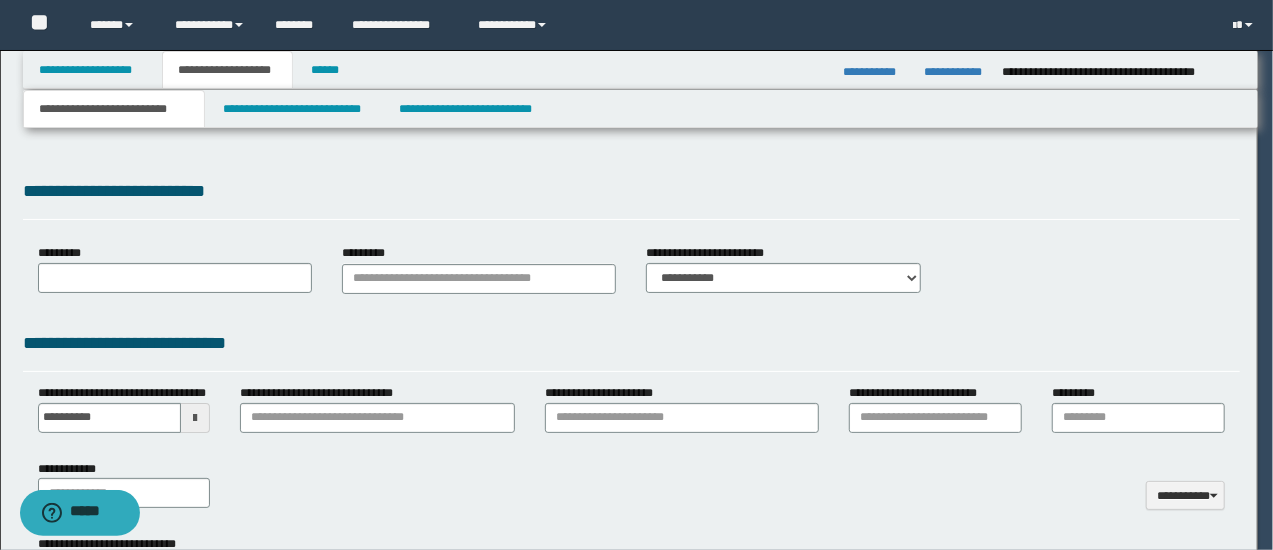 scroll, scrollTop: 0, scrollLeft: 0, axis: both 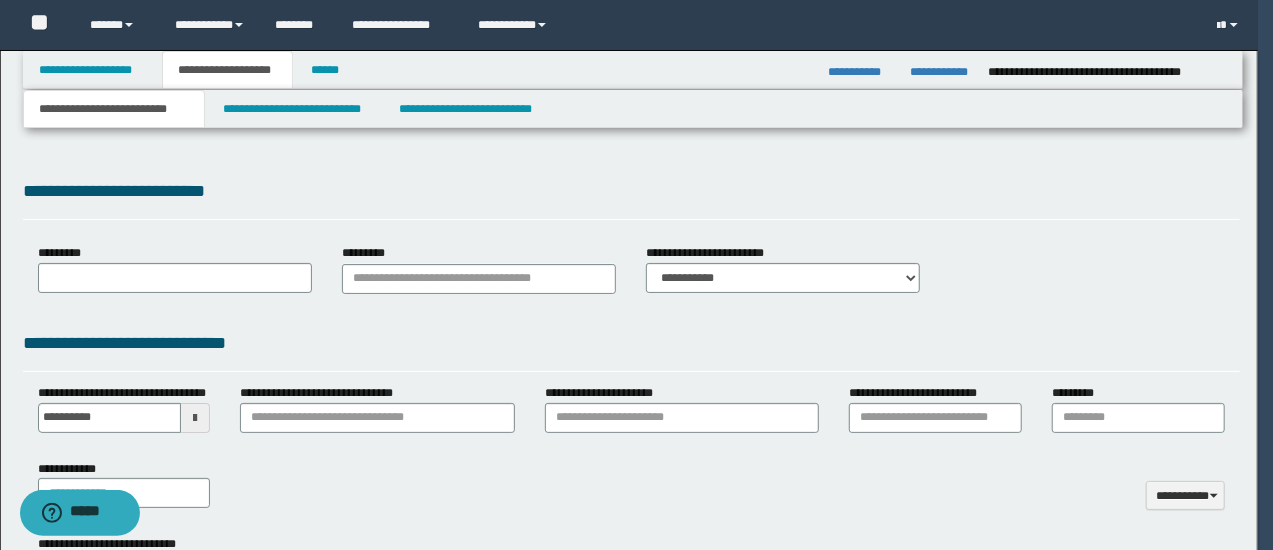 type on "********" 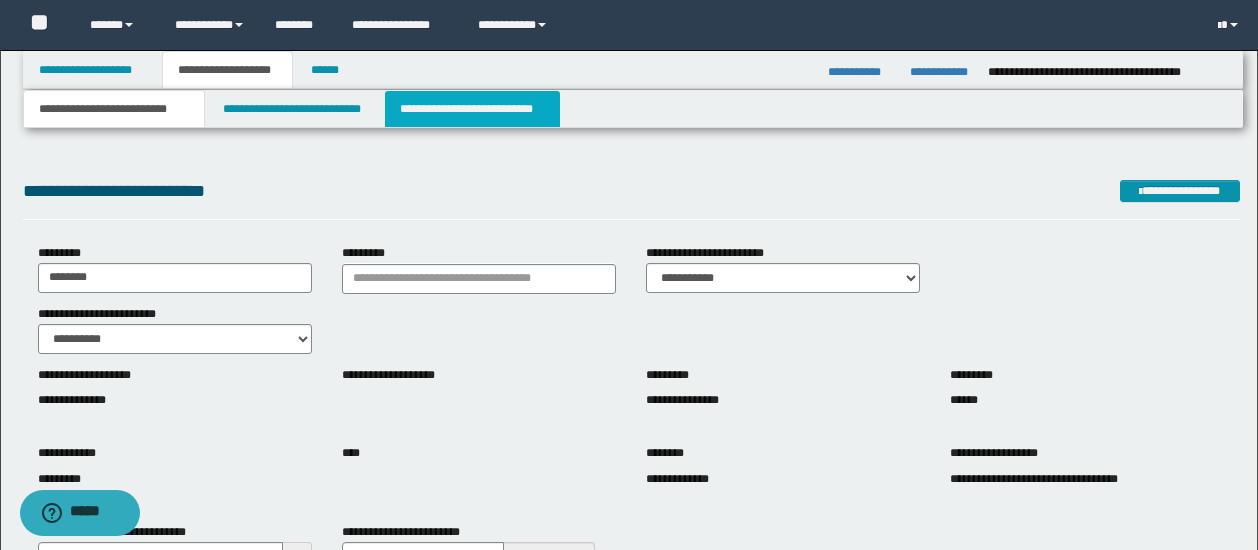click on "**********" at bounding box center (472, 109) 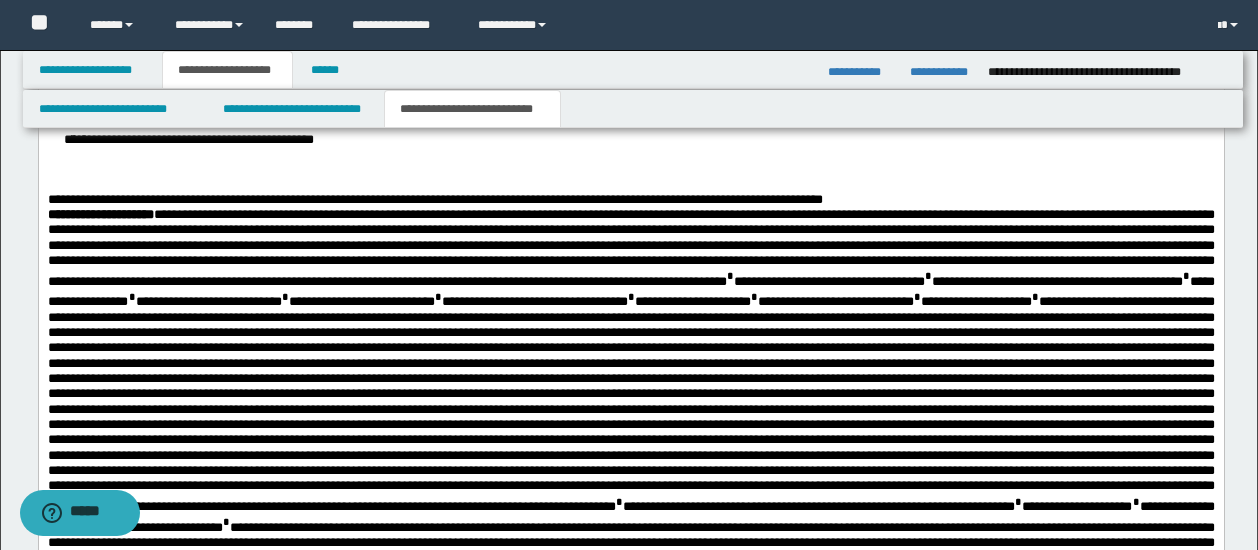 scroll, scrollTop: 1100, scrollLeft: 0, axis: vertical 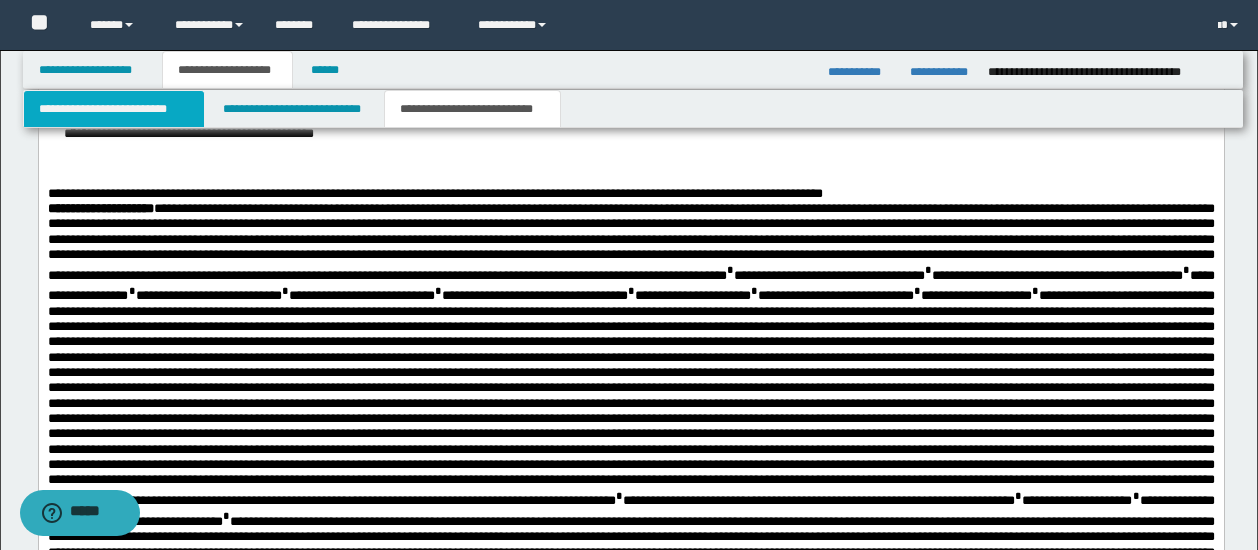click on "**********" at bounding box center (114, 109) 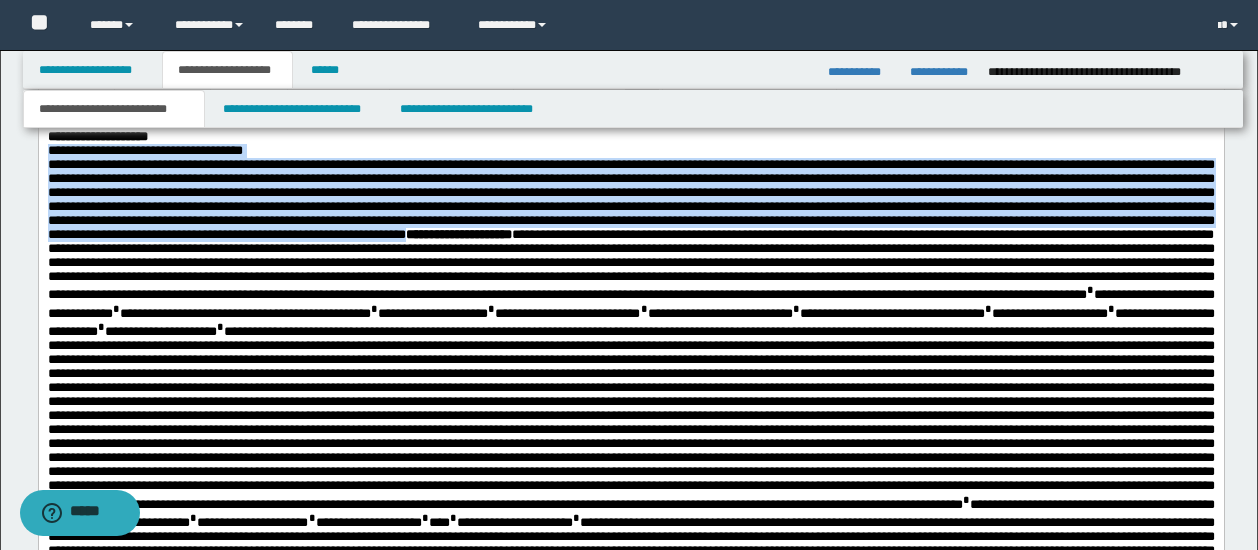 drag, startPoint x: 50, startPoint y: 158, endPoint x: 260, endPoint y: 255, distance: 231.32013 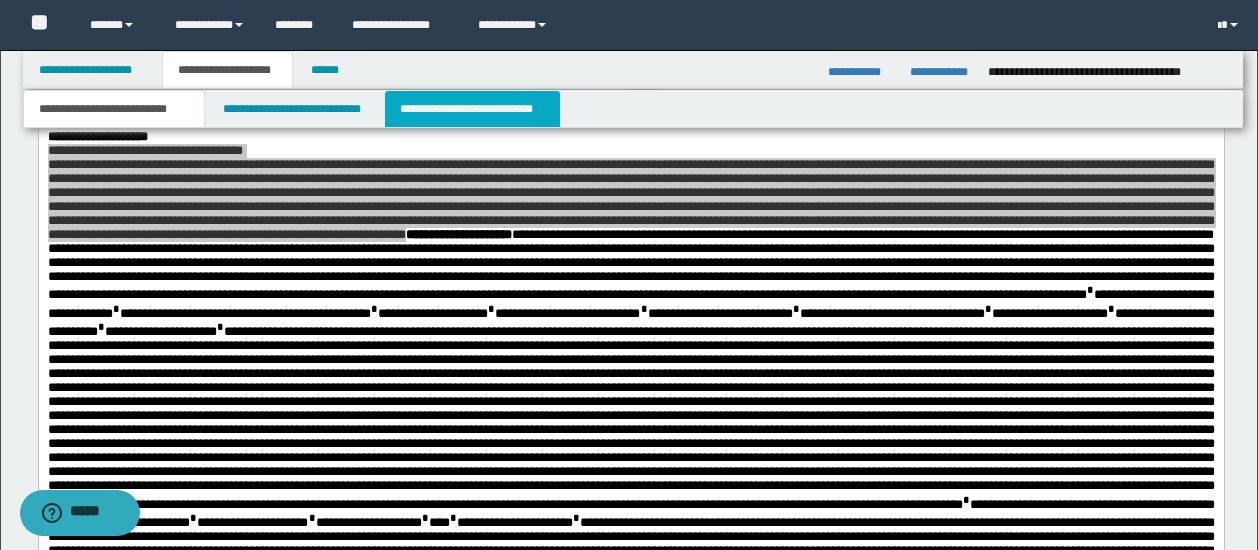 click on "**********" at bounding box center [472, 109] 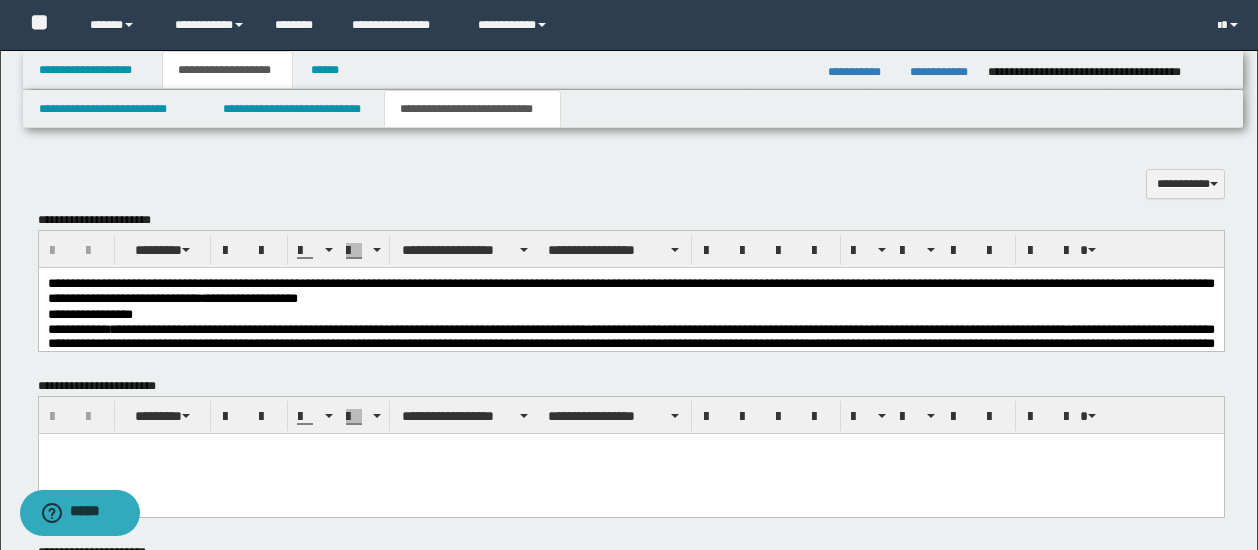 scroll, scrollTop: 704, scrollLeft: 0, axis: vertical 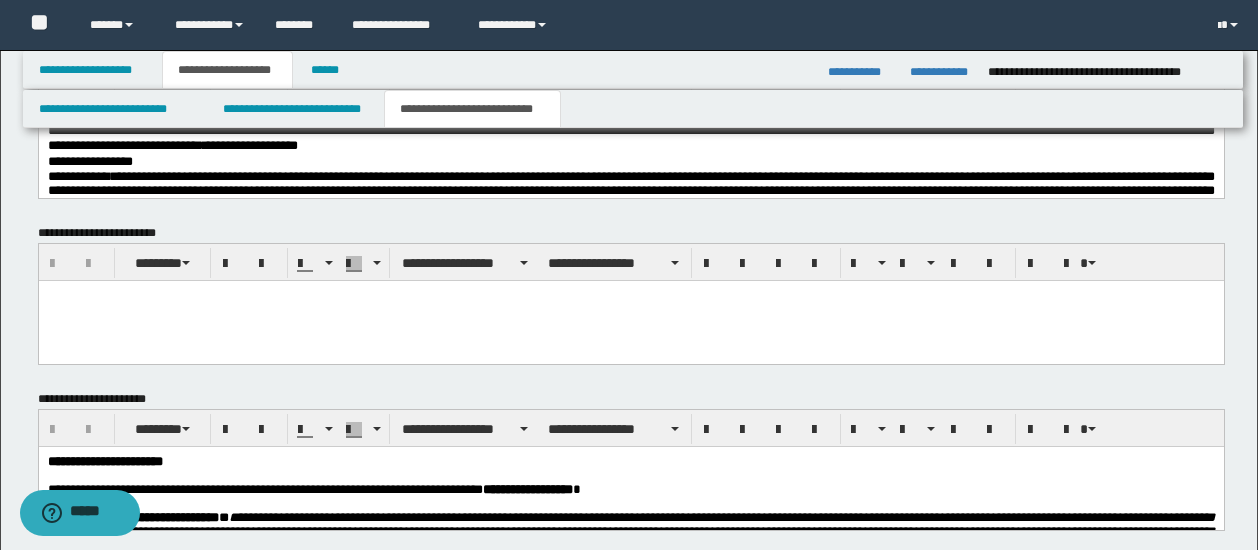 click on "**********" at bounding box center (630, 189) 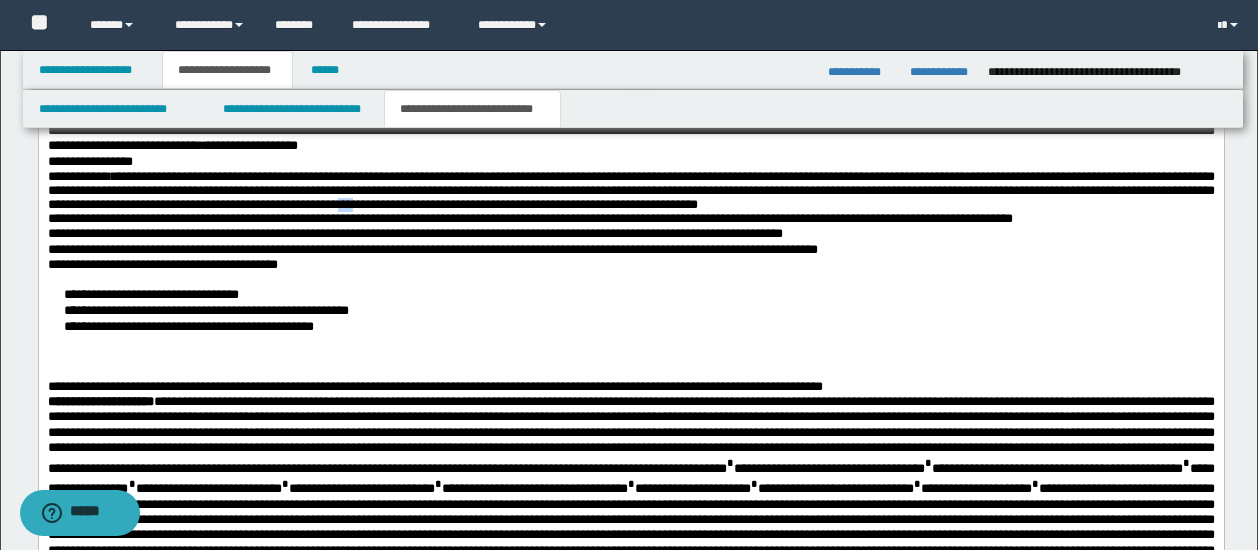 type 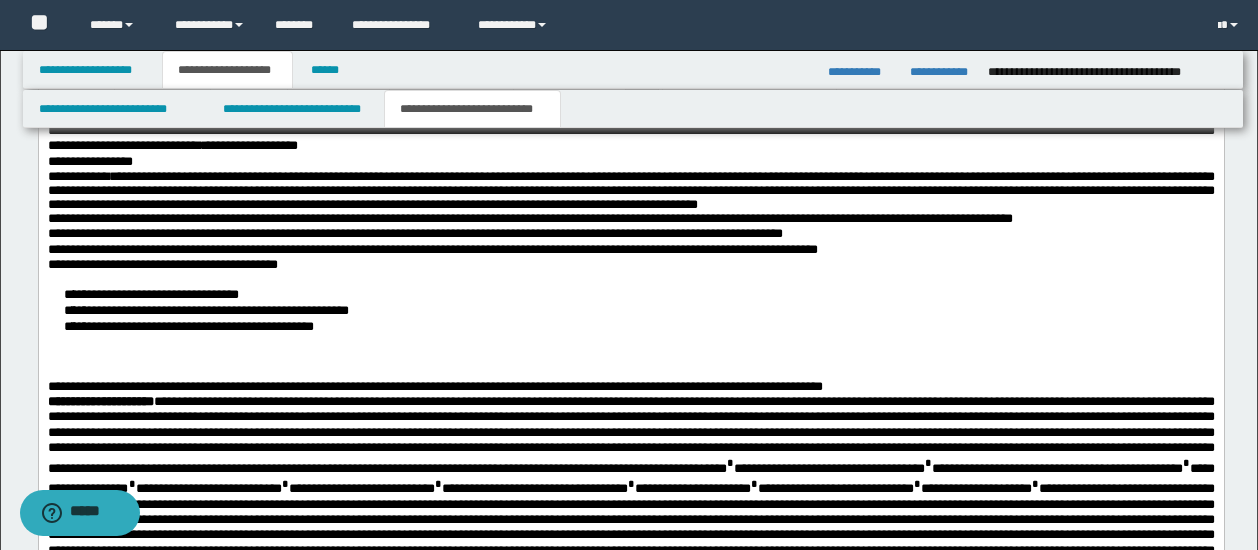 click on "**********" at bounding box center [630, 189] 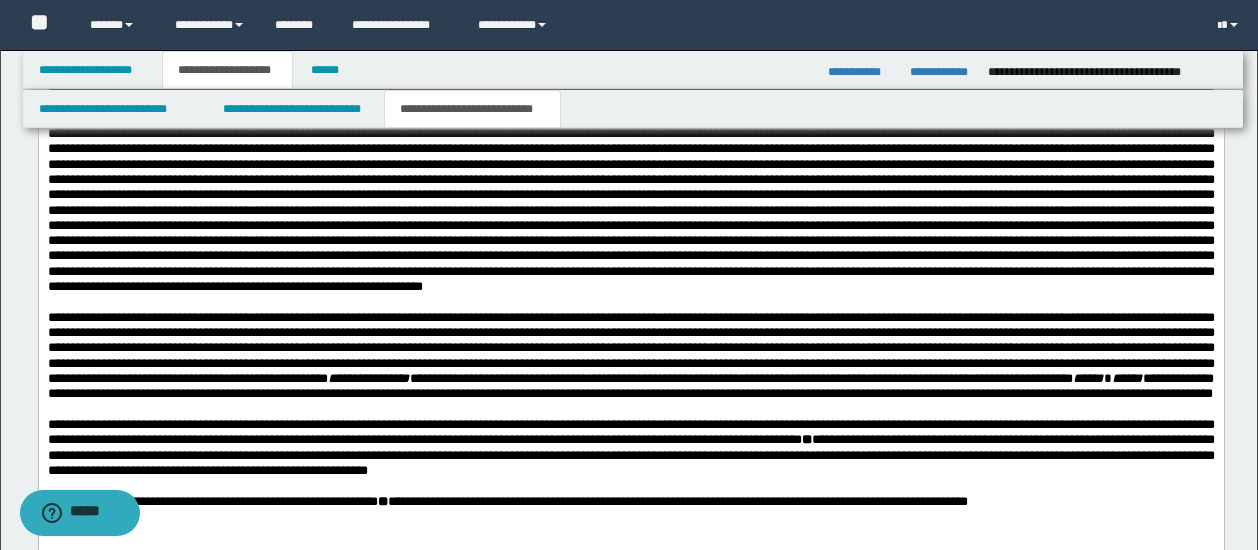 scroll, scrollTop: 2604, scrollLeft: 0, axis: vertical 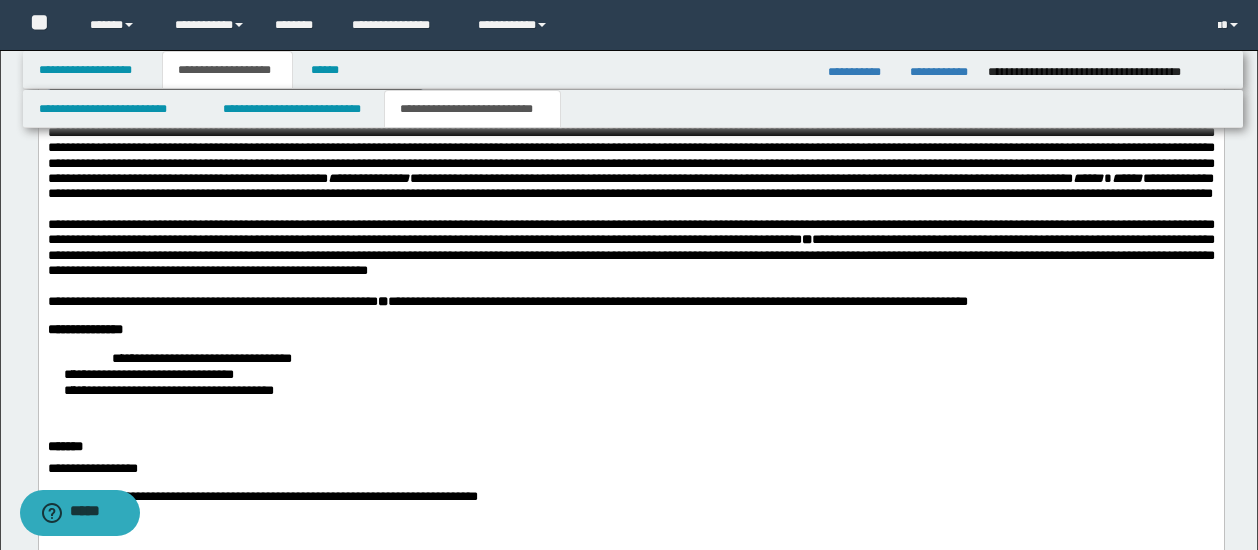 drag, startPoint x: 915, startPoint y: -1497, endPoint x: 588, endPoint y: 415, distance: 1939.7611 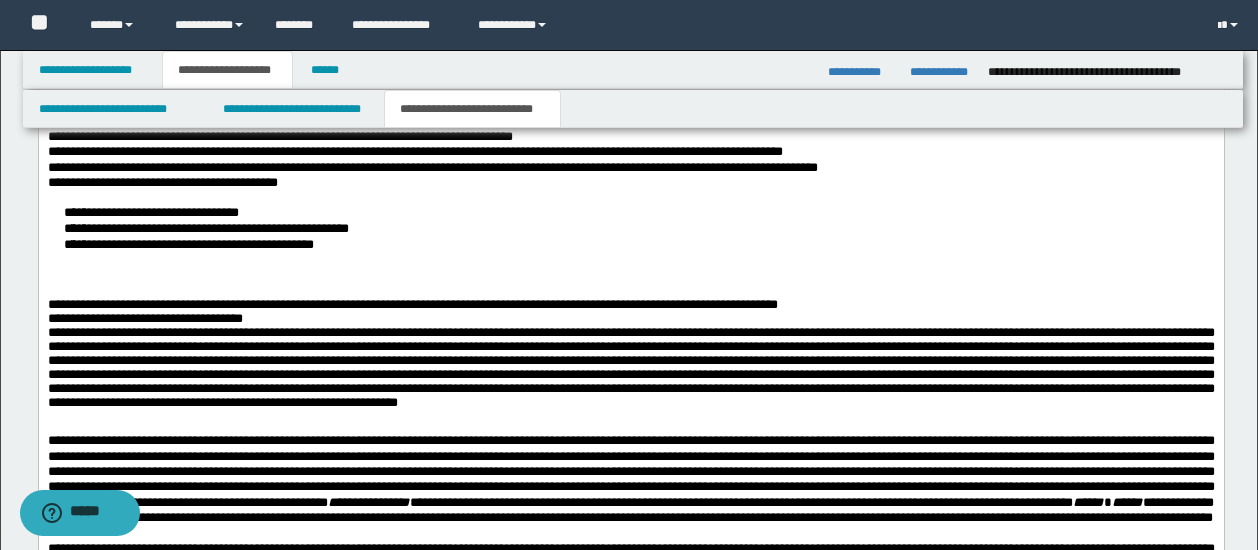 scroll, scrollTop: 687, scrollLeft: 0, axis: vertical 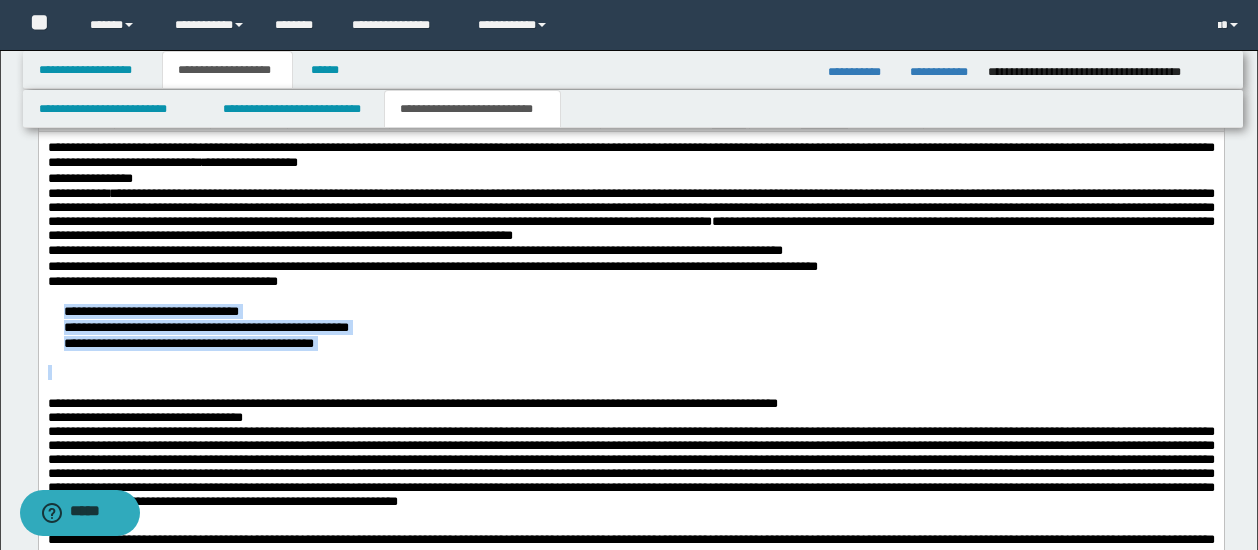 drag, startPoint x: 387, startPoint y: 368, endPoint x: 43, endPoint y: 329, distance: 346.2037 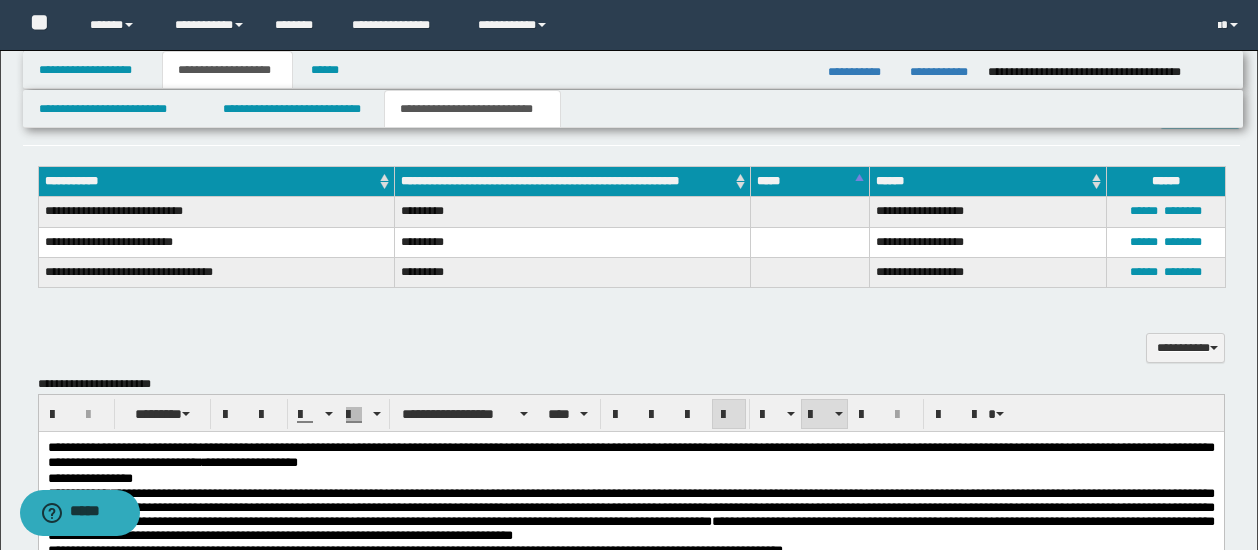 scroll, scrollTop: 487, scrollLeft: 0, axis: vertical 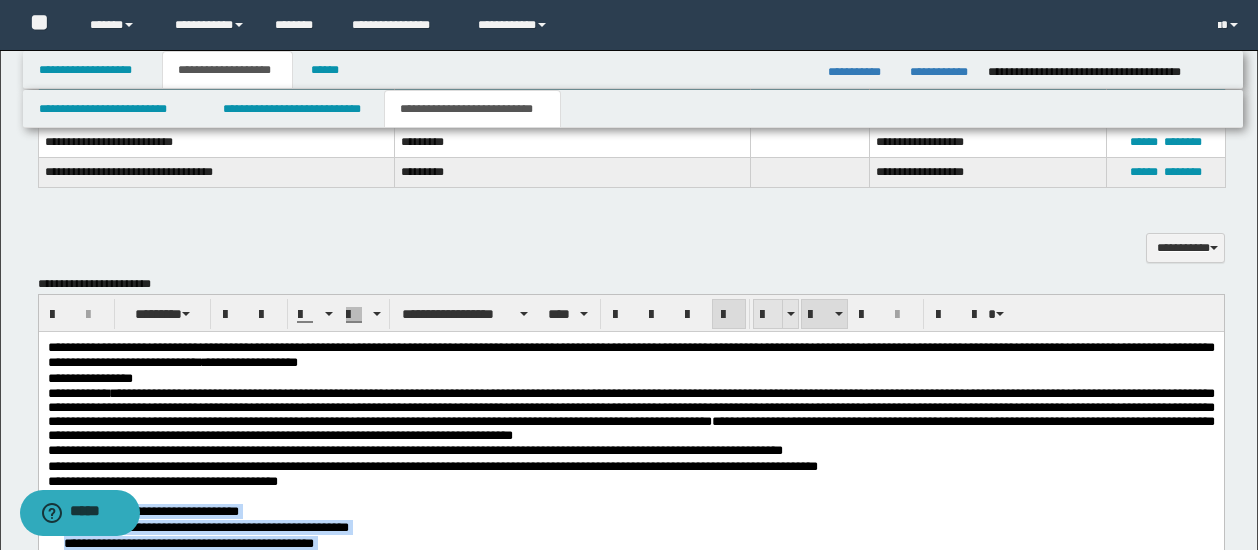 click at bounding box center [768, 315] 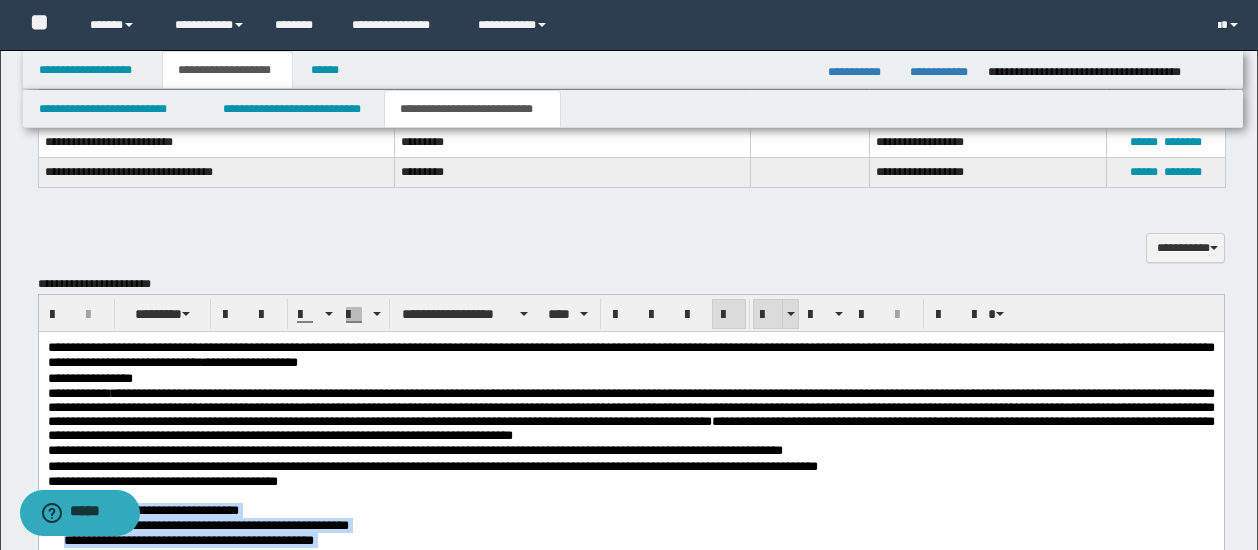 click at bounding box center [768, 315] 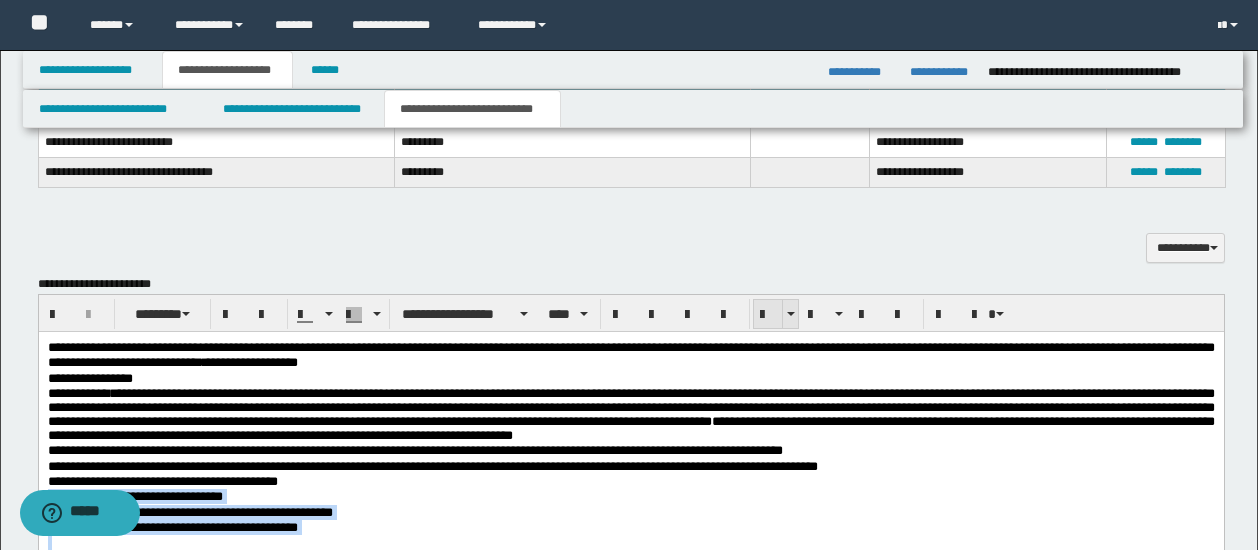 click at bounding box center (768, 315) 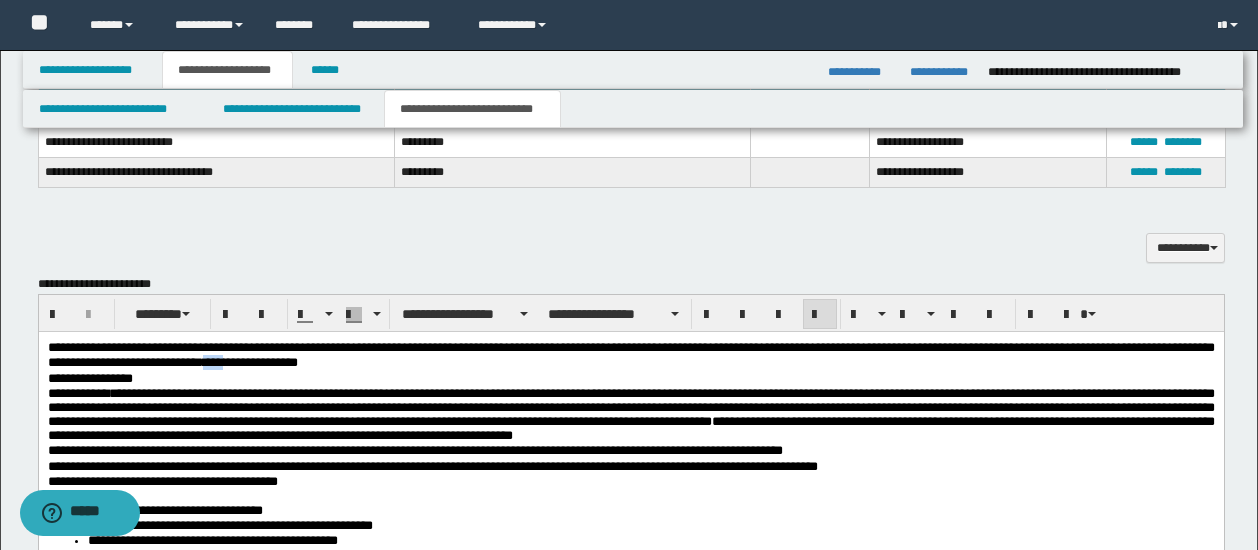 drag, startPoint x: 478, startPoint y: 364, endPoint x: 420, endPoint y: 332, distance: 66.24198 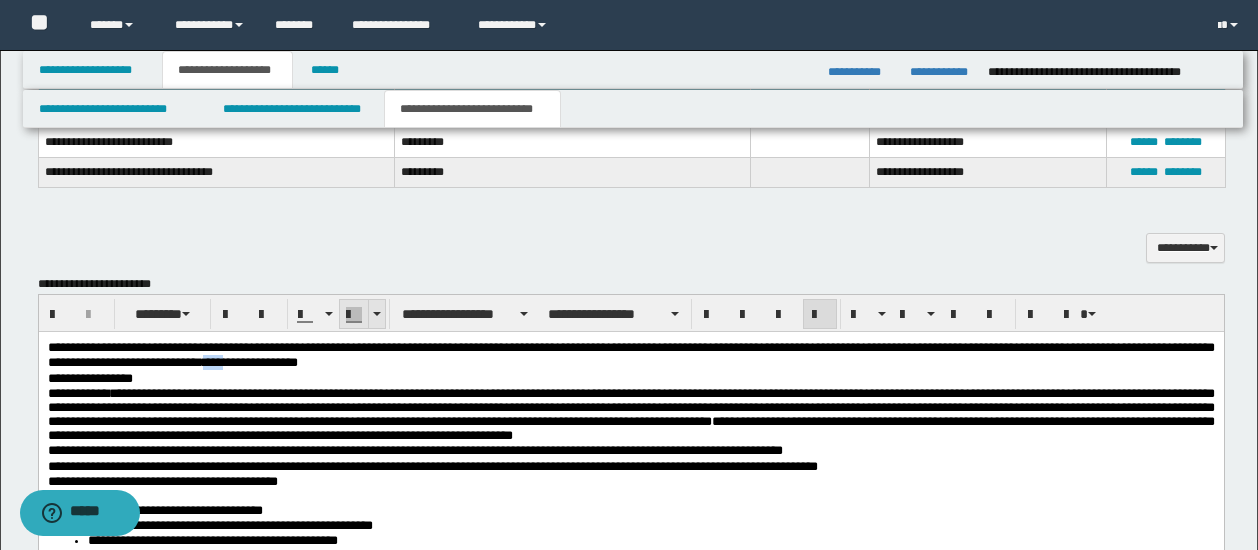 click at bounding box center [376, 314] 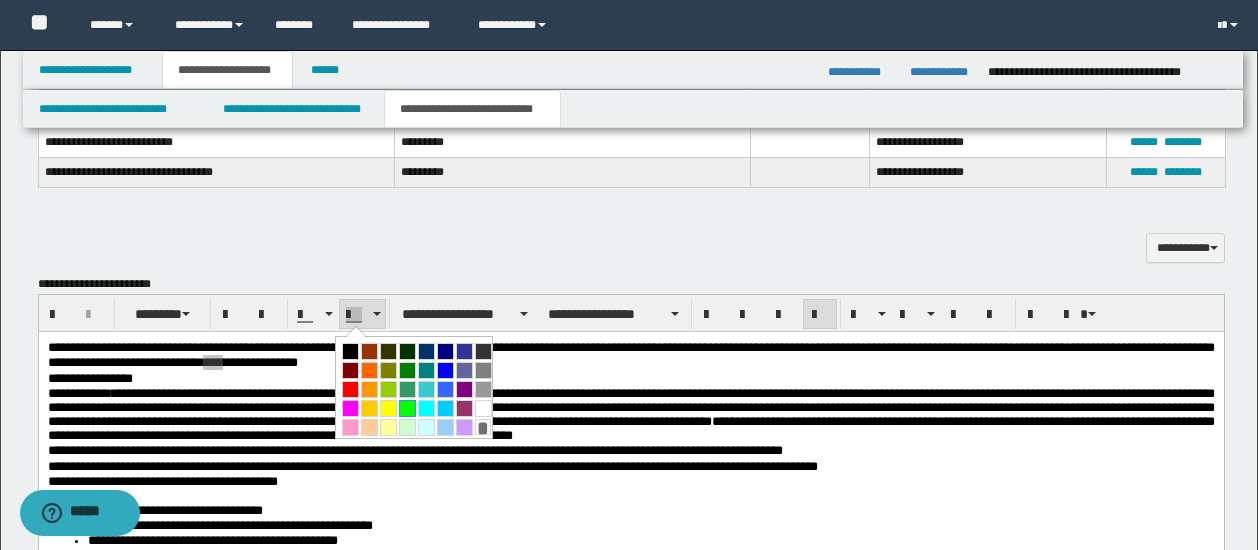 click at bounding box center (407, 408) 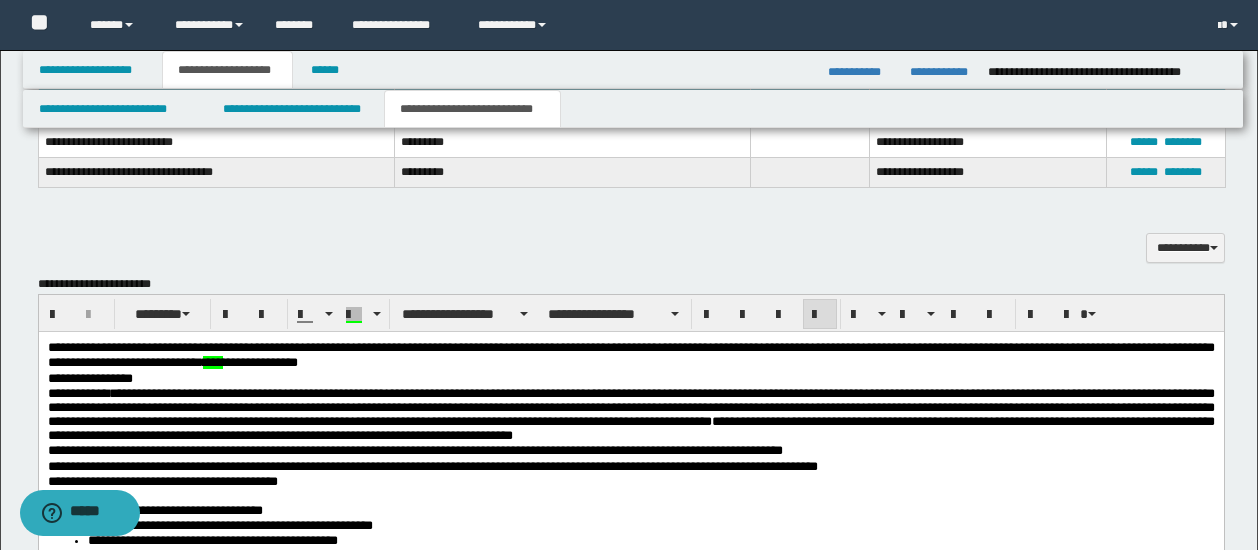 click on "**********" at bounding box center [630, 480] 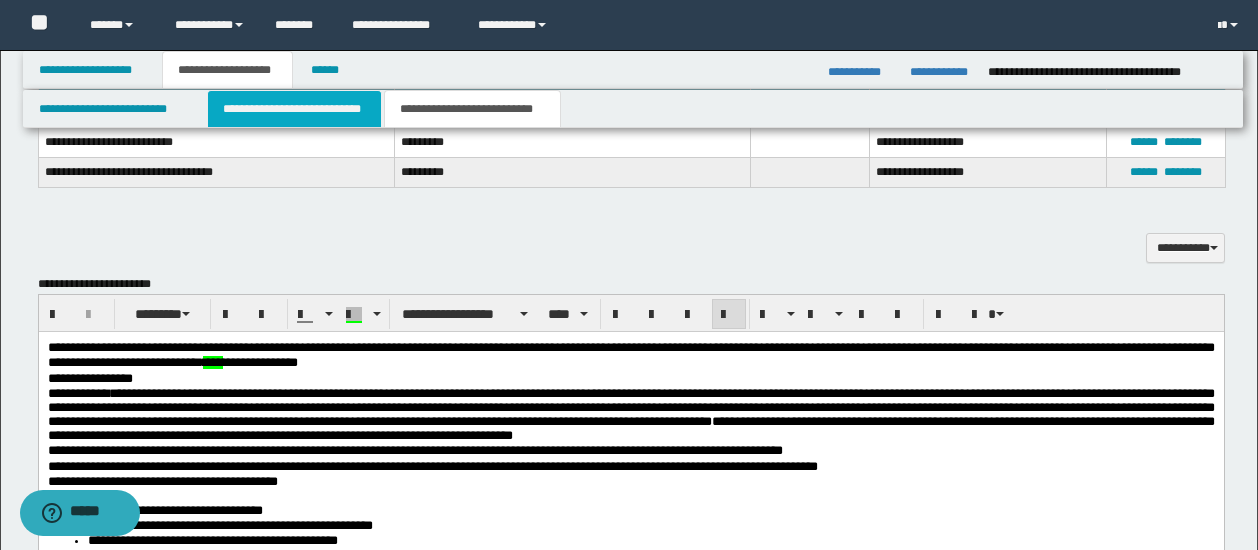 click on "**********" at bounding box center [294, 109] 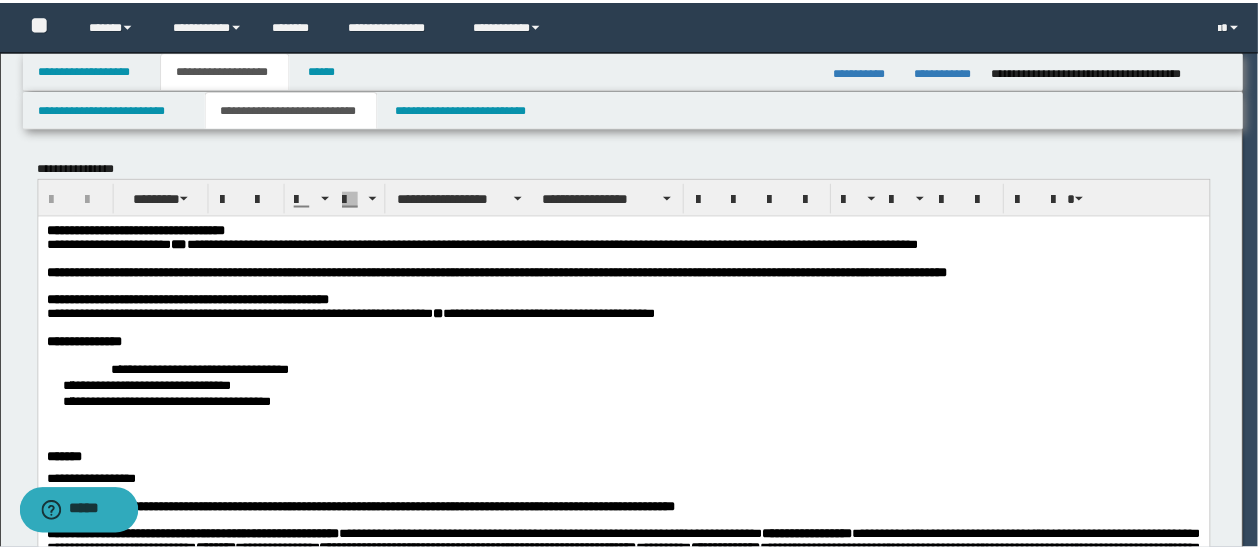scroll, scrollTop: 0, scrollLeft: 0, axis: both 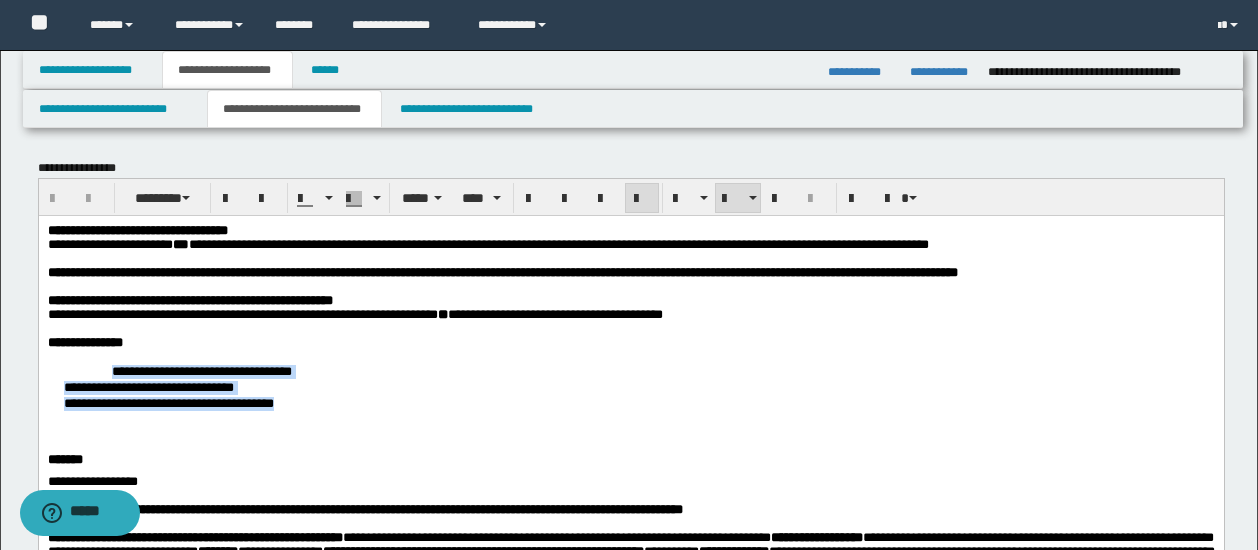 drag, startPoint x: 108, startPoint y: 399, endPoint x: 372, endPoint y: 424, distance: 265.18106 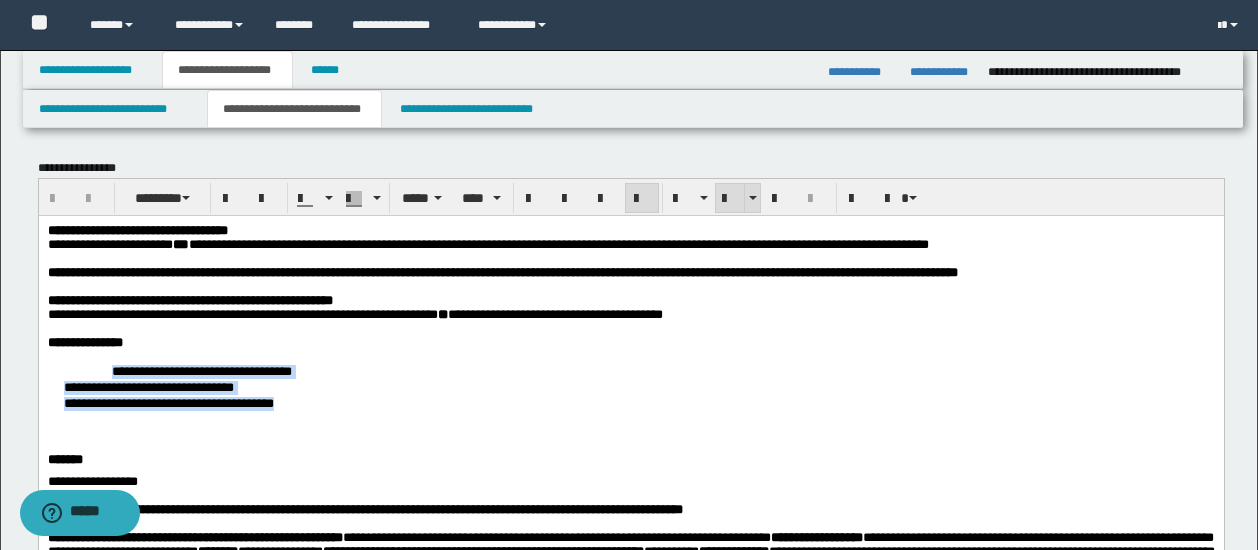 click at bounding box center [730, 199] 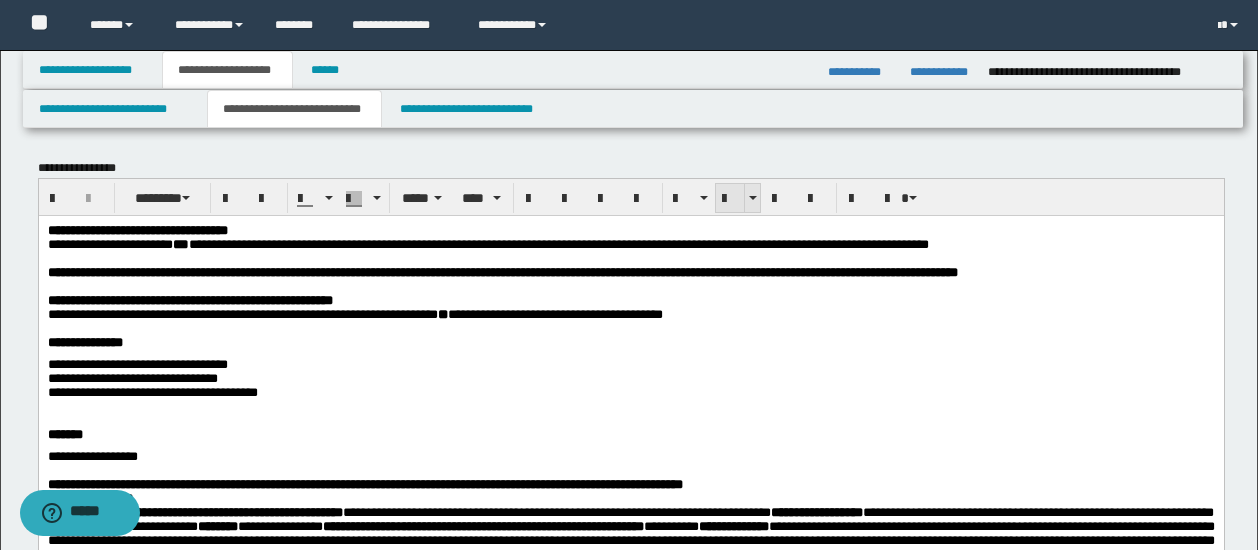 click at bounding box center (730, 199) 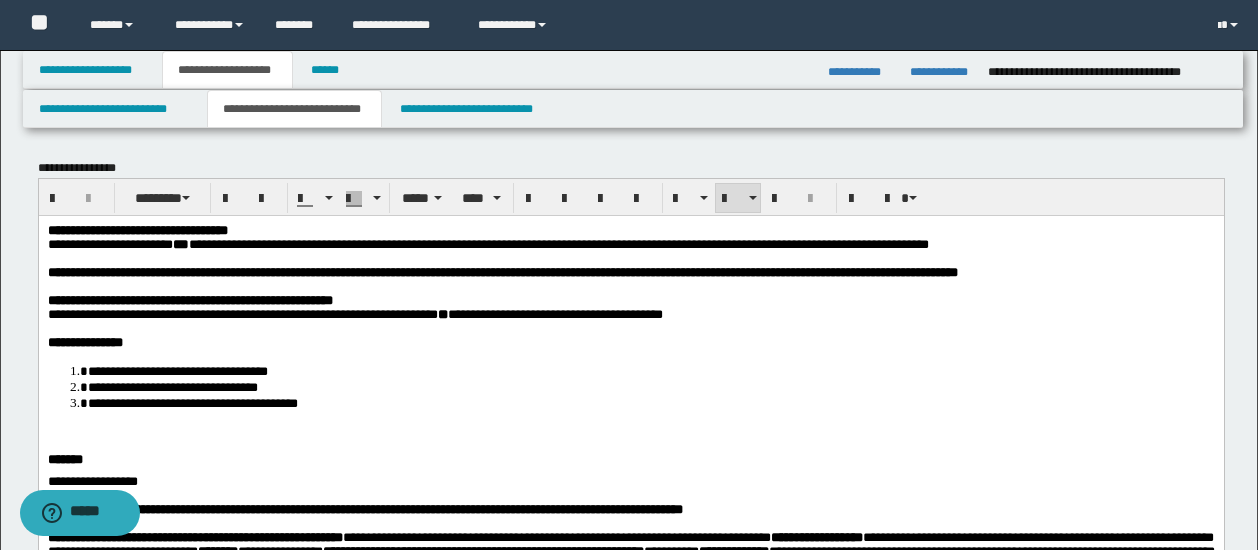click on "**********" at bounding box center (650, 386) 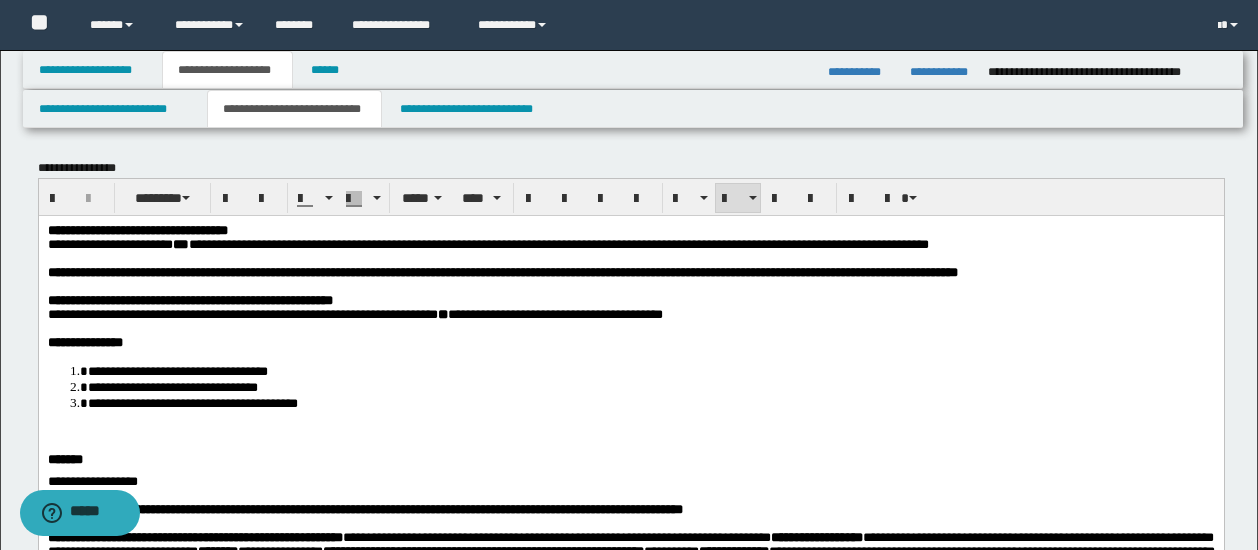 type 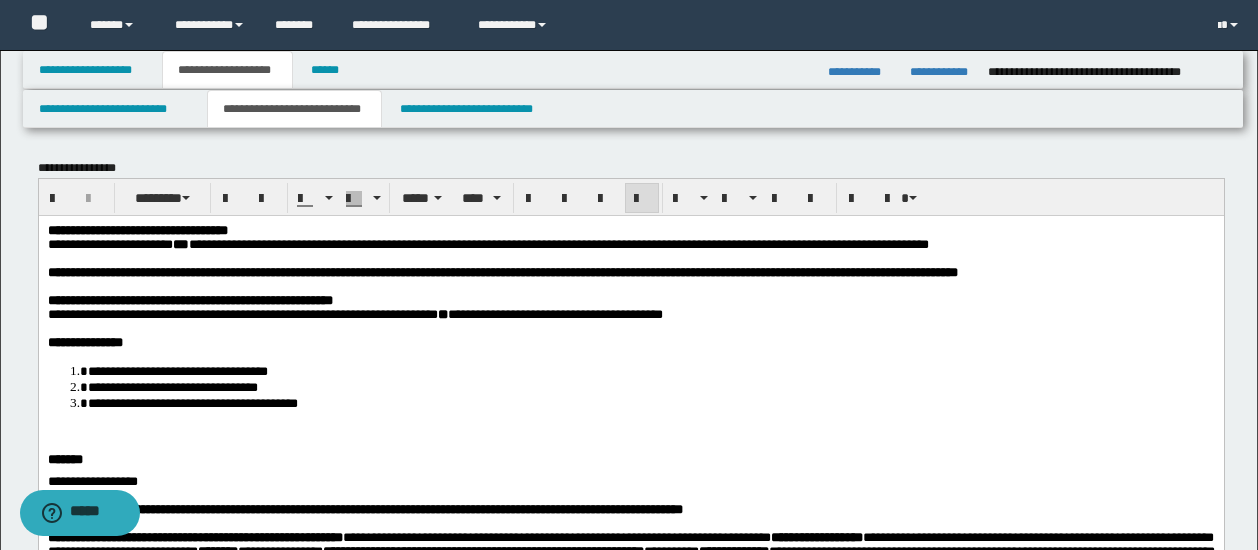 click on "**********" at bounding box center (354, 313) 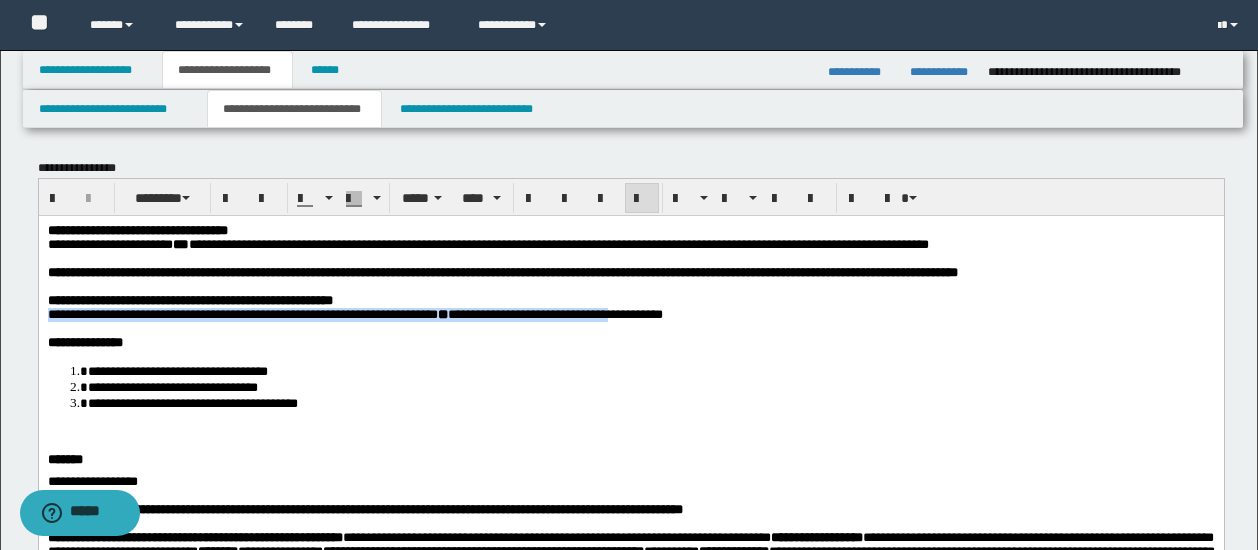 drag, startPoint x: 46, startPoint y: 336, endPoint x: 740, endPoint y: 341, distance: 694.018 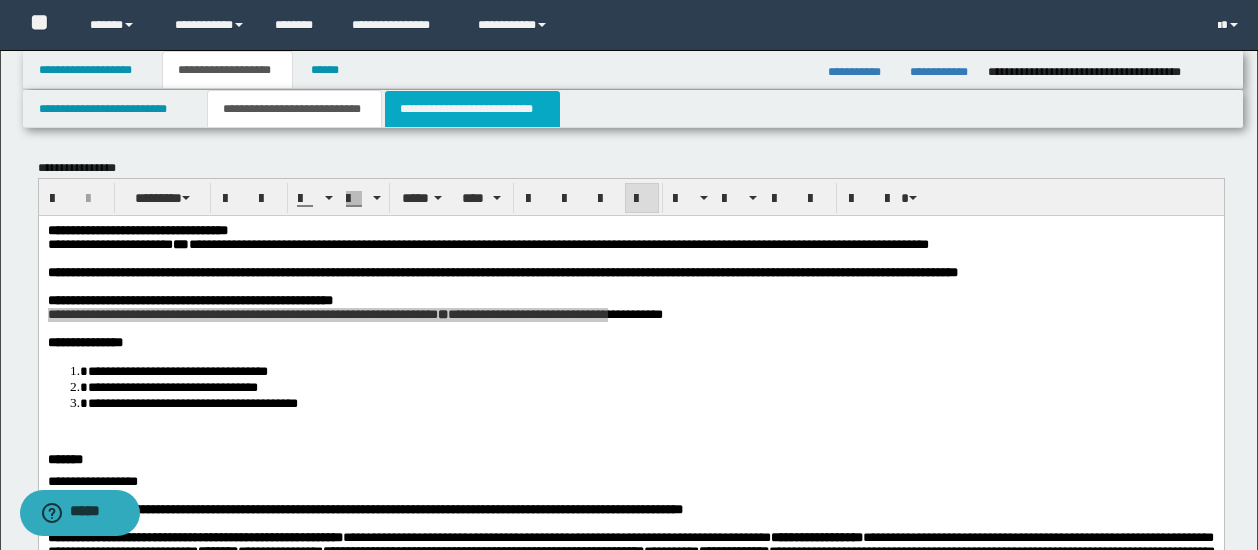 click on "**********" at bounding box center (472, 109) 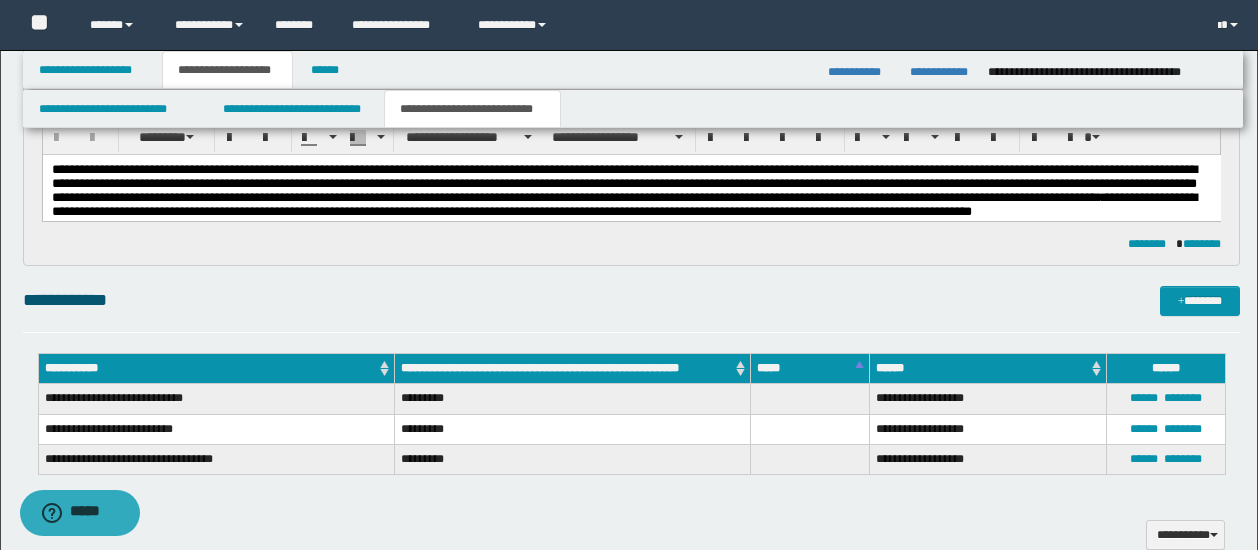 scroll, scrollTop: 0, scrollLeft: 0, axis: both 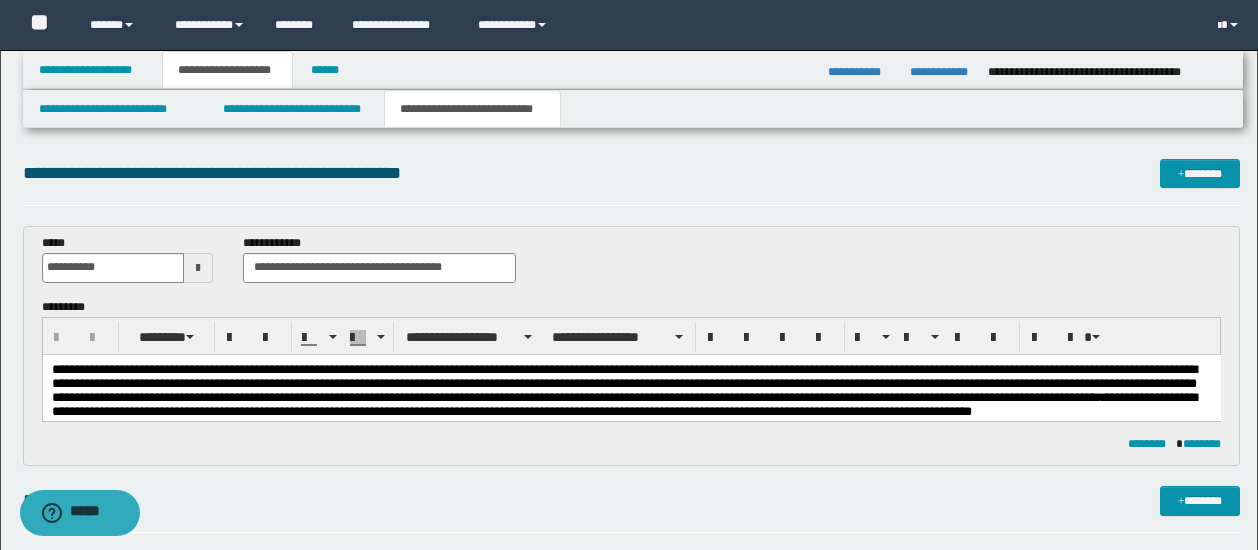 click on "**********" at bounding box center (632, 366) 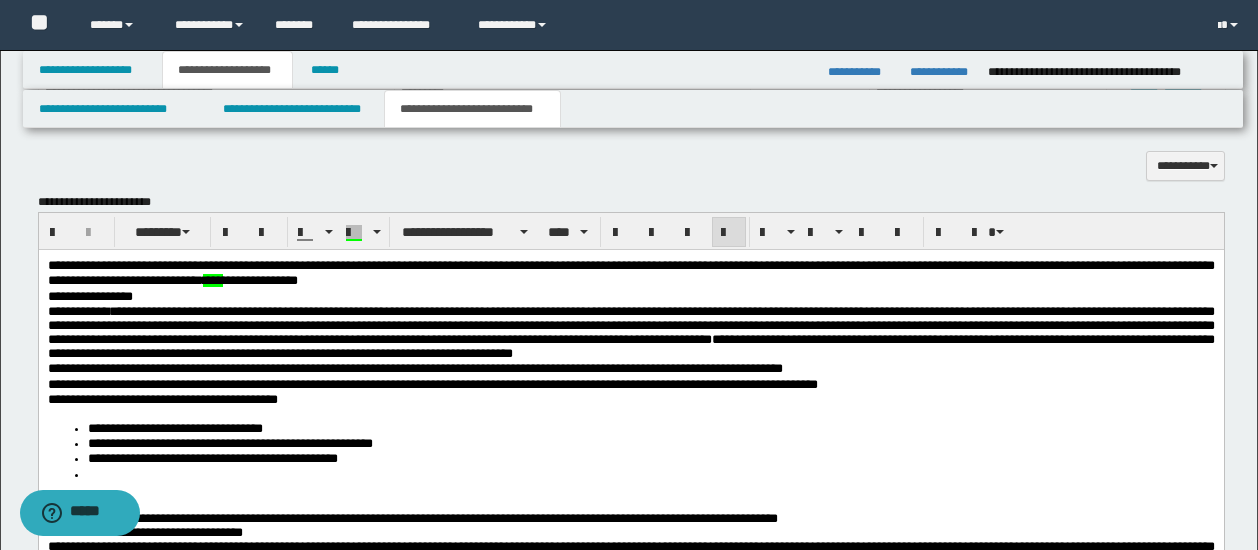 scroll, scrollTop: 900, scrollLeft: 0, axis: vertical 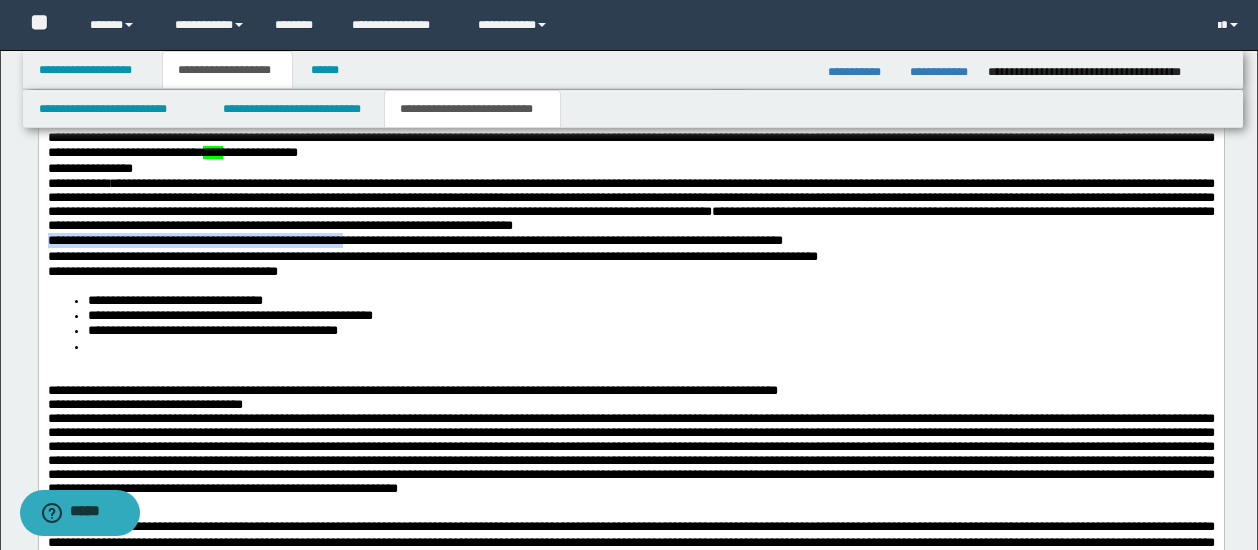 drag, startPoint x: 48, startPoint y: 266, endPoint x: 395, endPoint y: 260, distance: 347.05188 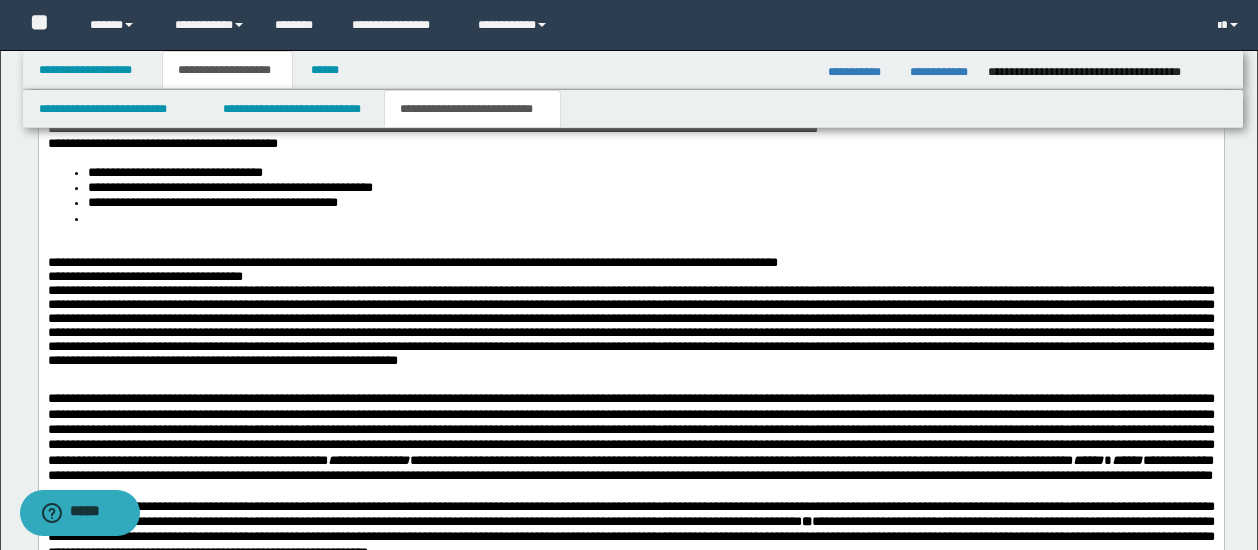 scroll, scrollTop: 1400, scrollLeft: 0, axis: vertical 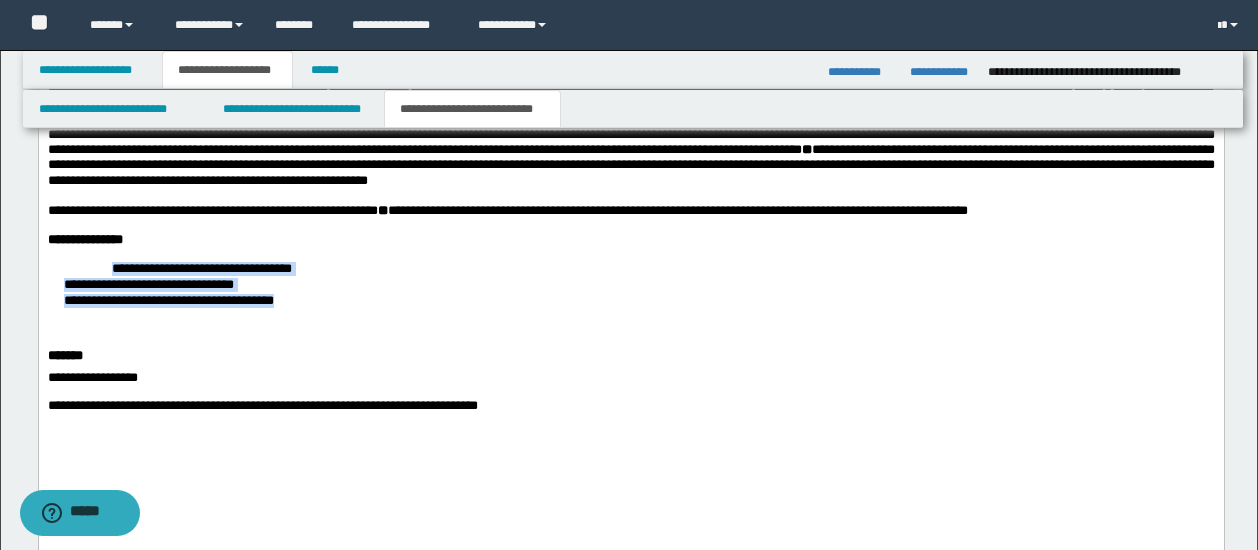 drag, startPoint x: 338, startPoint y: 398, endPoint x: 79, endPoint y: 362, distance: 261.48996 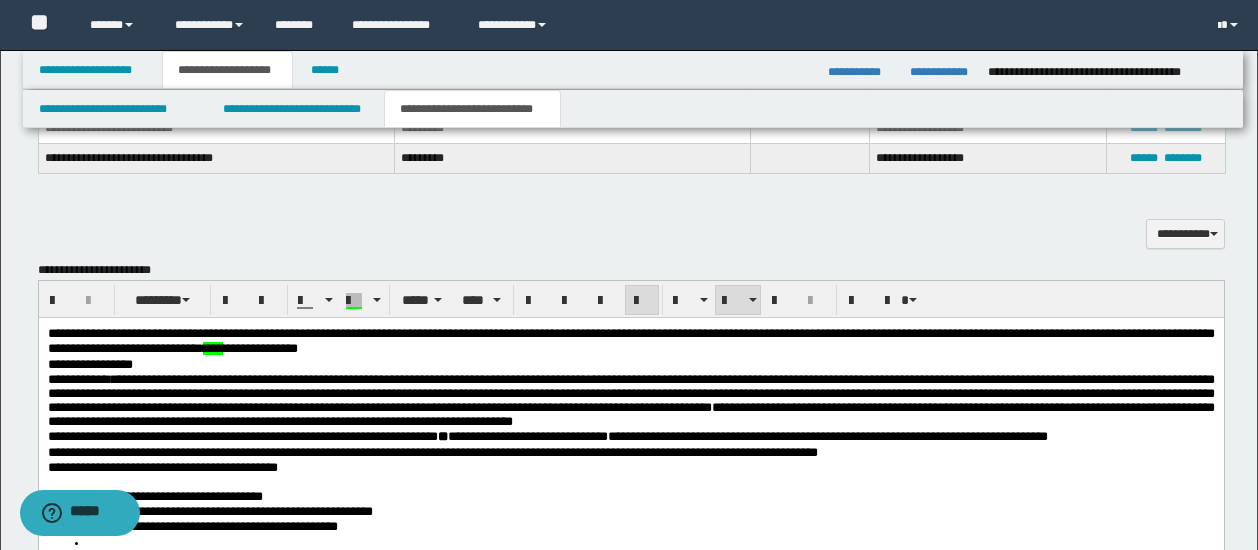 scroll, scrollTop: 700, scrollLeft: 0, axis: vertical 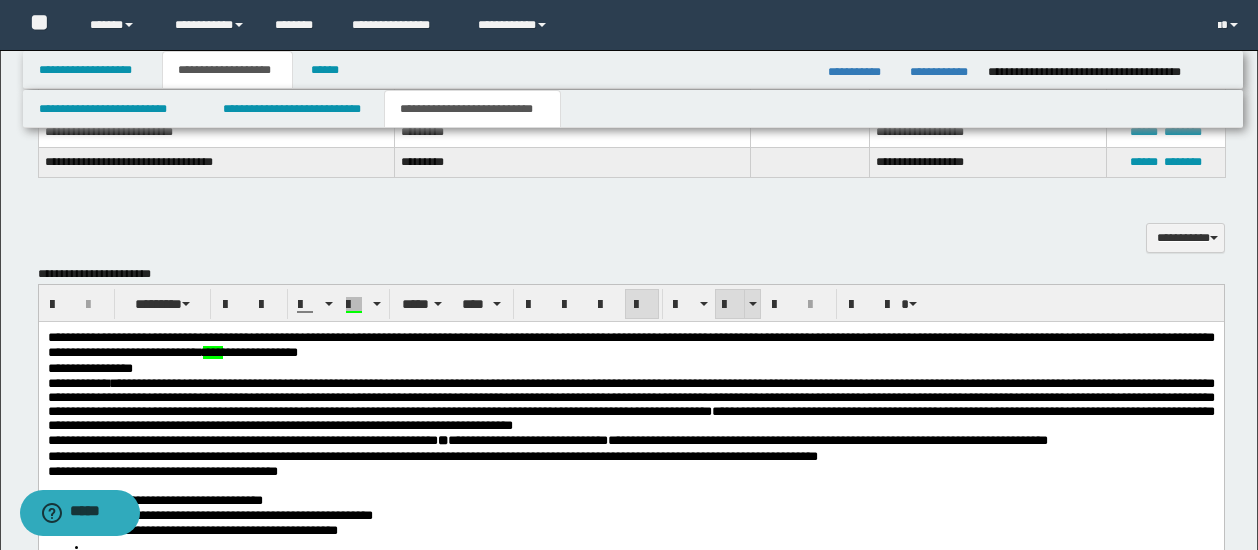 click at bounding box center [730, 305] 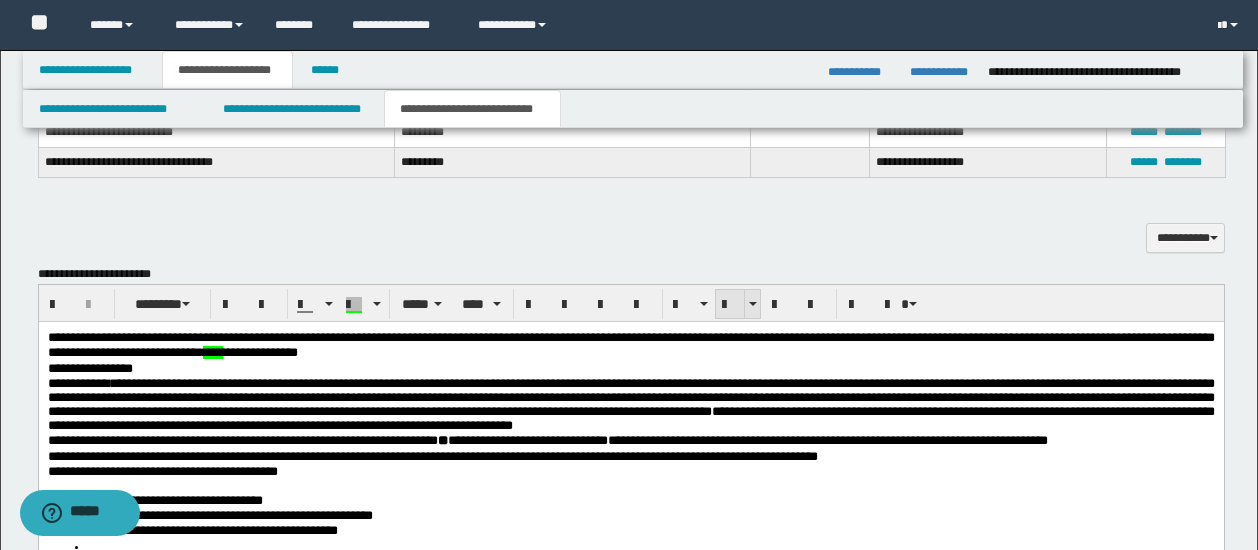 click at bounding box center (730, 305) 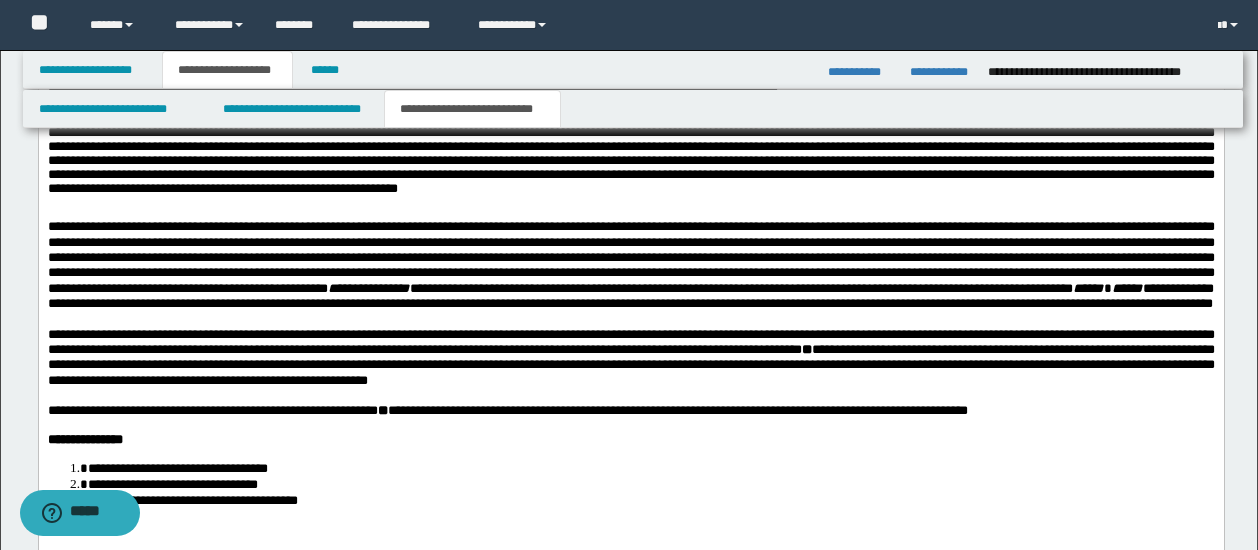 scroll, scrollTop: 1600, scrollLeft: 0, axis: vertical 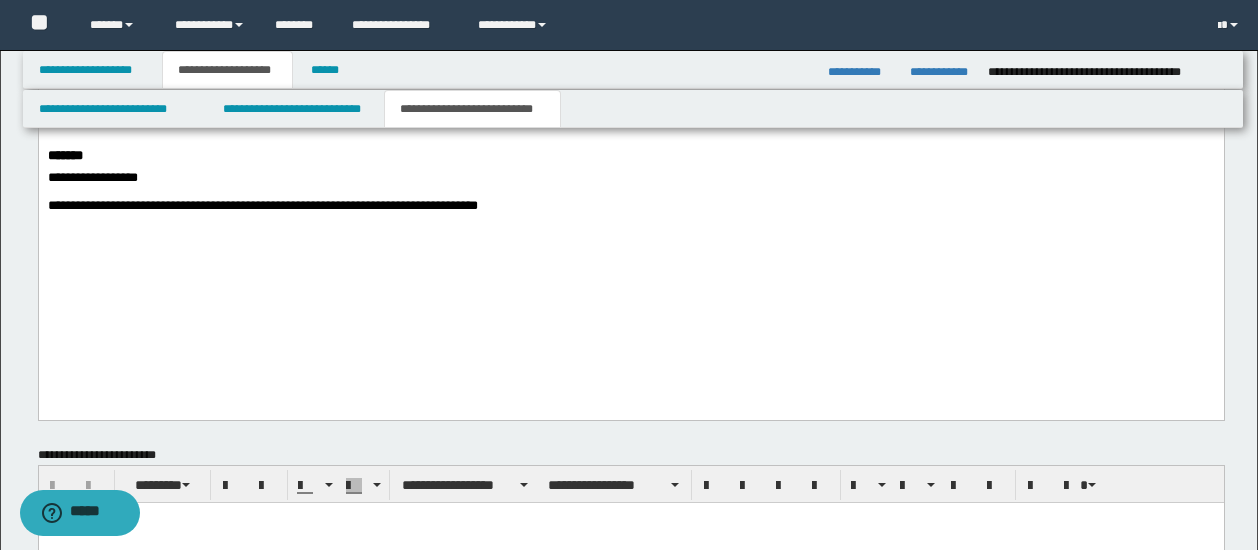 click on "**********" at bounding box center (630, 178) 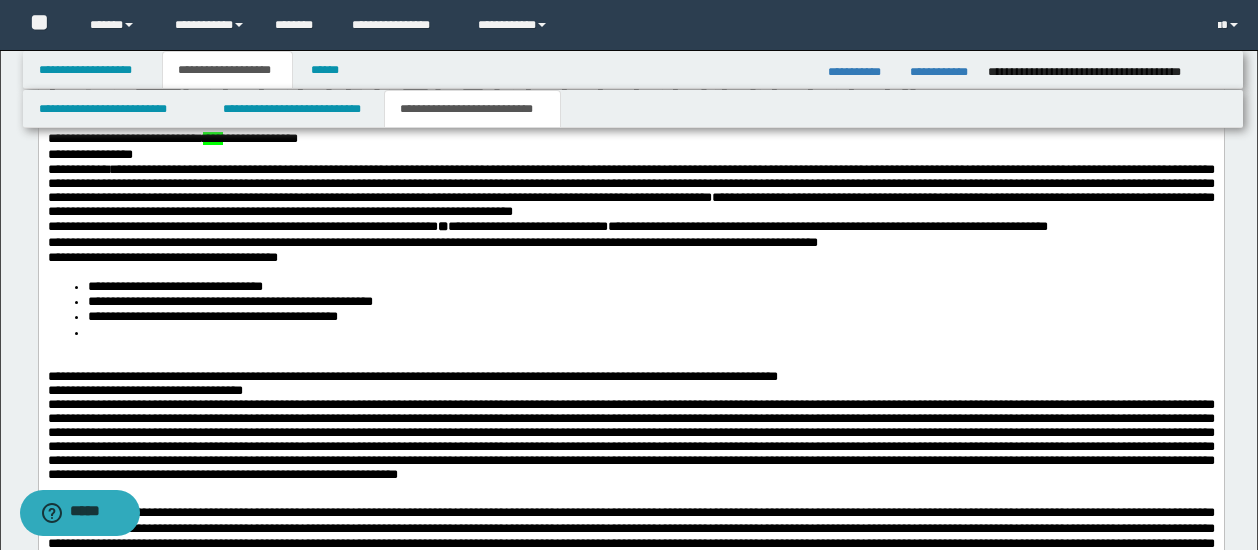 scroll, scrollTop: 900, scrollLeft: 0, axis: vertical 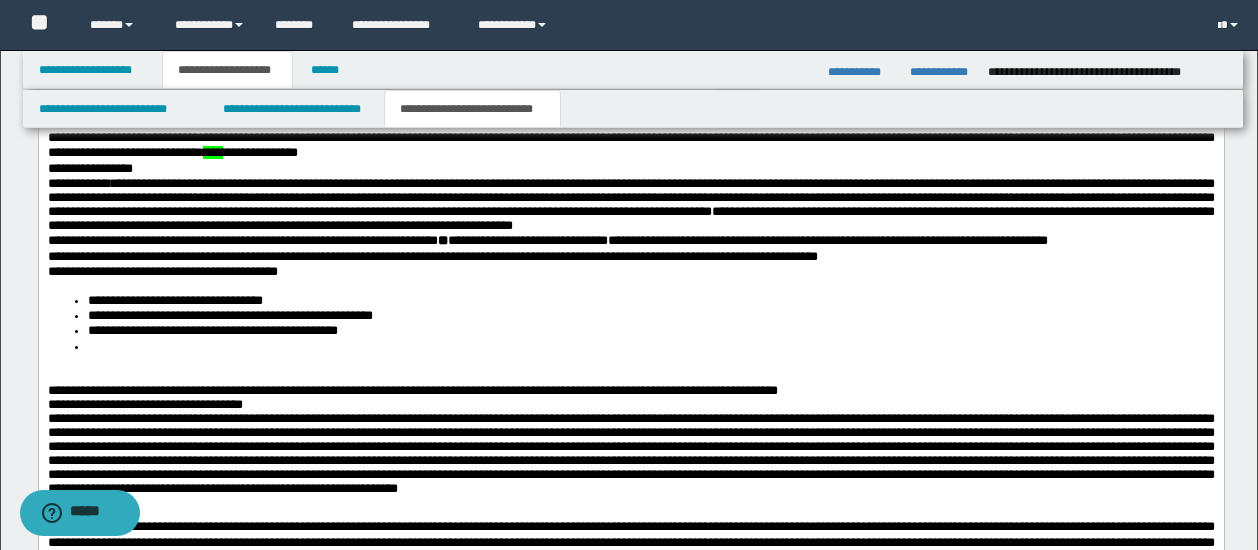 click at bounding box center (650, 345) 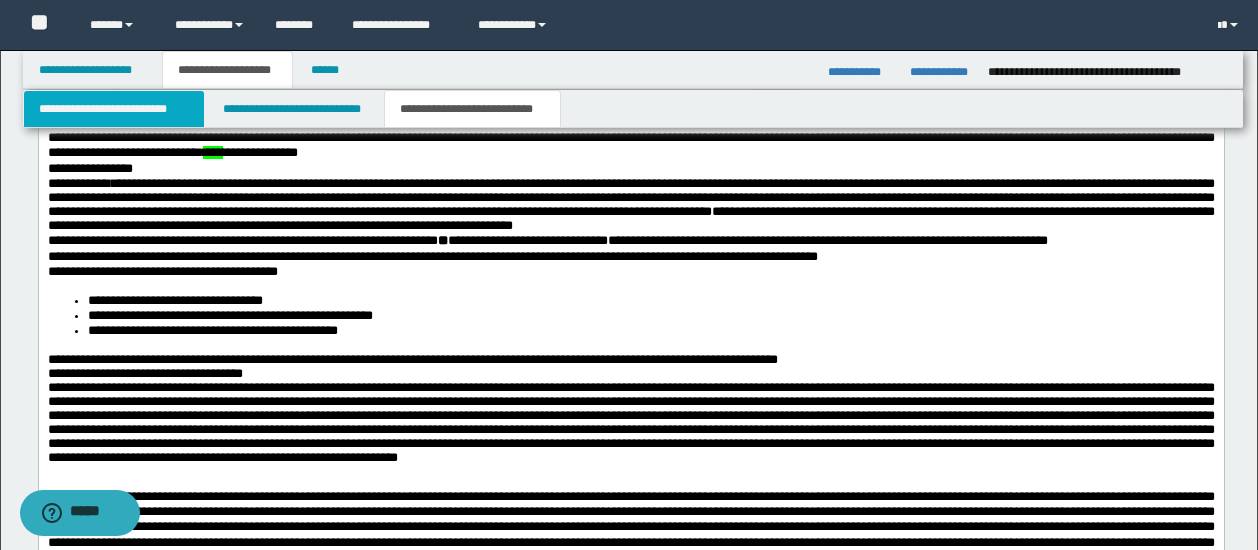 click on "**********" at bounding box center (114, 109) 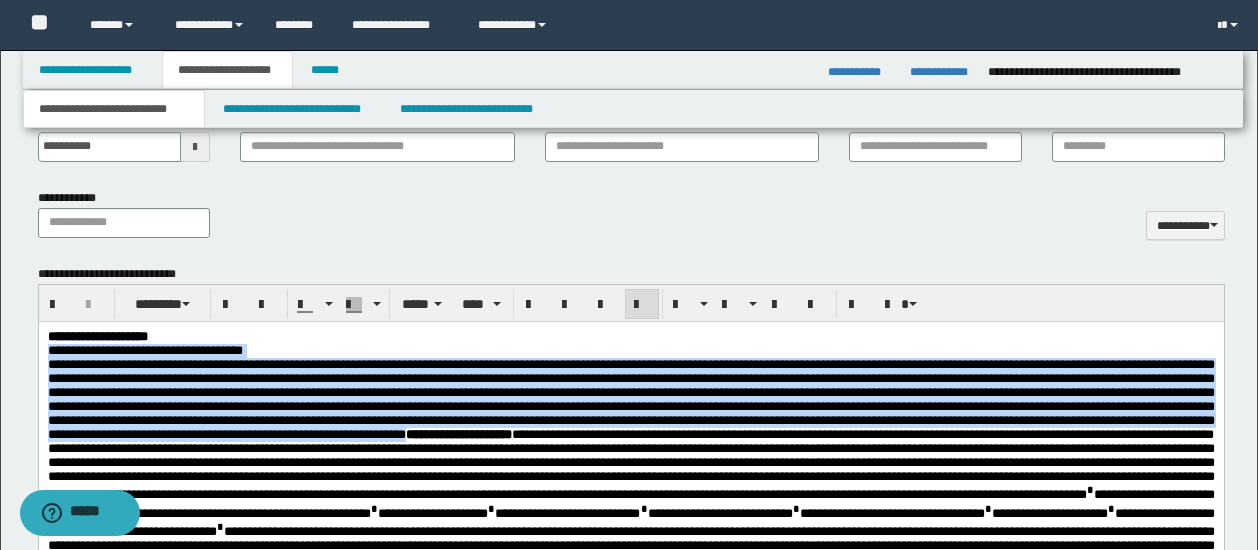 click on "**********" at bounding box center [630, 1123] 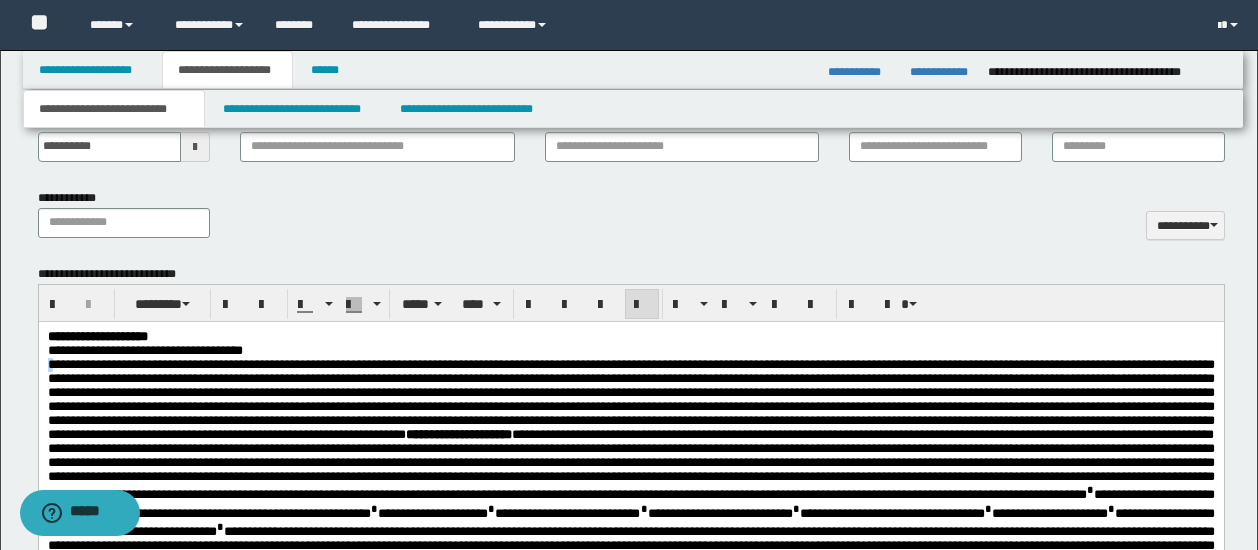 drag, startPoint x: 53, startPoint y: 367, endPoint x: 40, endPoint y: 367, distance: 13 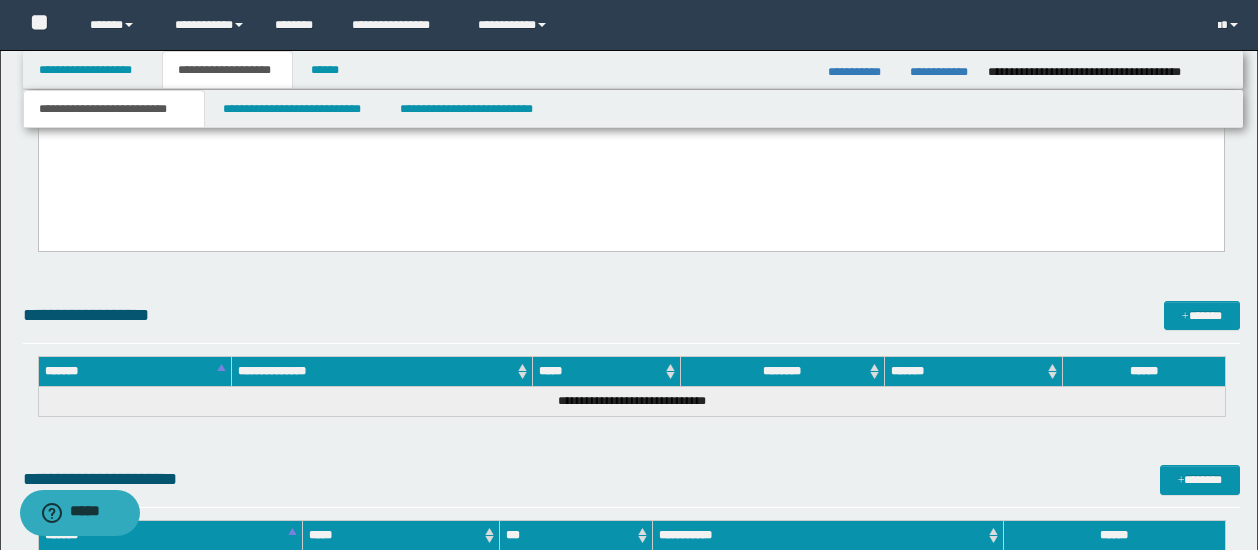 scroll, scrollTop: 3019, scrollLeft: 0, axis: vertical 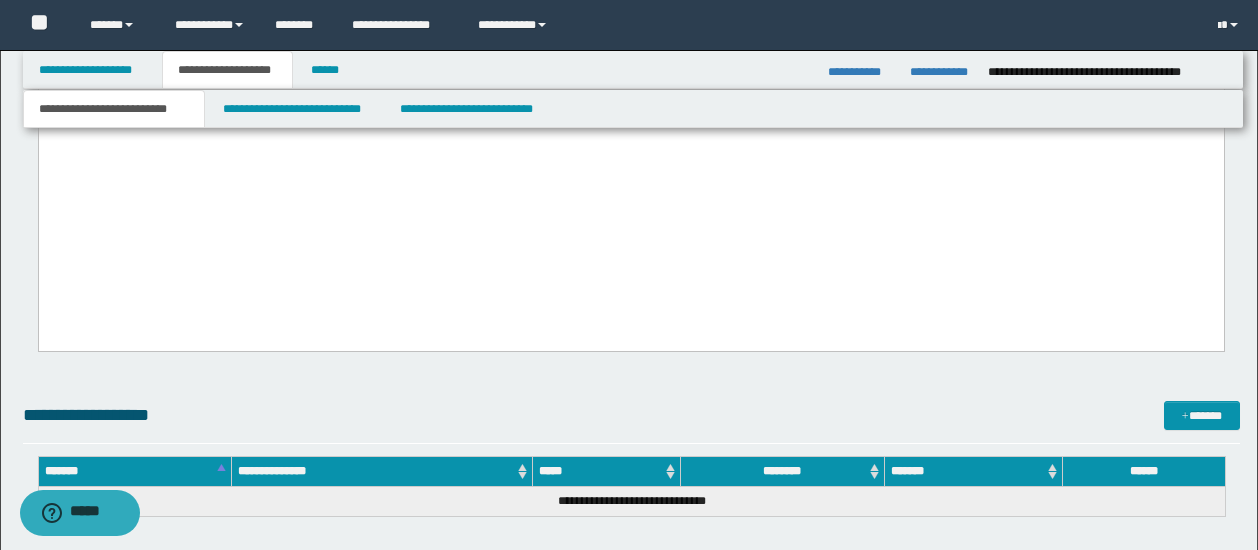 drag, startPoint x: 46, startPoint y: -1748, endPoint x: 744, endPoint y: 253, distance: 2119.2463 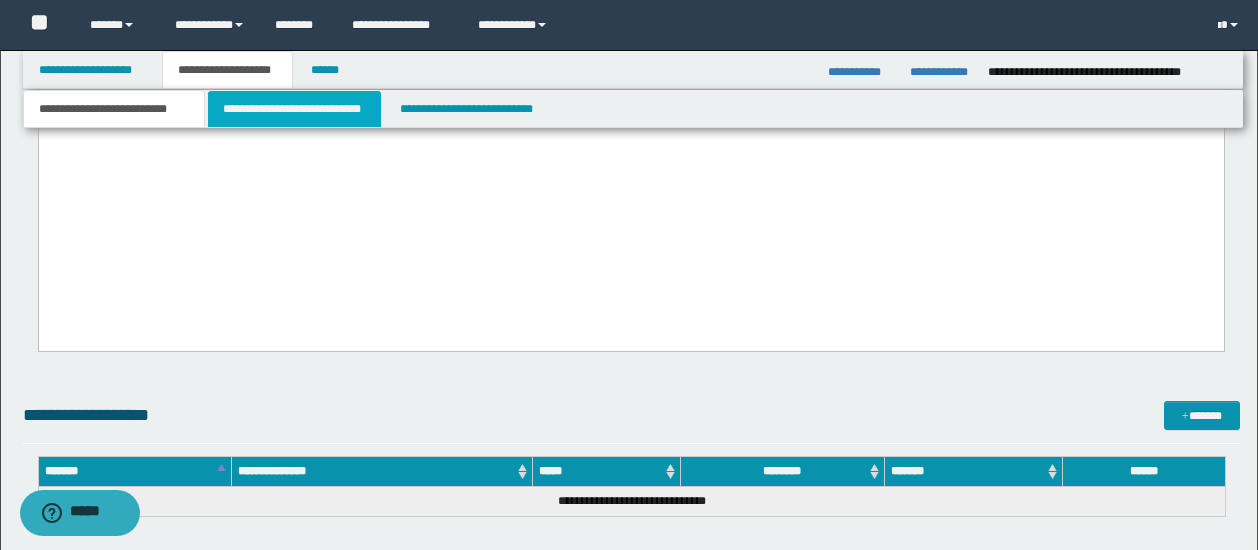 click on "**********" at bounding box center (294, 109) 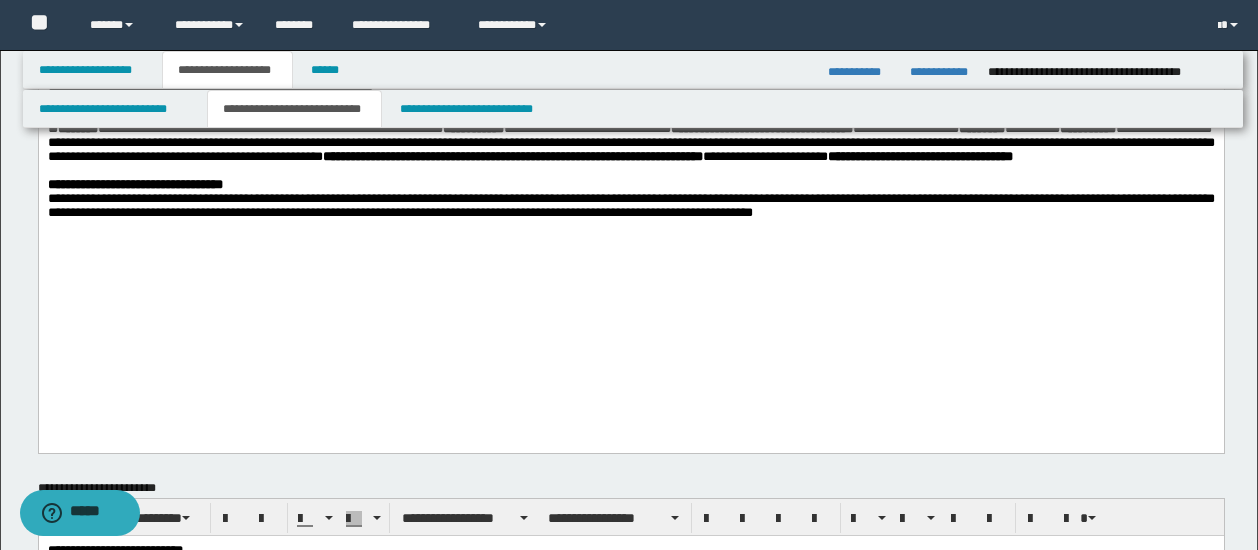 scroll, scrollTop: 219, scrollLeft: 0, axis: vertical 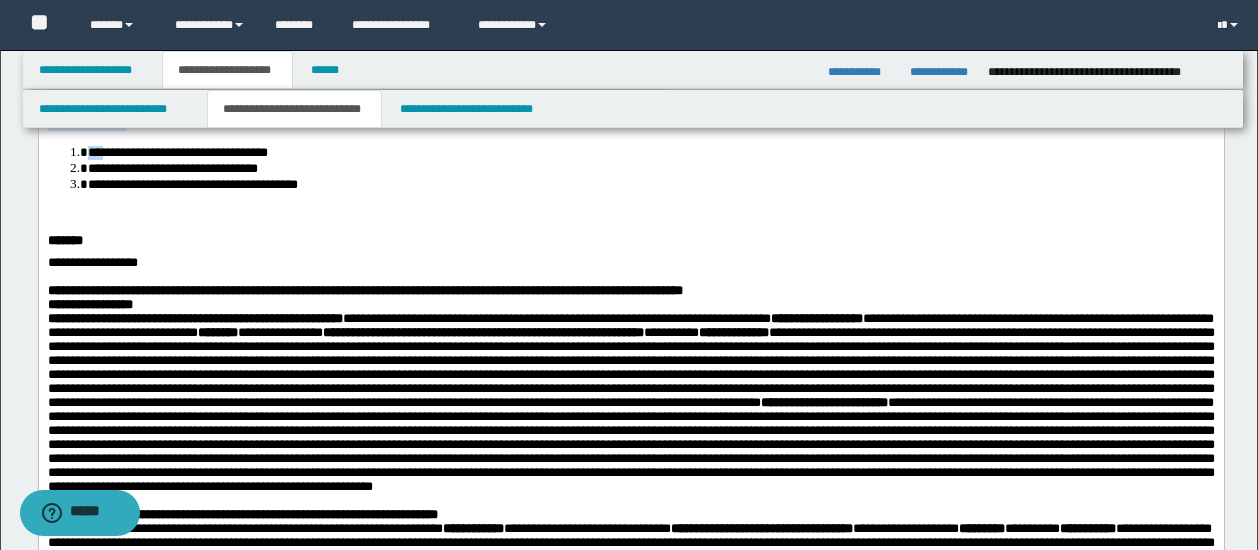 drag, startPoint x: 352, startPoint y: 214, endPoint x: 94, endPoint y: 181, distance: 260.1019 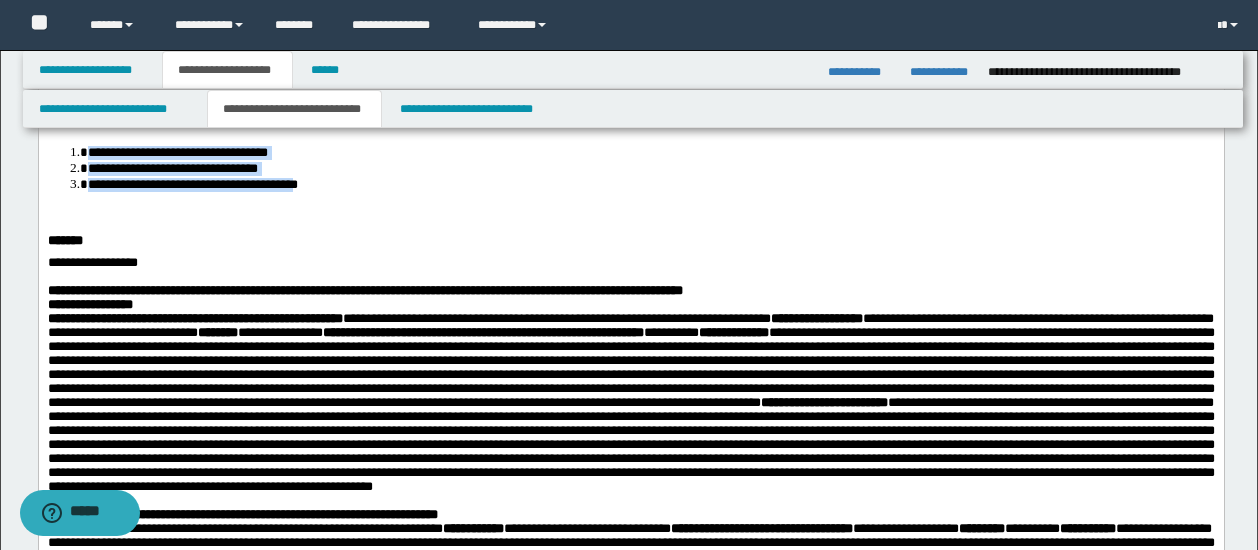 drag, startPoint x: 90, startPoint y: 179, endPoint x: 340, endPoint y: 211, distance: 252.03967 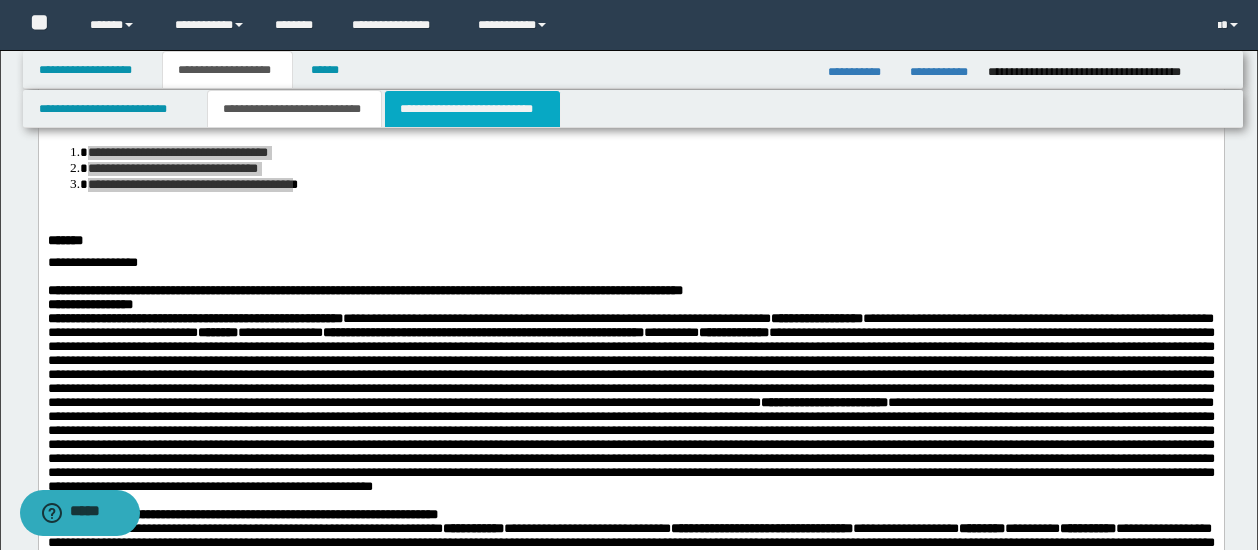 click on "**********" at bounding box center [472, 109] 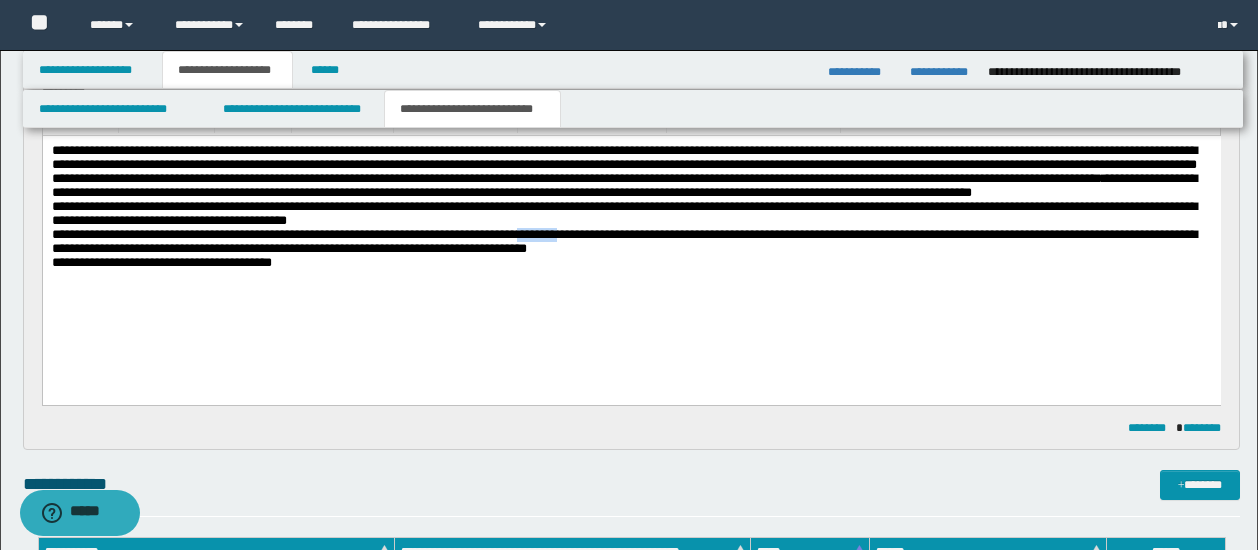 type 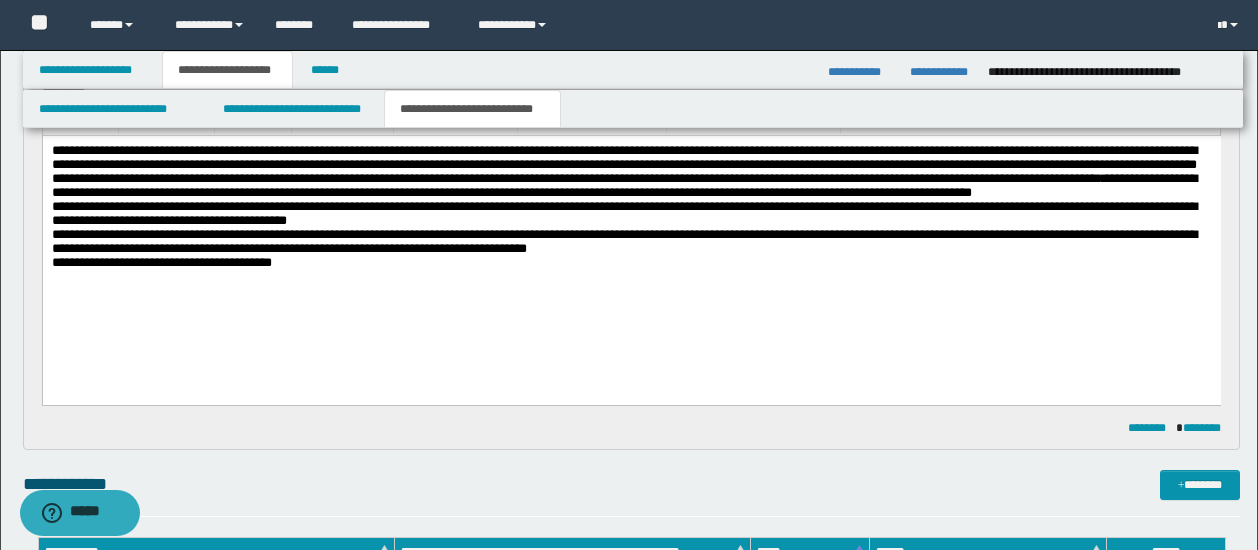 drag, startPoint x: 657, startPoint y: 269, endPoint x: 567, endPoint y: 282, distance: 90.934044 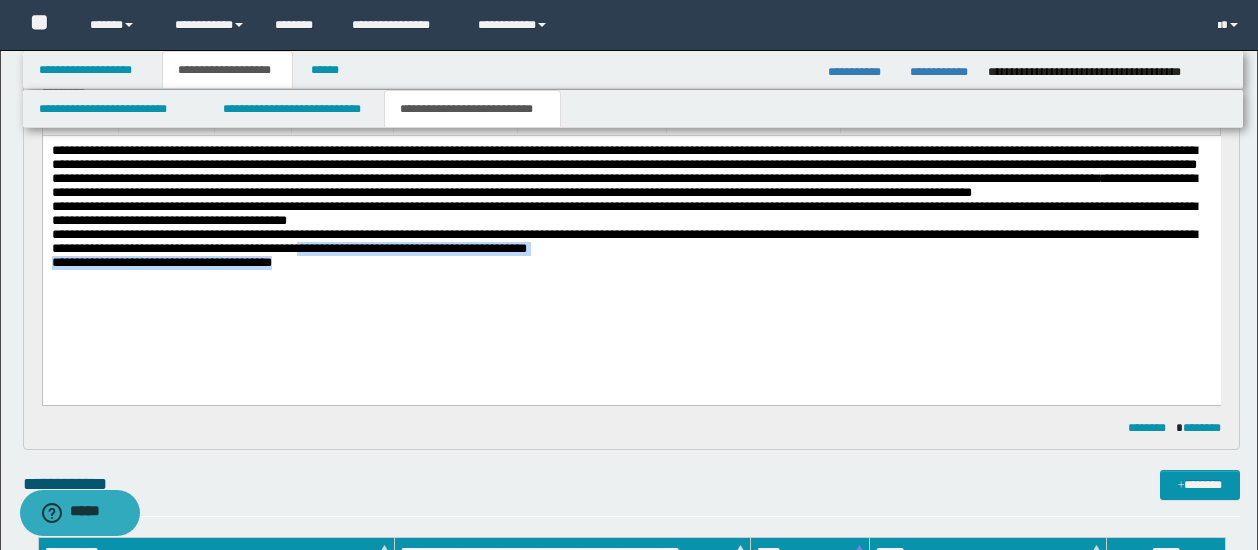 click on "**********" at bounding box center [623, 240] 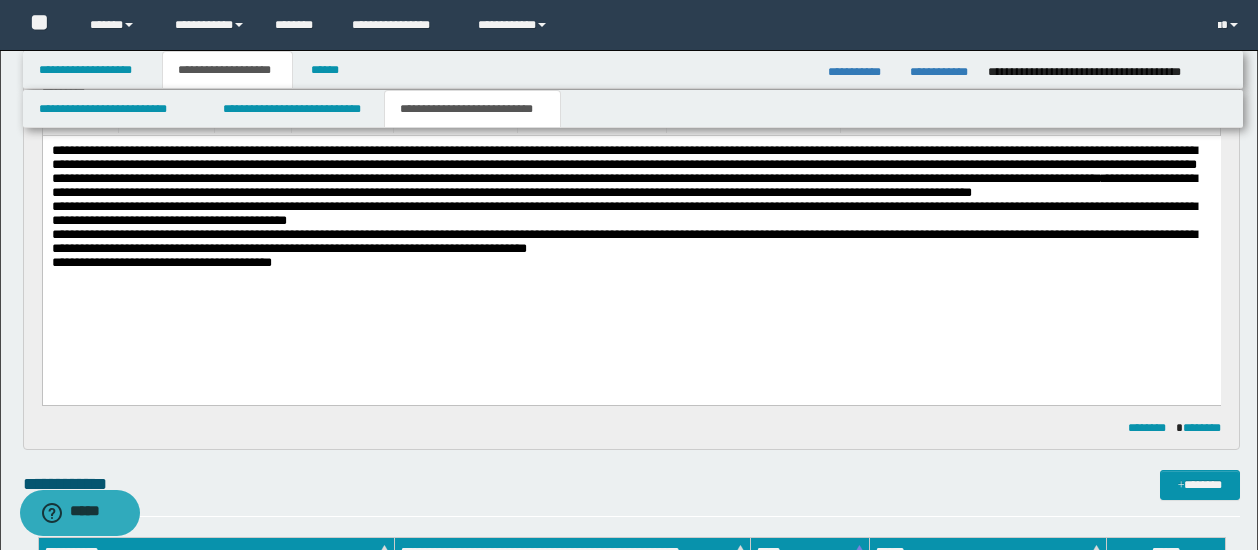 click on "**********" at bounding box center (623, 240) 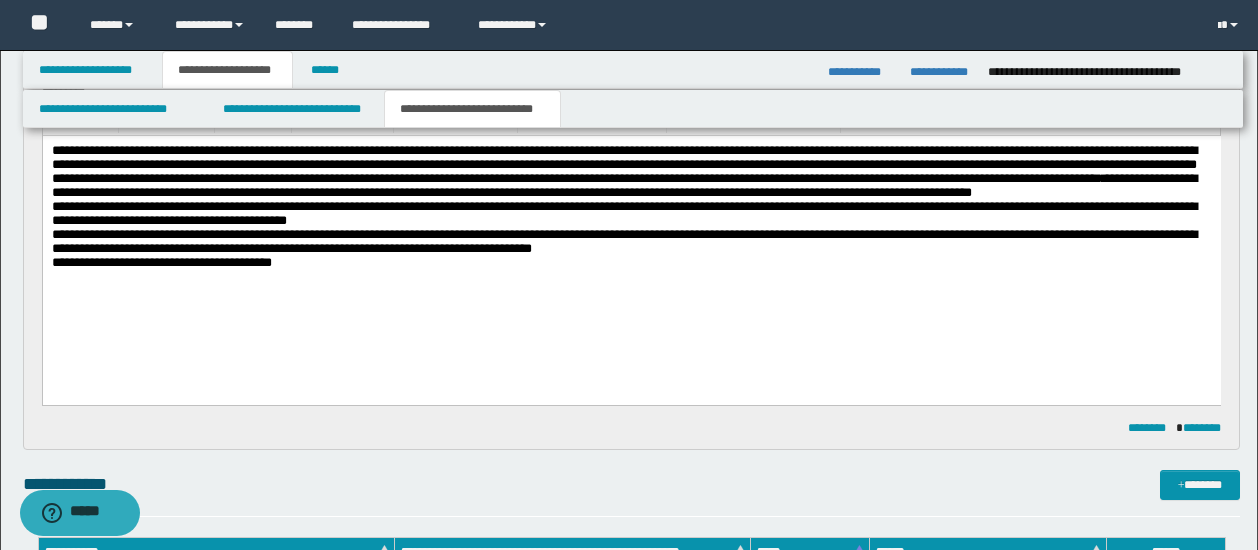 click on "**********" at bounding box center (623, 240) 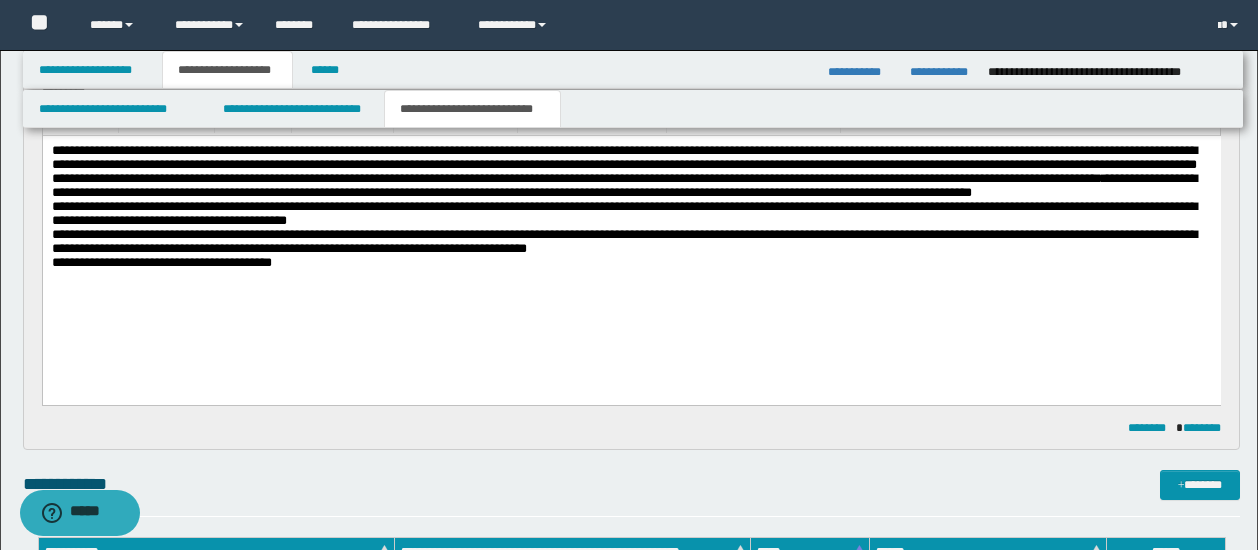 drag, startPoint x: 167, startPoint y: 275, endPoint x: 794, endPoint y: 400, distance: 639.33875 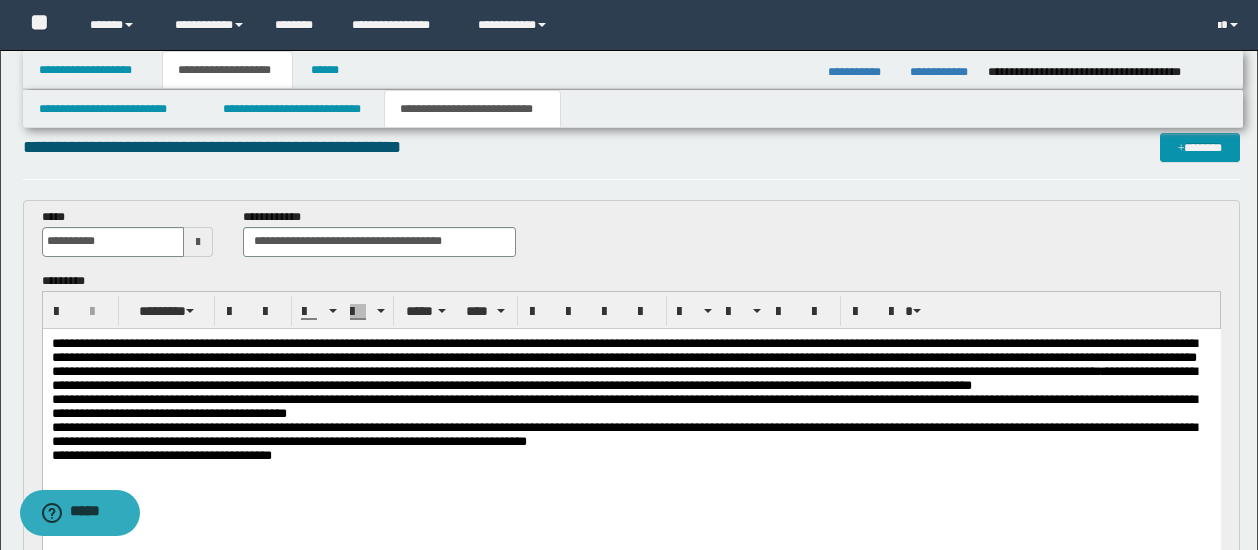 scroll, scrollTop: 19, scrollLeft: 0, axis: vertical 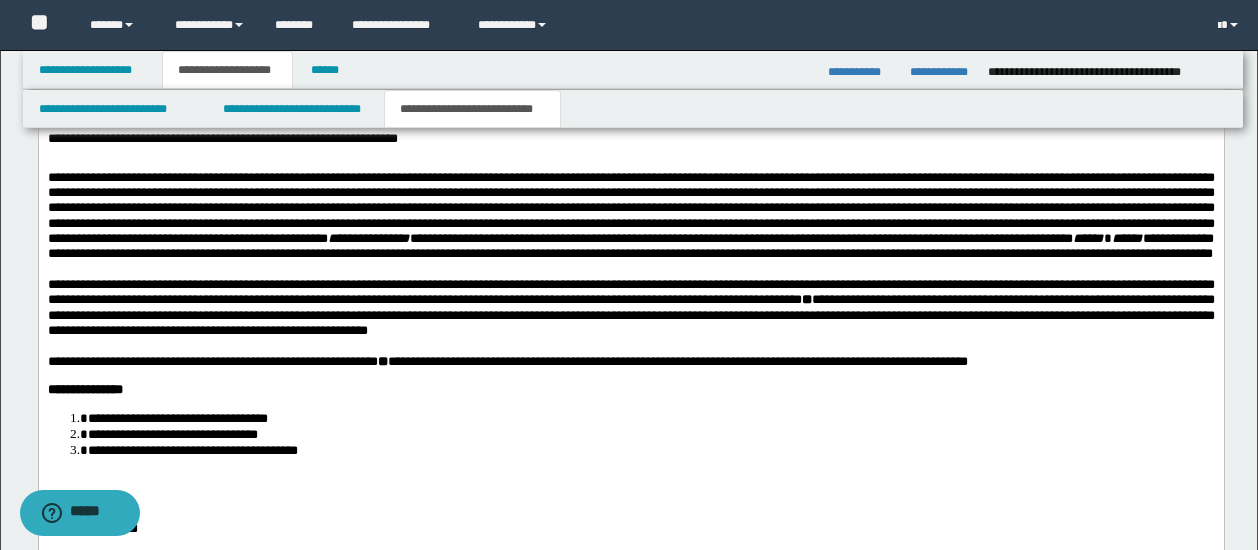 click at bounding box center [630, 104] 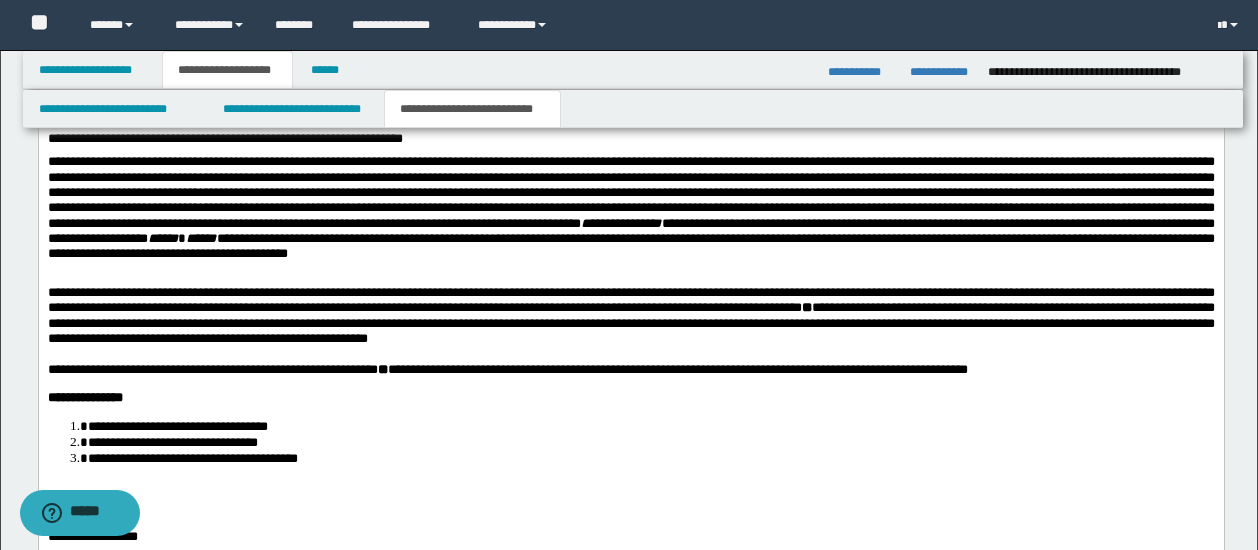 click on "**********" at bounding box center (630, 216) 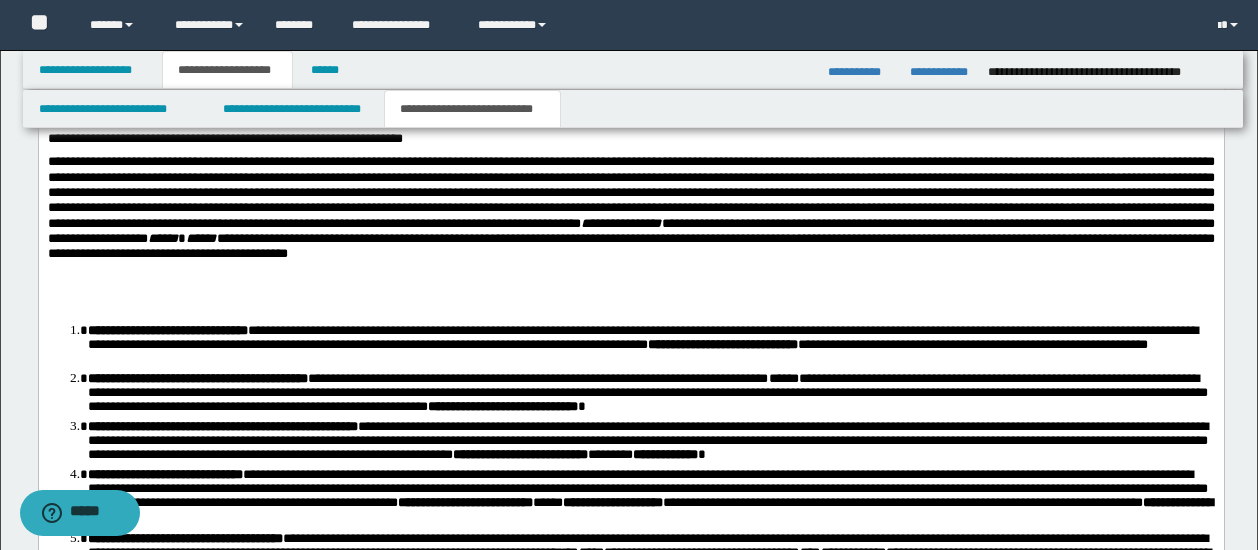 click on "**********" at bounding box center (651, 395) 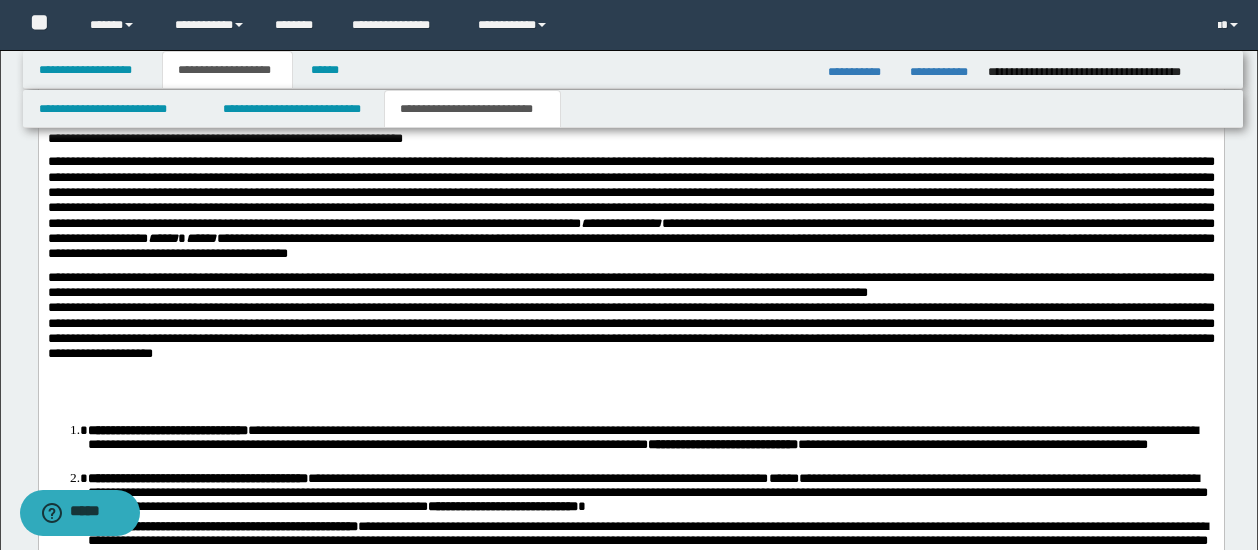 click on "**********" at bounding box center (630, 316) 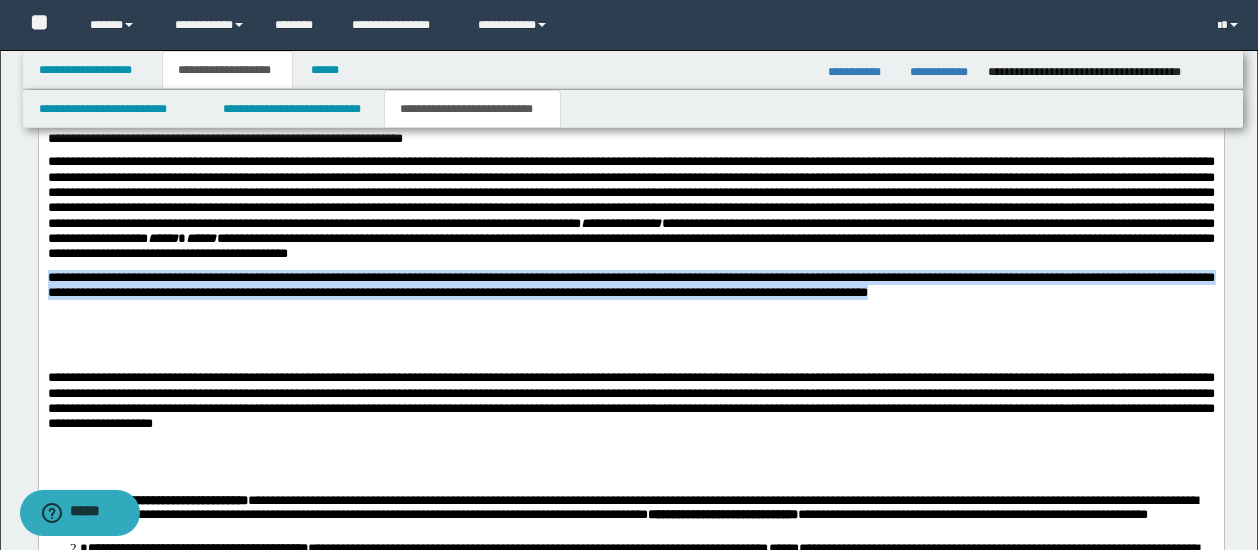 drag, startPoint x: 112, startPoint y: 383, endPoint x: 30, endPoint y: 353, distance: 87.31552 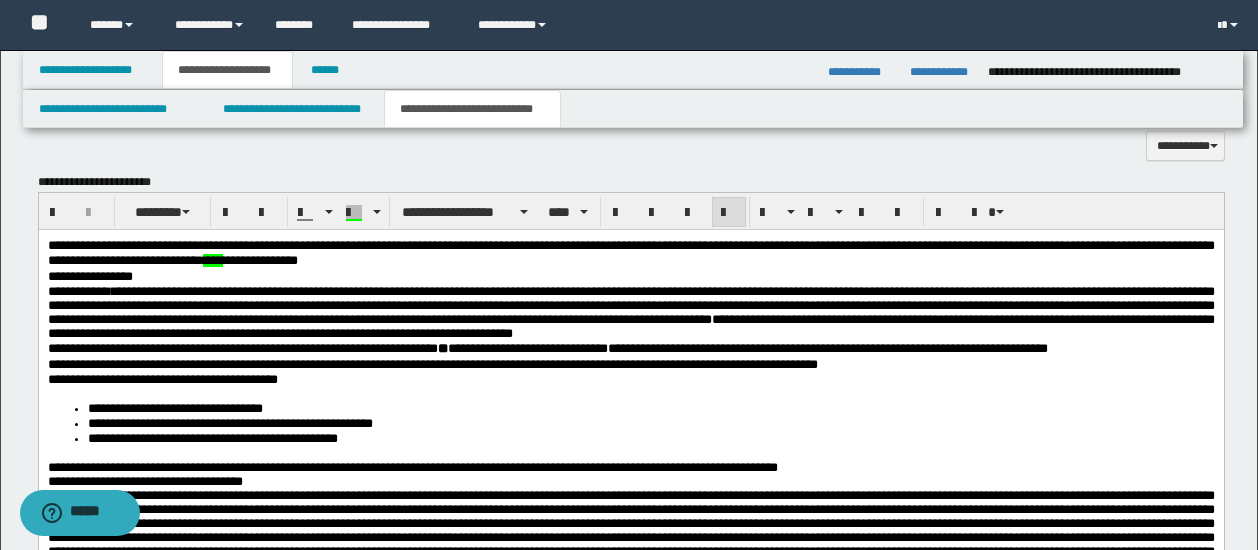 scroll, scrollTop: 719, scrollLeft: 0, axis: vertical 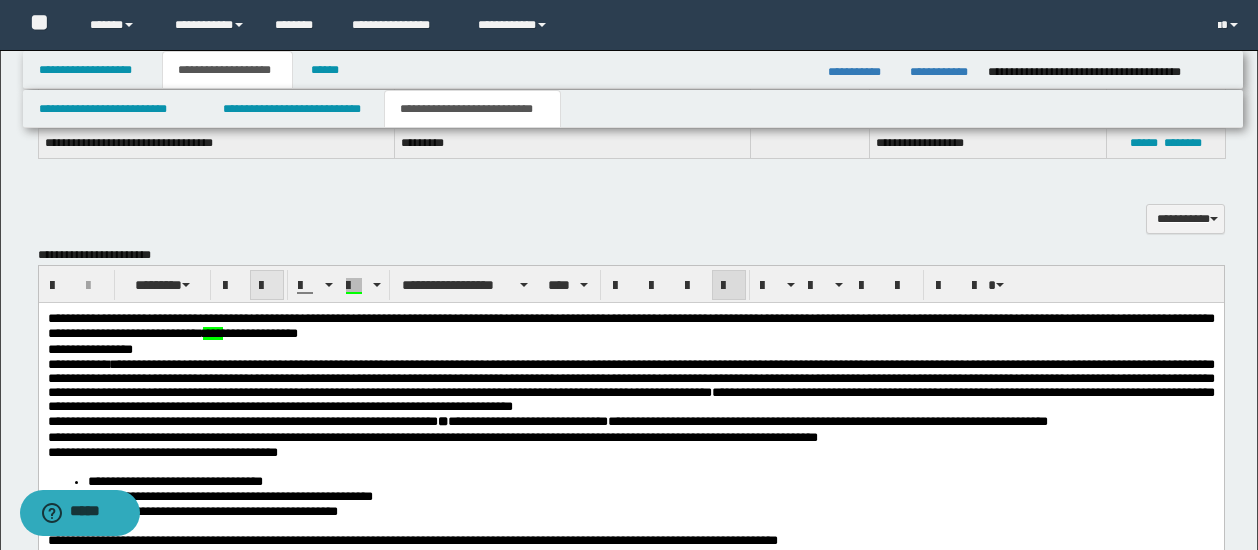 click at bounding box center [267, 285] 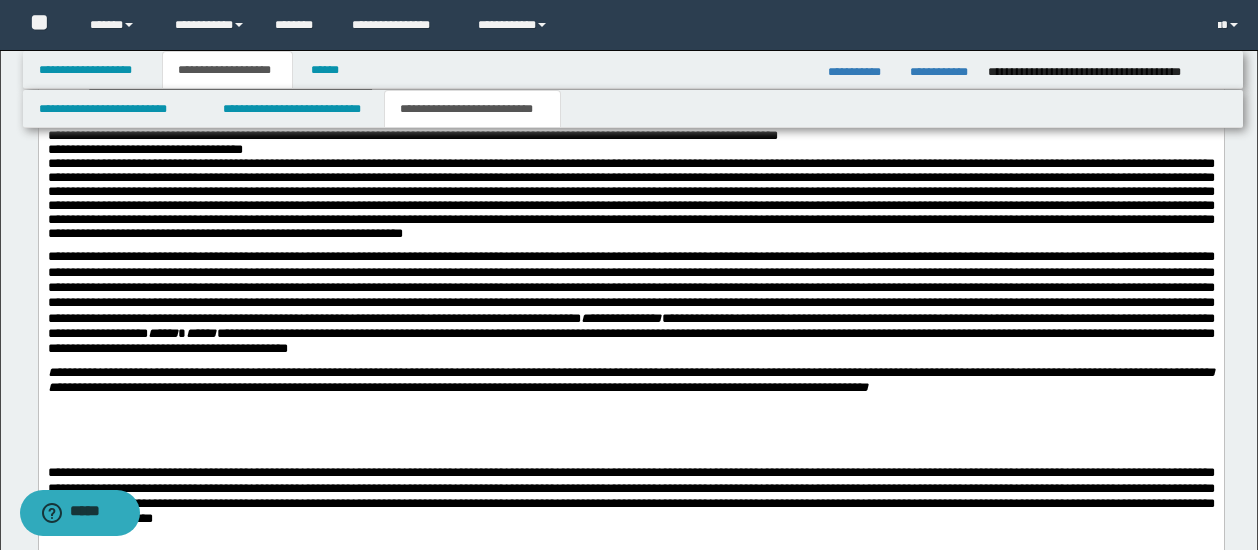 scroll, scrollTop: 1319, scrollLeft: 0, axis: vertical 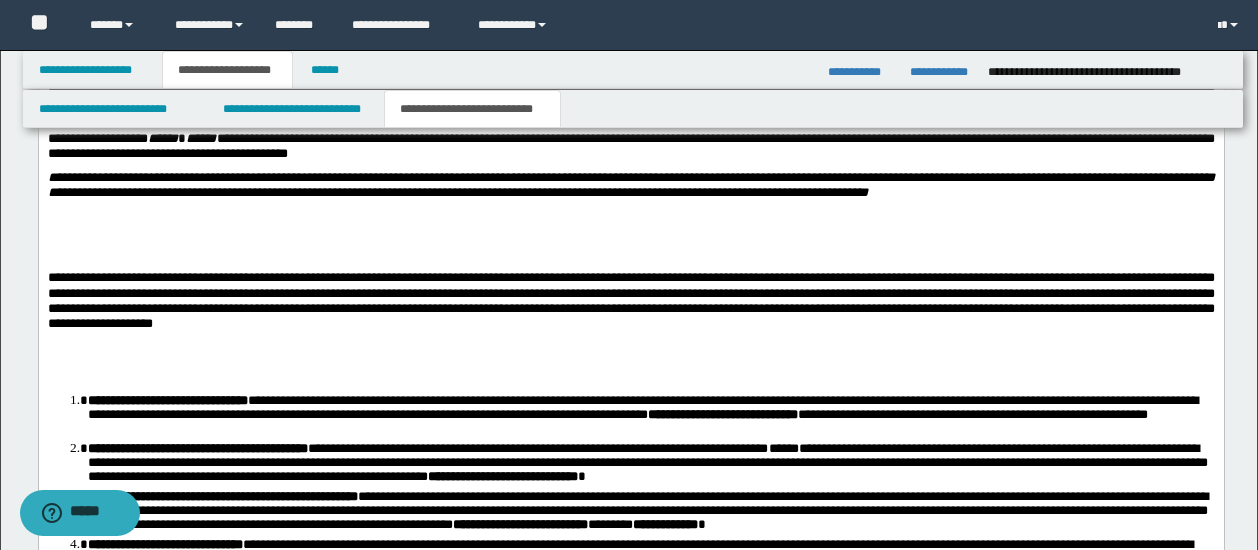click on "**********" at bounding box center [630, 185] 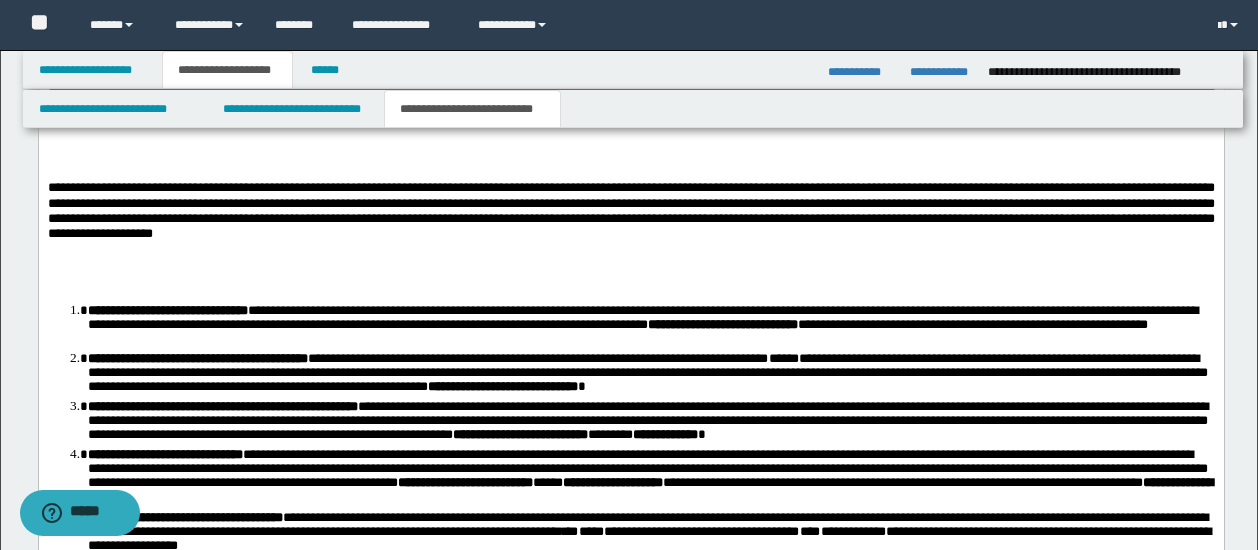 scroll, scrollTop: 1519, scrollLeft: 0, axis: vertical 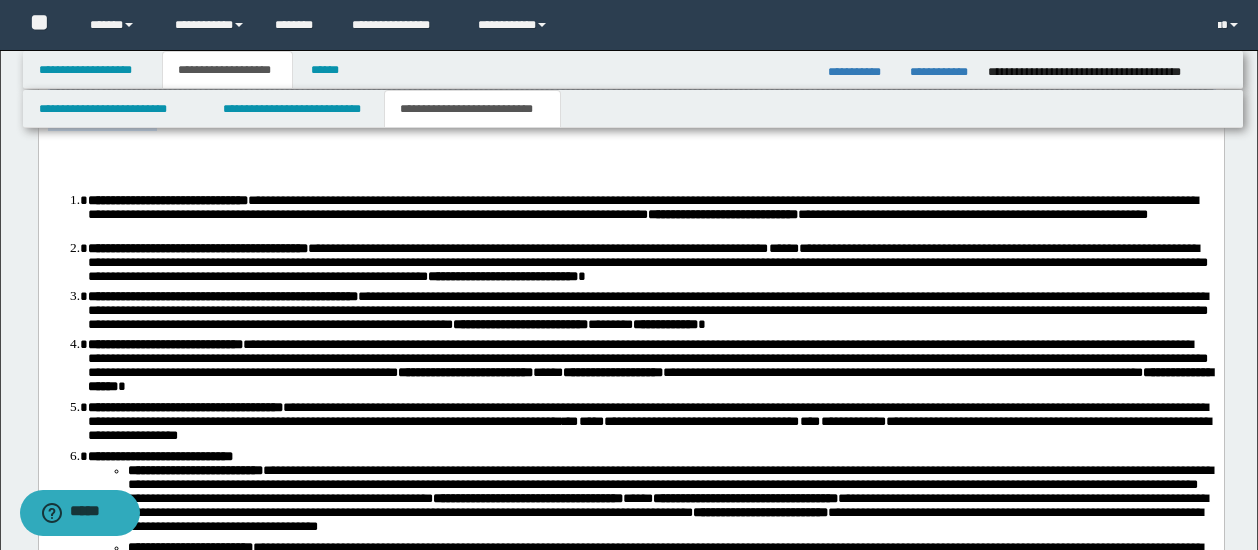 drag, startPoint x: 278, startPoint y: 193, endPoint x: 844, endPoint y: 236, distance: 567.63104 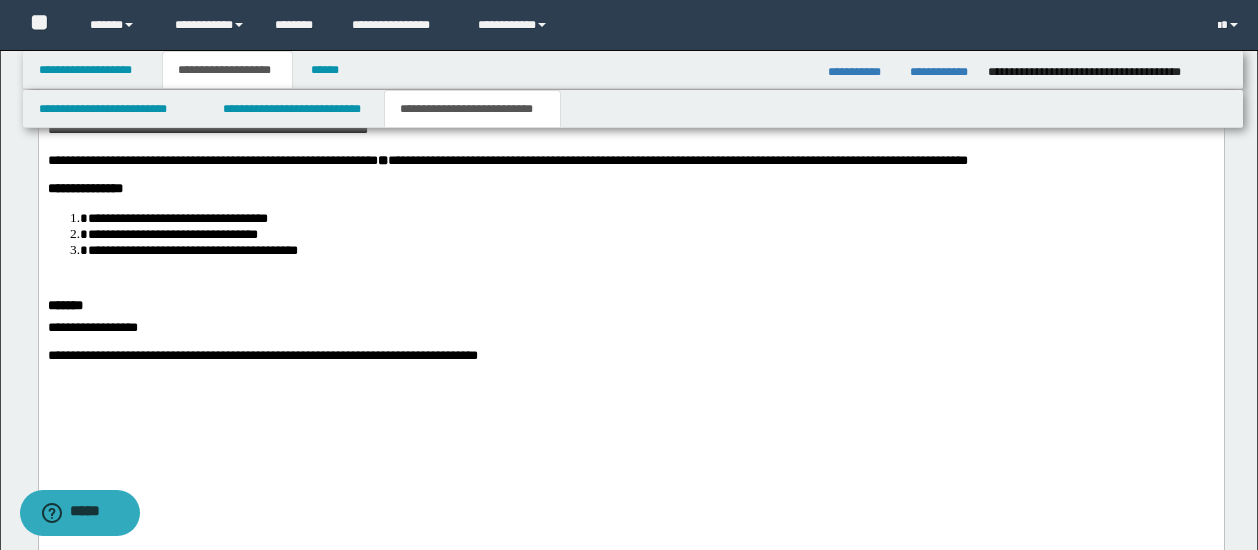 scroll, scrollTop: 2519, scrollLeft: 0, axis: vertical 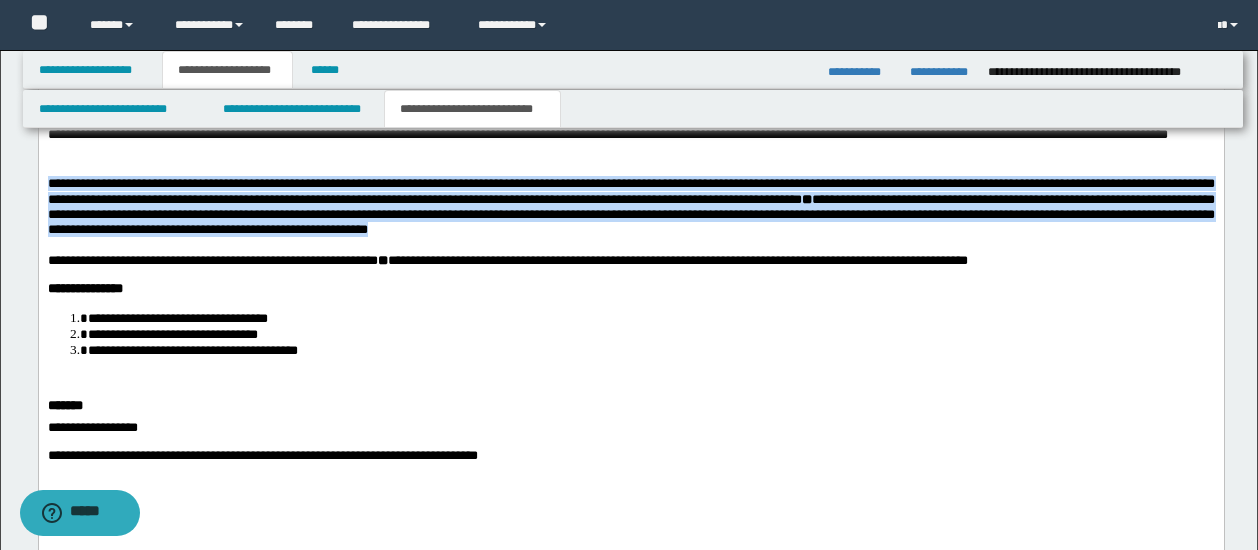 drag, startPoint x: 49, startPoint y: 265, endPoint x: 1178, endPoint y: 308, distance: 1129.8186 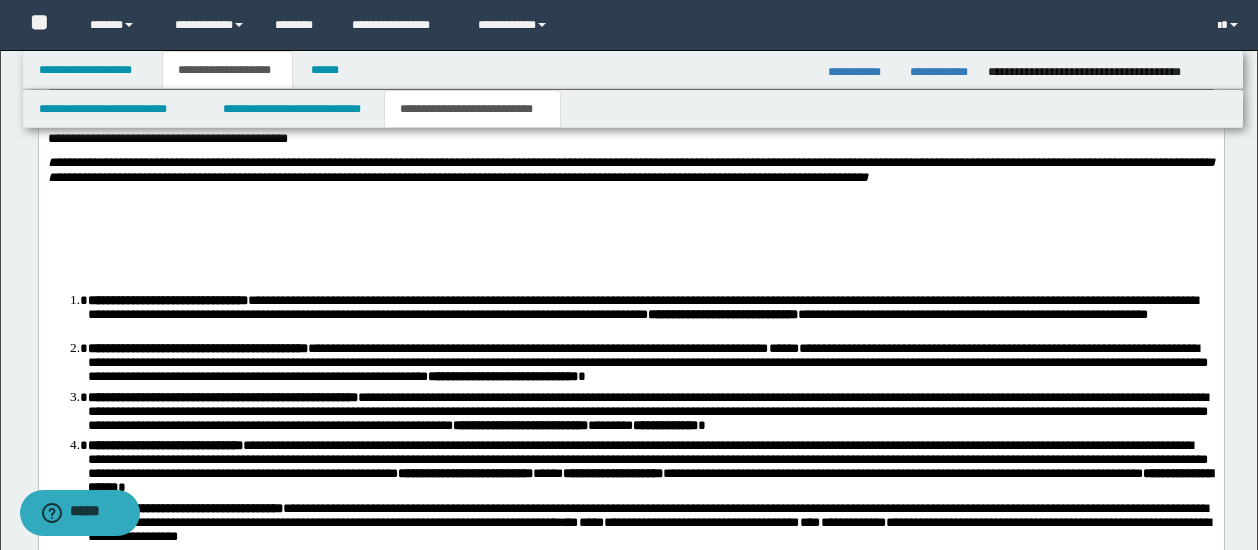 scroll, scrollTop: 1319, scrollLeft: 0, axis: vertical 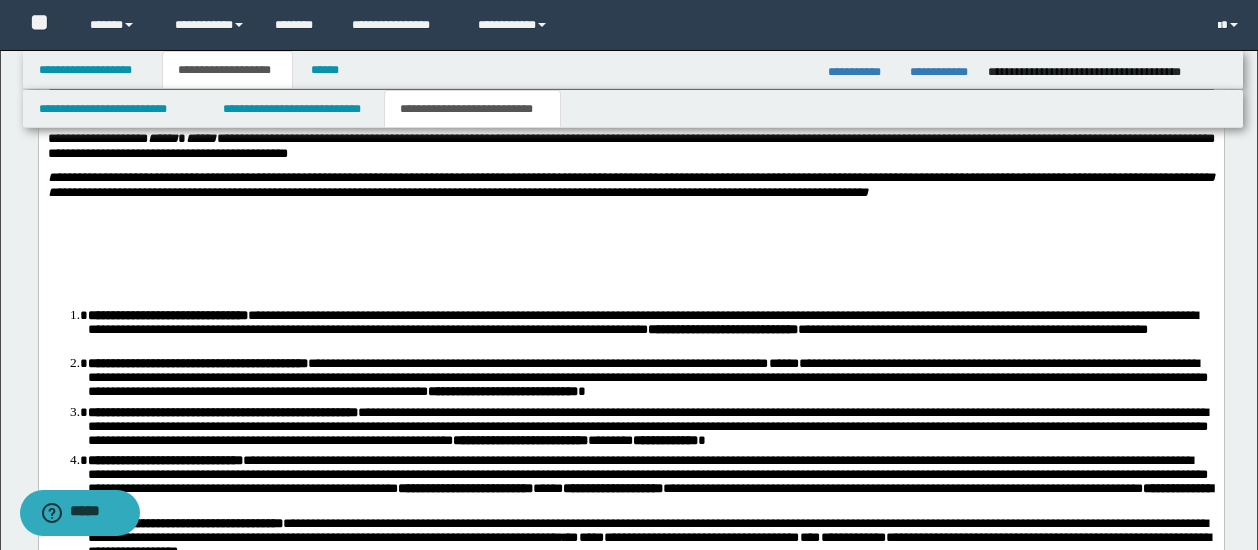 click on "**********" at bounding box center (630, 185) 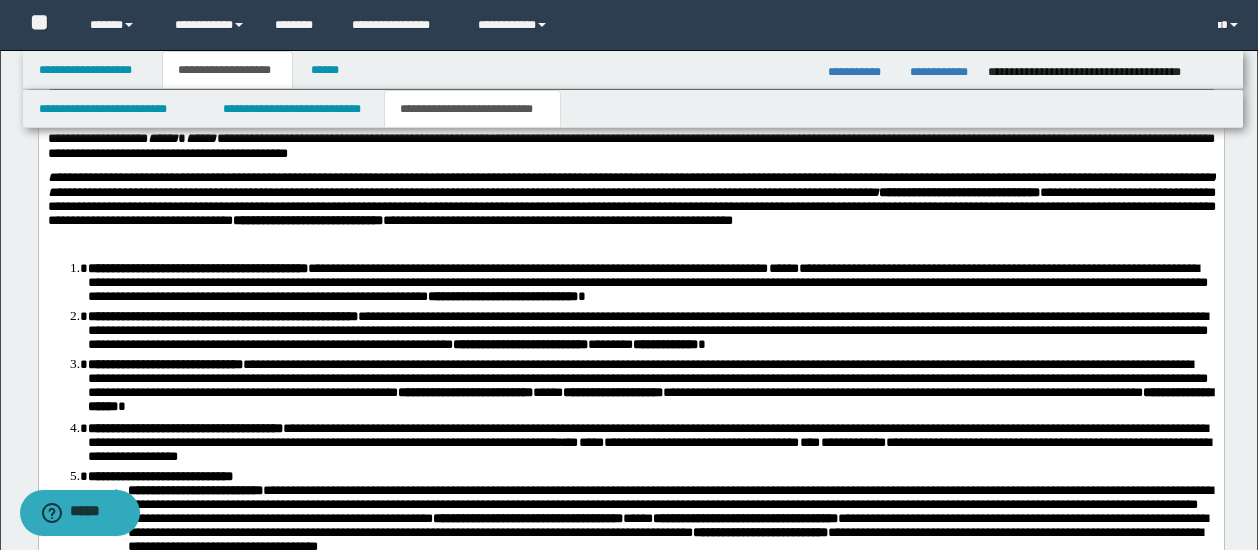 click on "**********" at bounding box center [631, 208] 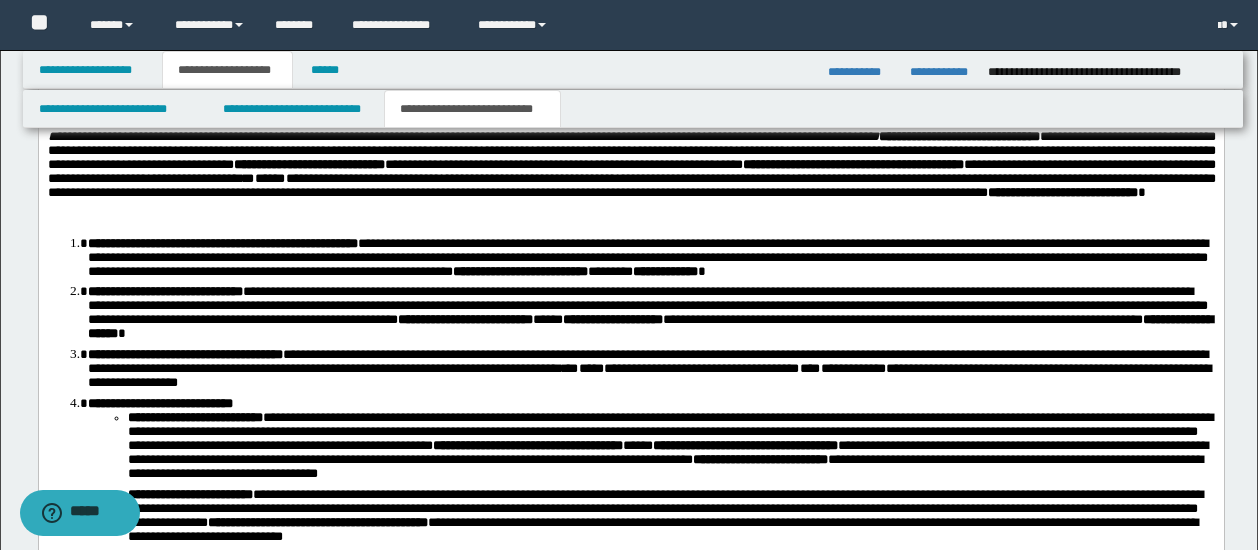 scroll, scrollTop: 1419, scrollLeft: 0, axis: vertical 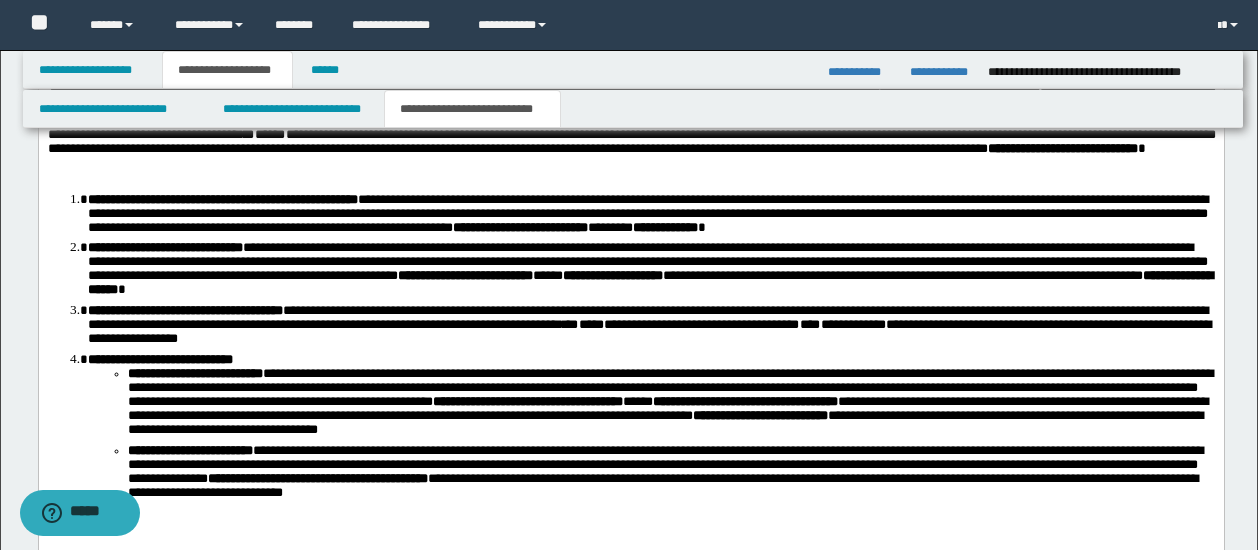 click on "**********" at bounding box center (631, 124) 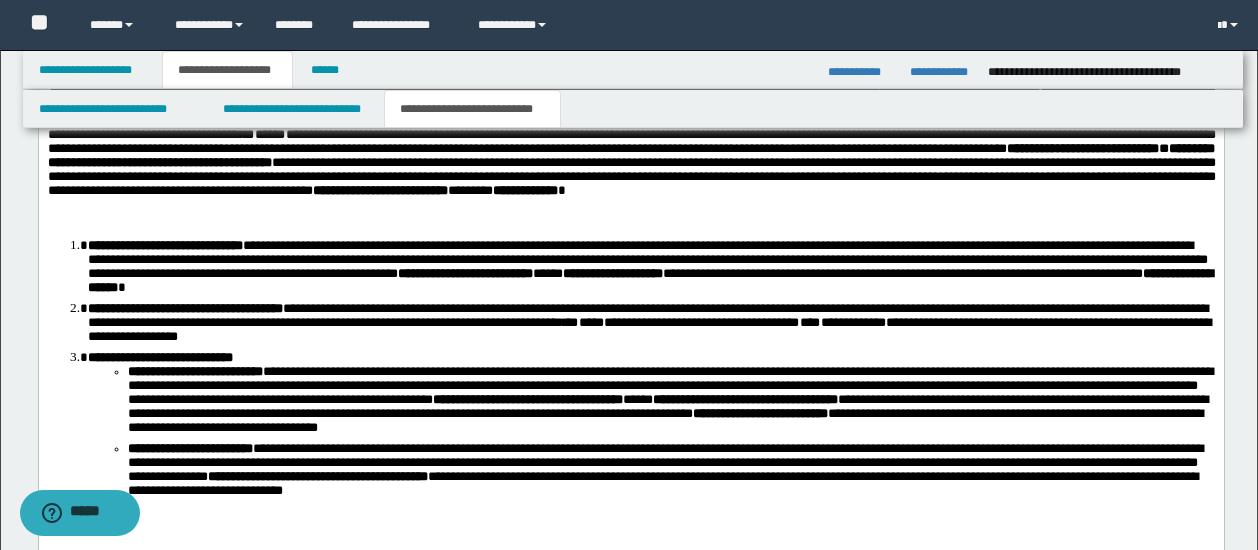 click on "**********" at bounding box center [631, 147] 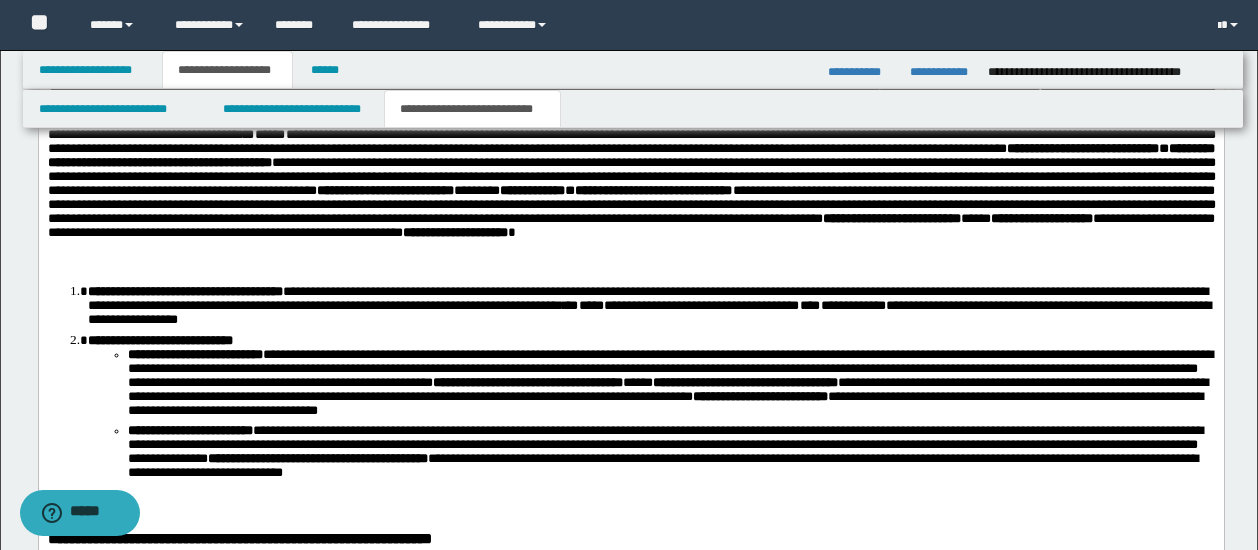 click on "**********" at bounding box center [631, 170] 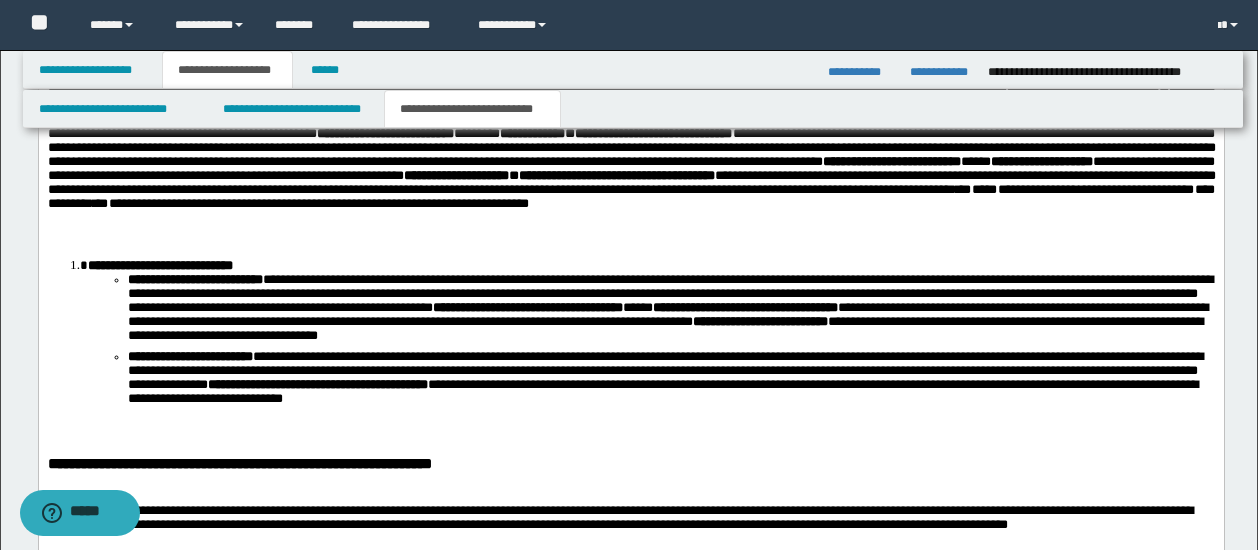 scroll, scrollTop: 1519, scrollLeft: 0, axis: vertical 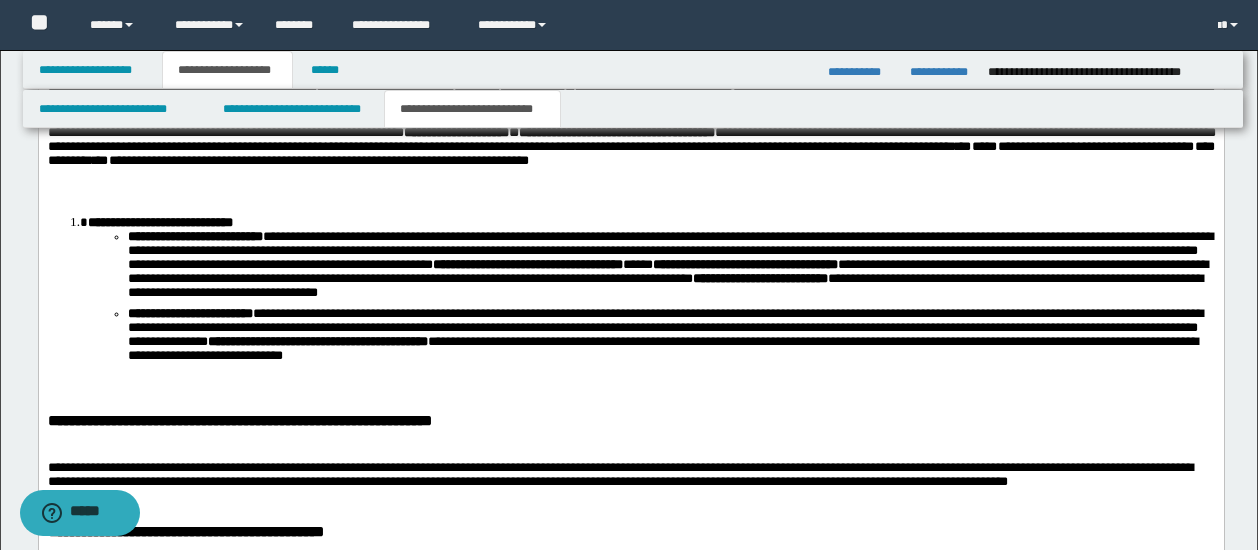 click on "**********" at bounding box center [631, 85] 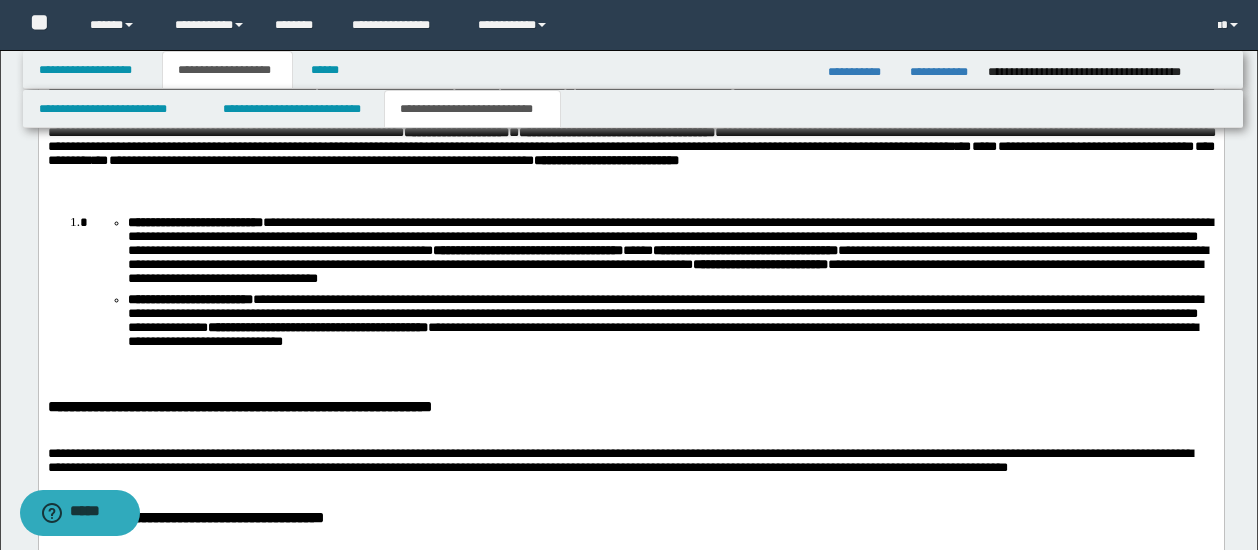 click on "**********" at bounding box center (631, 85) 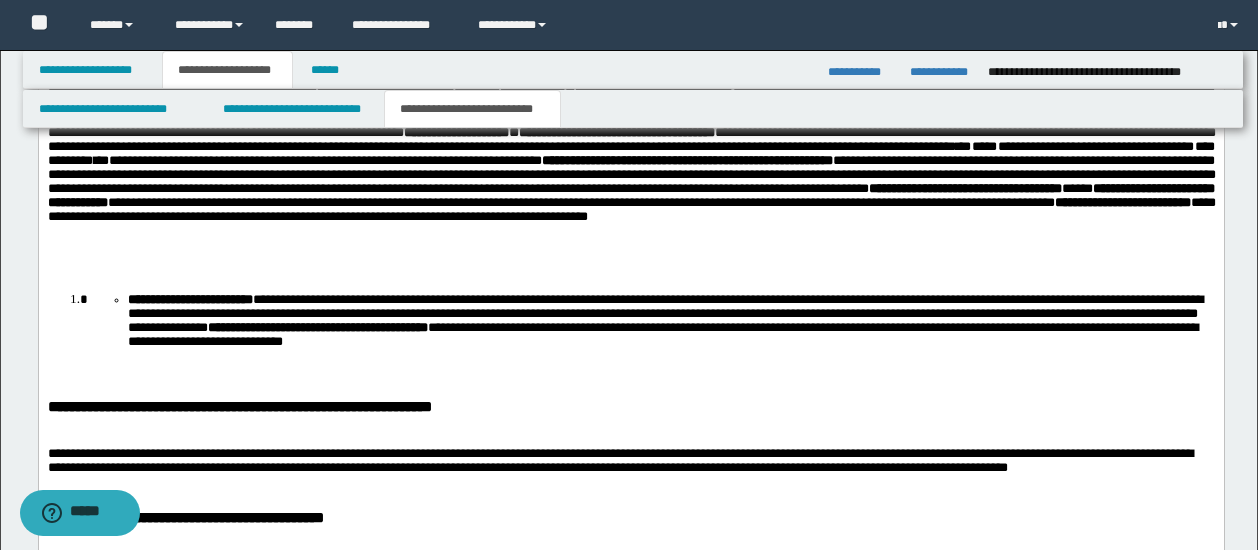 click on "**********" at bounding box center (631, 124) 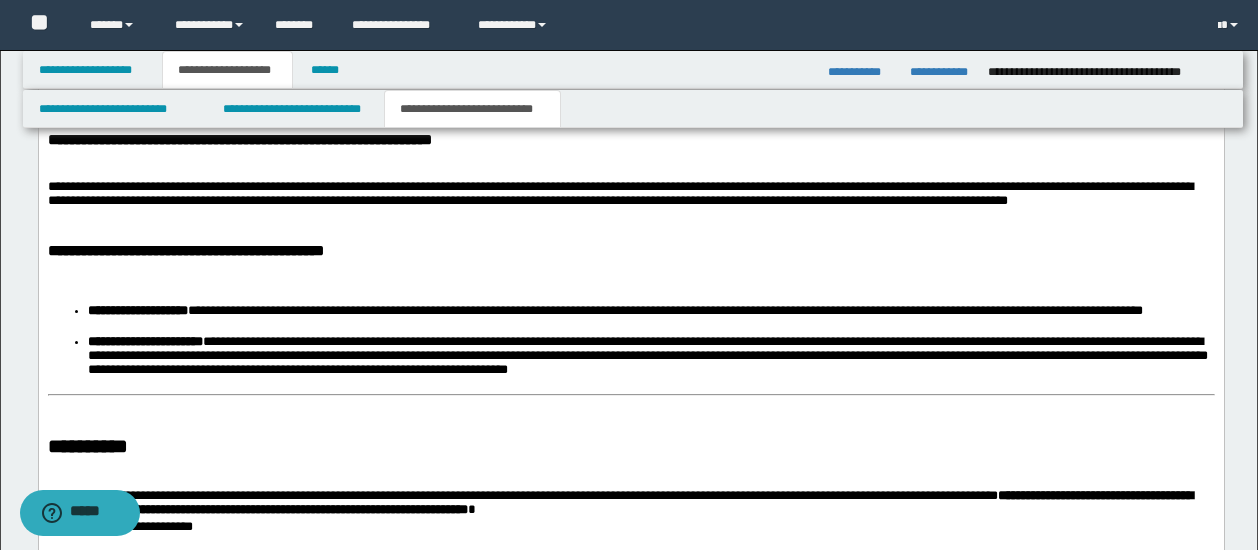 scroll, scrollTop: 1719, scrollLeft: 0, axis: vertical 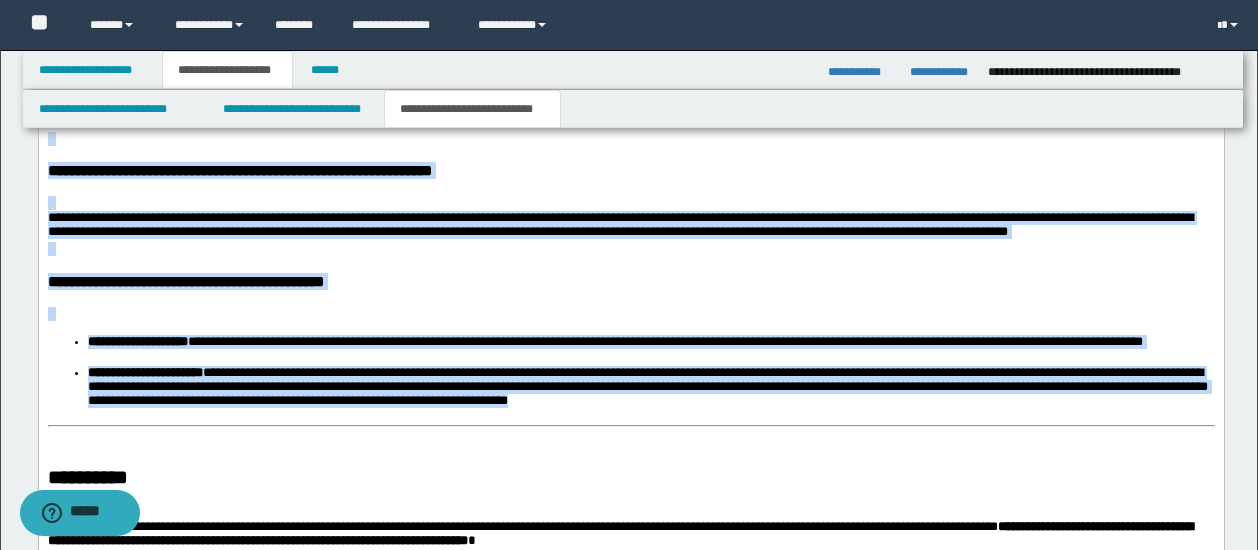 drag, startPoint x: 427, startPoint y: 197, endPoint x: 734, endPoint y: 483, distance: 419.57718 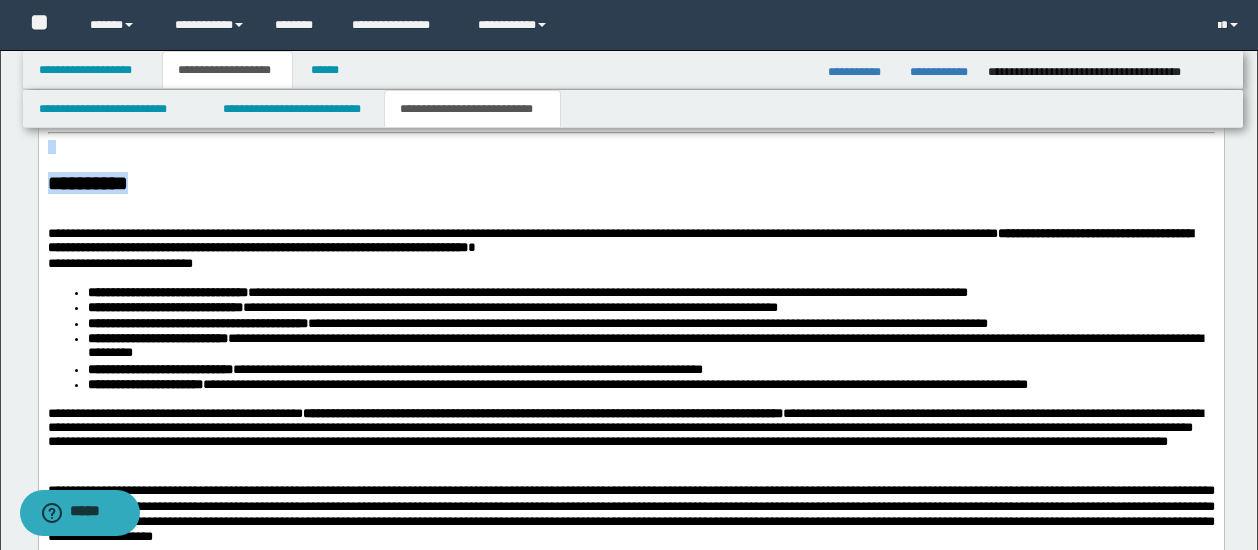 drag, startPoint x: 434, startPoint y: 195, endPoint x: 486, endPoint y: 261, distance: 84.0238 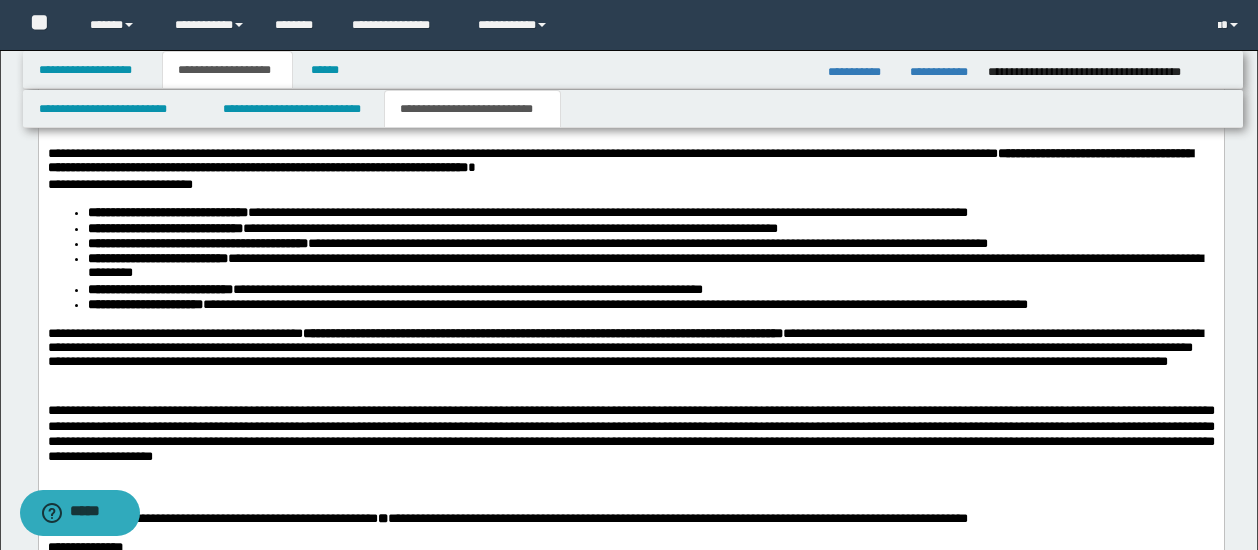 drag, startPoint x: 593, startPoint y: 177, endPoint x: 598, endPoint y: 186, distance: 10.29563 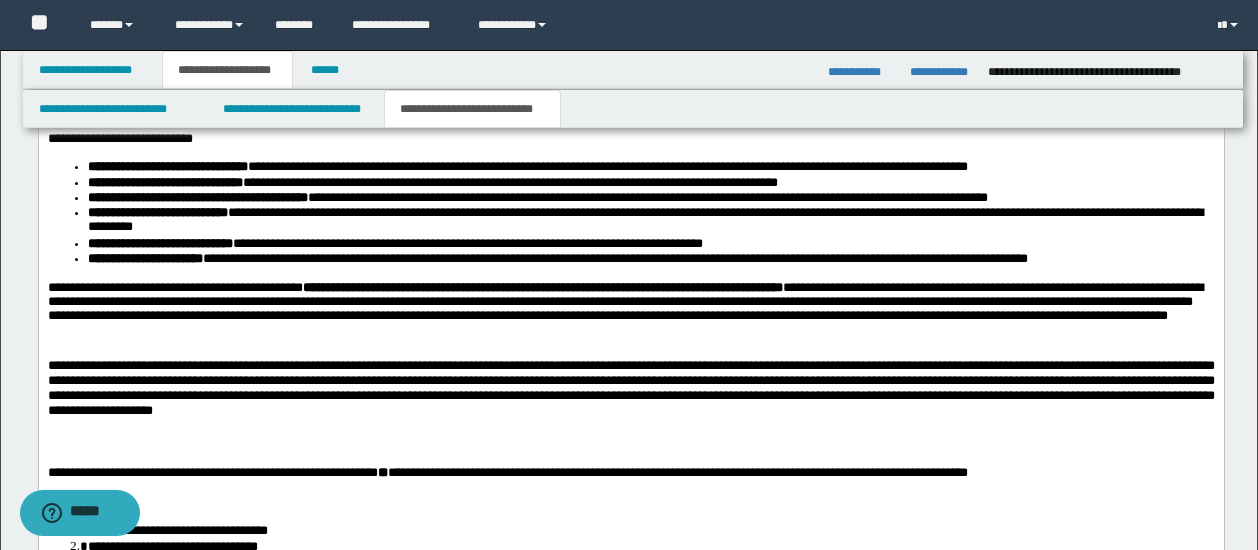 click on "**********" at bounding box center [631, -53] 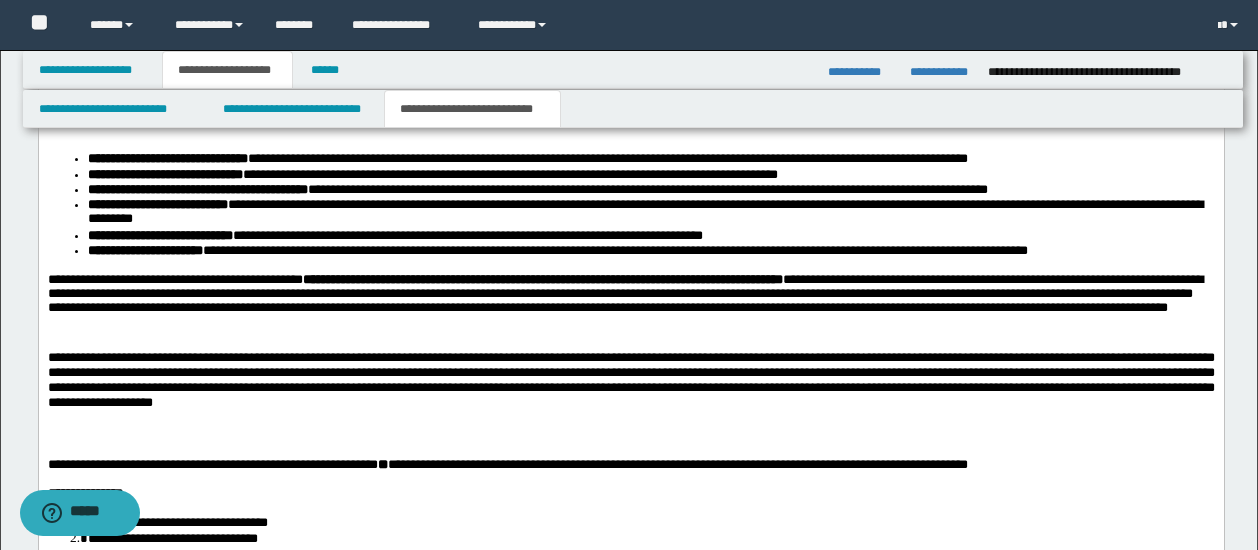 click on "**********" at bounding box center (631, -46) 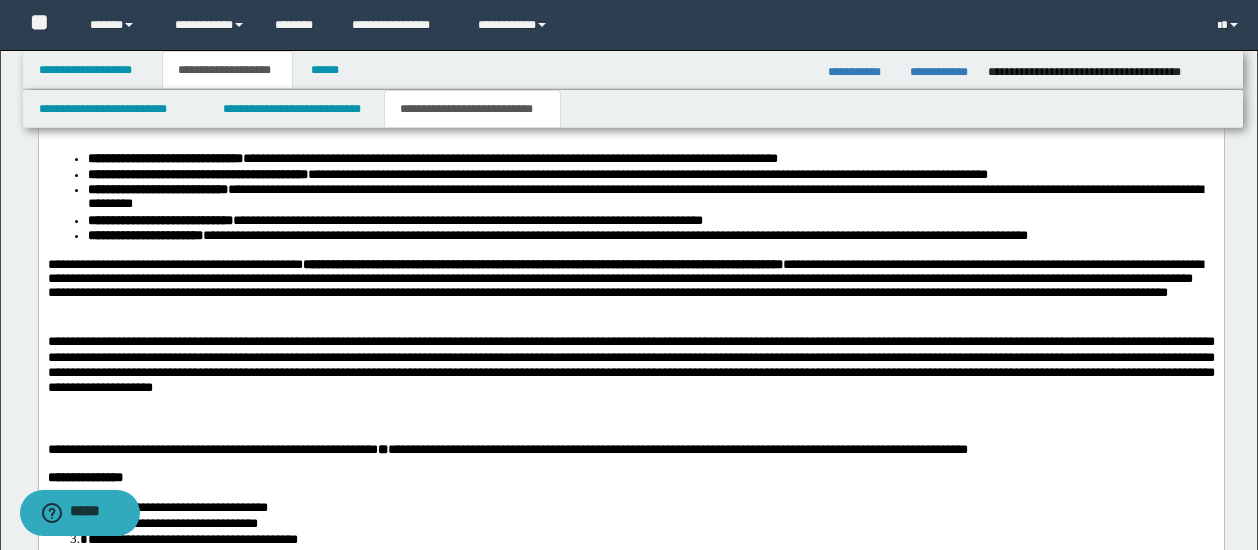 click on "**********" at bounding box center (631, -46) 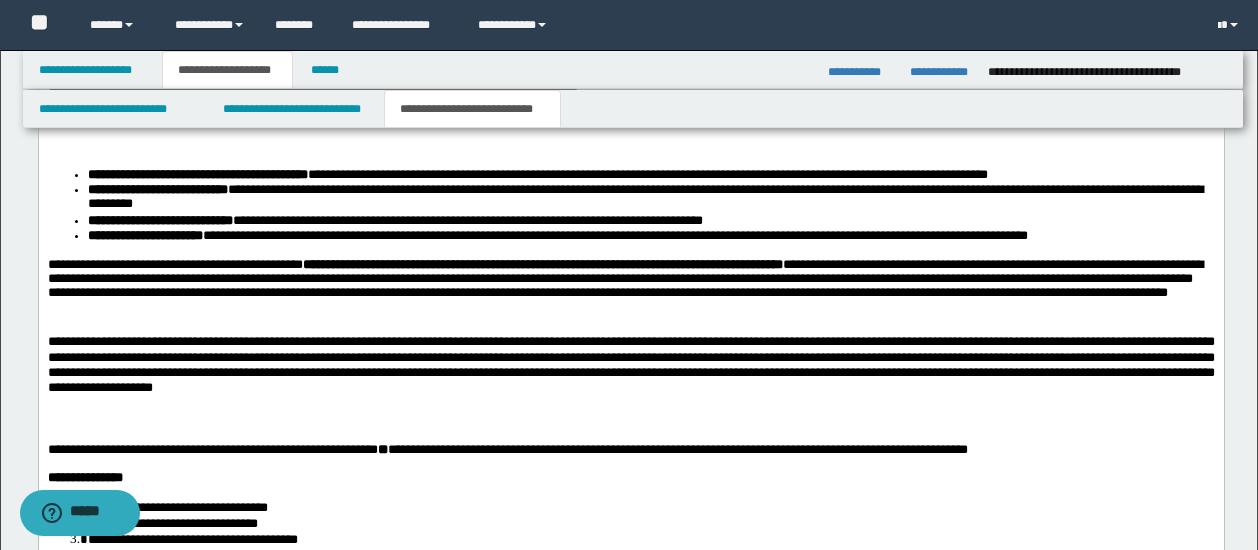 drag, startPoint x: 918, startPoint y: 299, endPoint x: 860, endPoint y: 298, distance: 58.00862 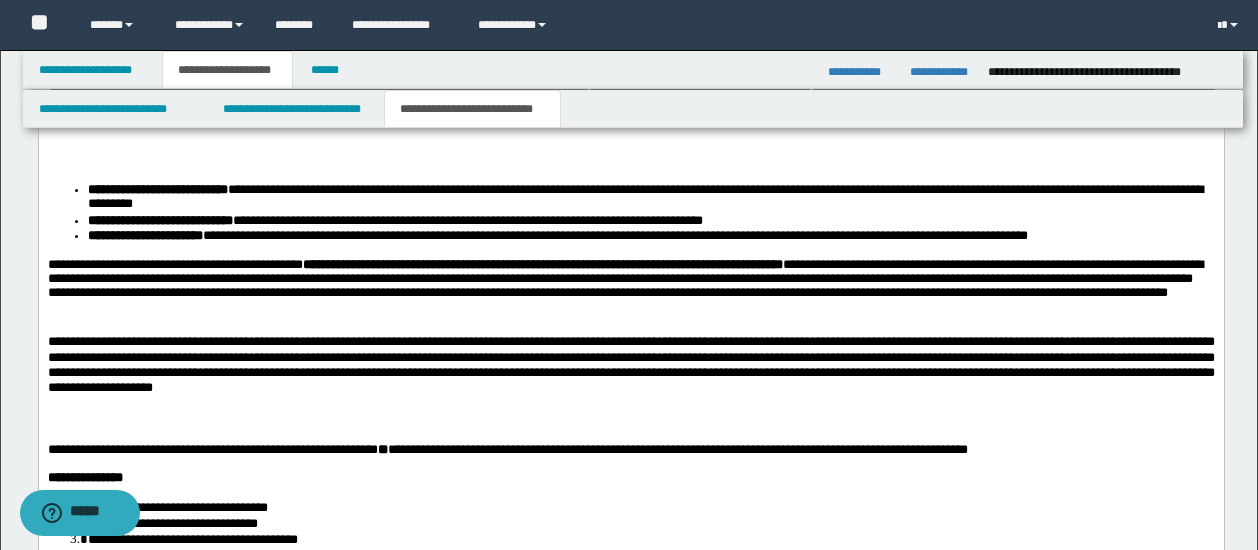 click on "**********" at bounding box center (631, -30) 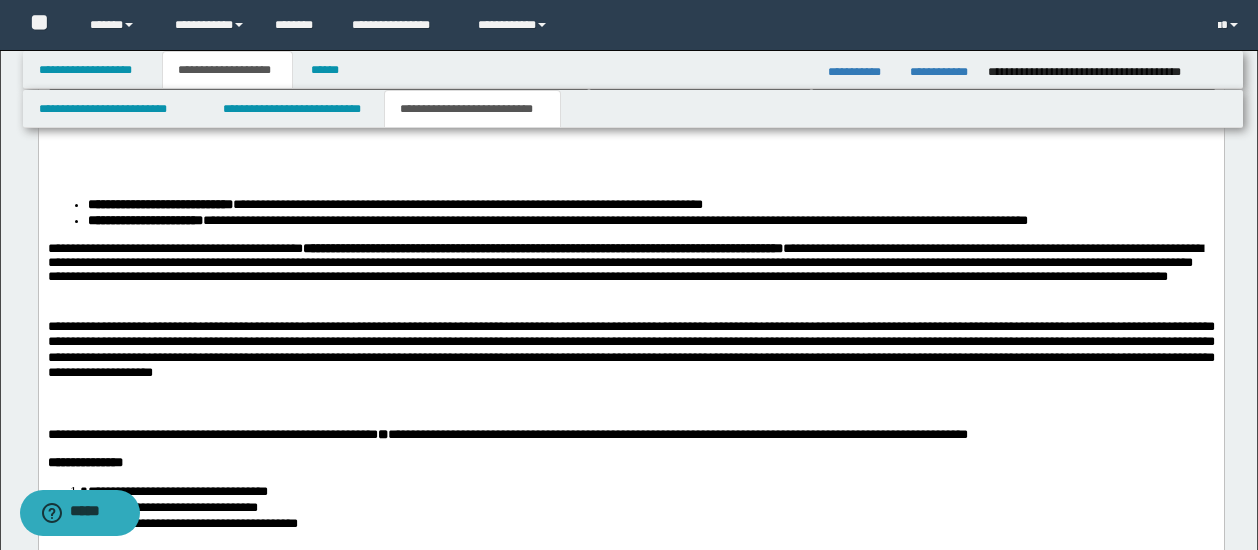 click on "**********" at bounding box center [631, -23] 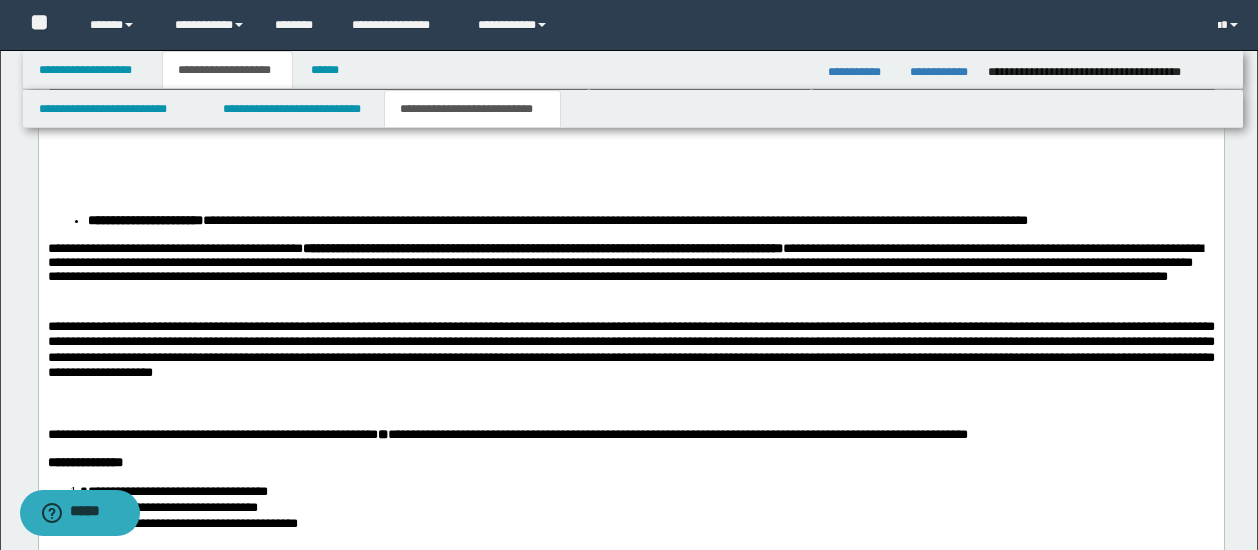 click on "**********" at bounding box center (631, -15) 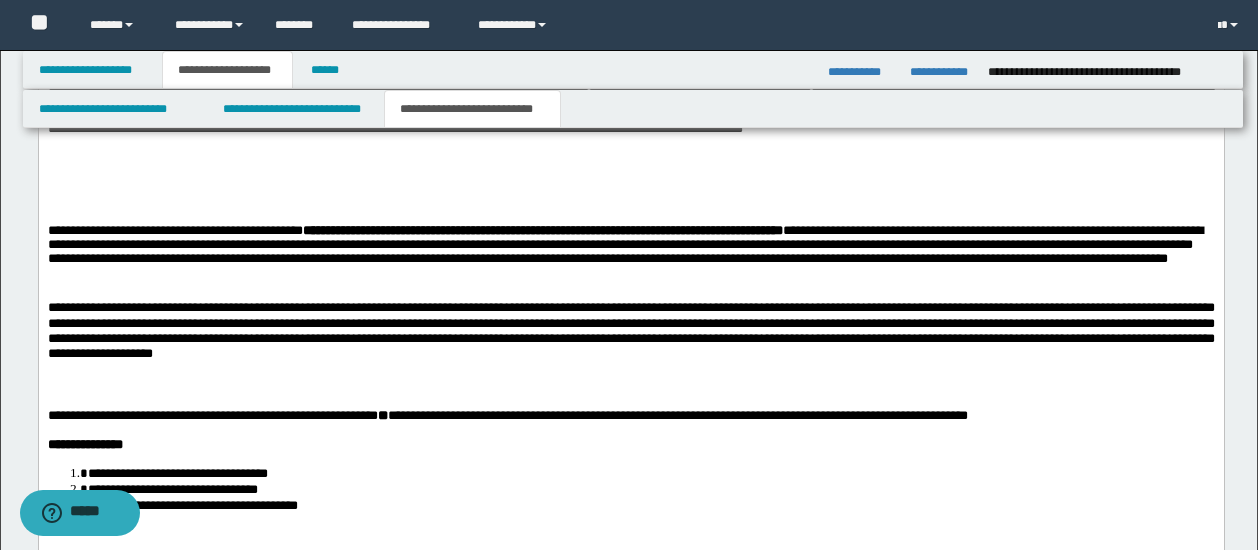 click on "**********" at bounding box center (631, -7) 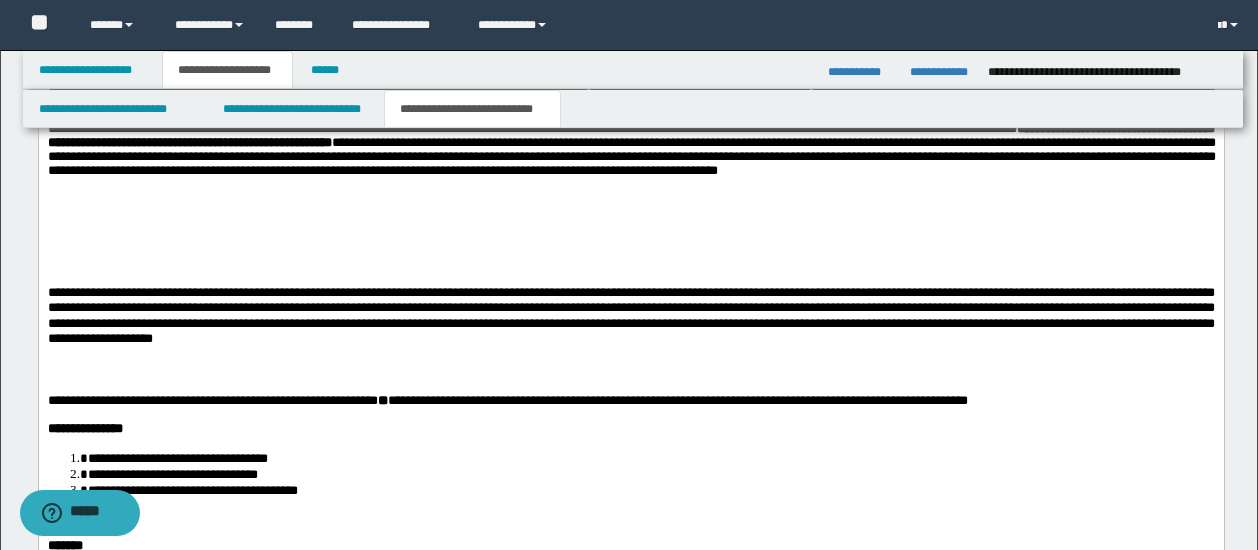 click on "**********" at bounding box center (630, -18) 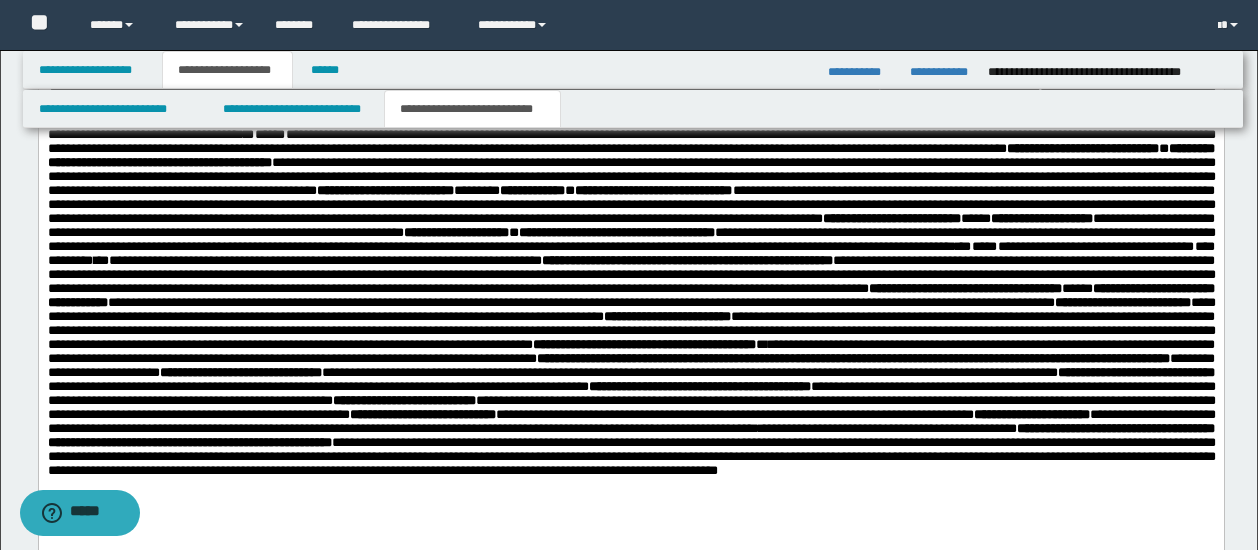 scroll, scrollTop: 1319, scrollLeft: 0, axis: vertical 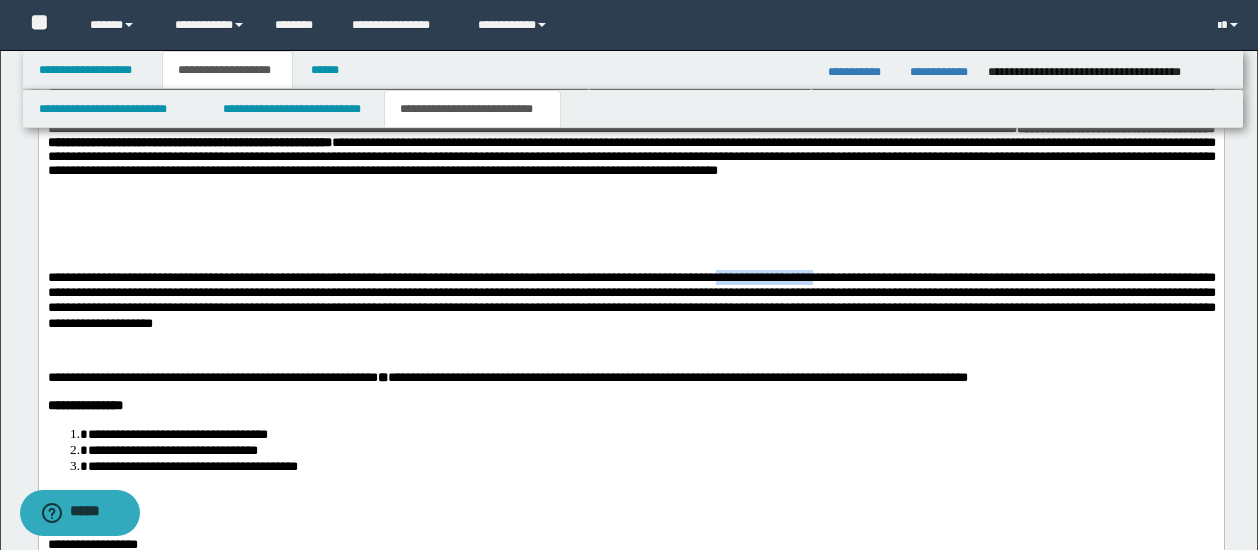drag, startPoint x: 860, startPoint y: 354, endPoint x: 979, endPoint y: 355, distance: 119.0042 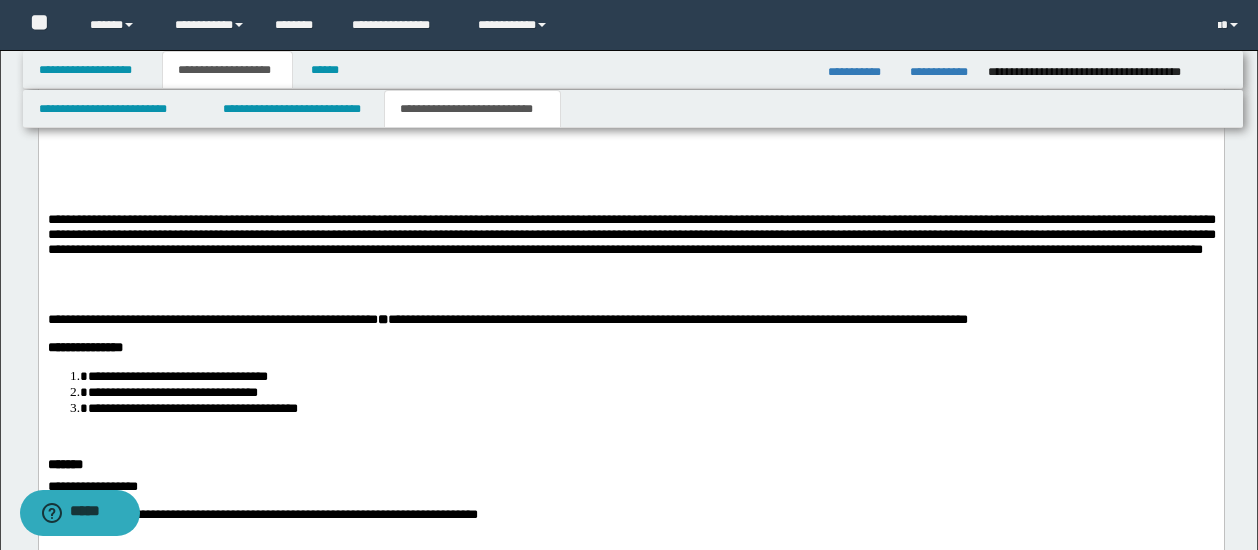 scroll, scrollTop: 1819, scrollLeft: 0, axis: vertical 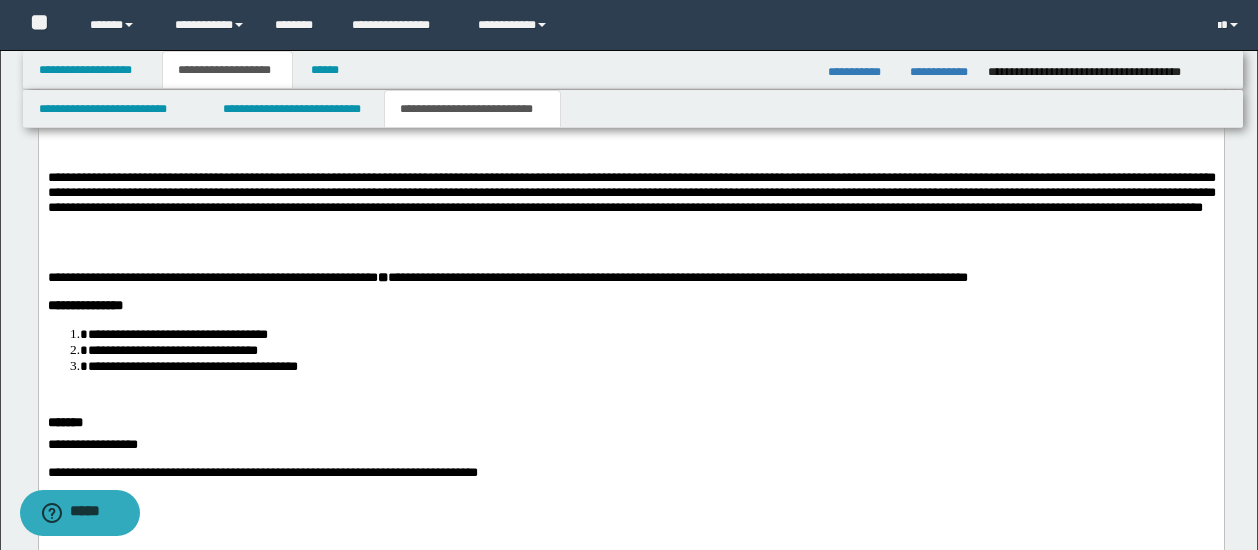 click at bounding box center [631, 238] 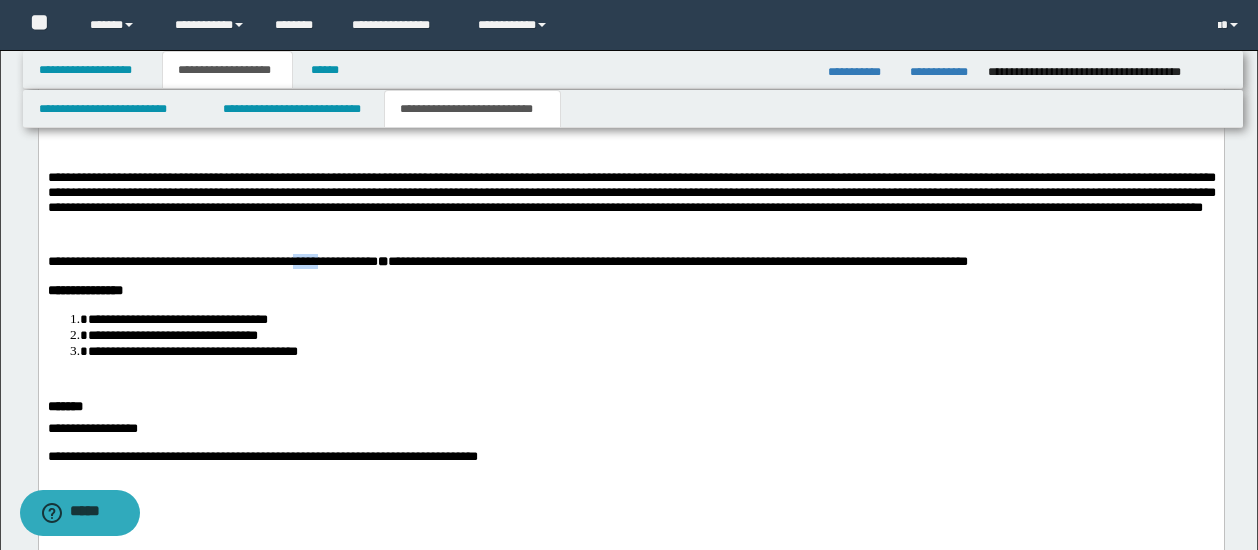 drag, startPoint x: 378, startPoint y: 339, endPoint x: 334, endPoint y: 342, distance: 44.102154 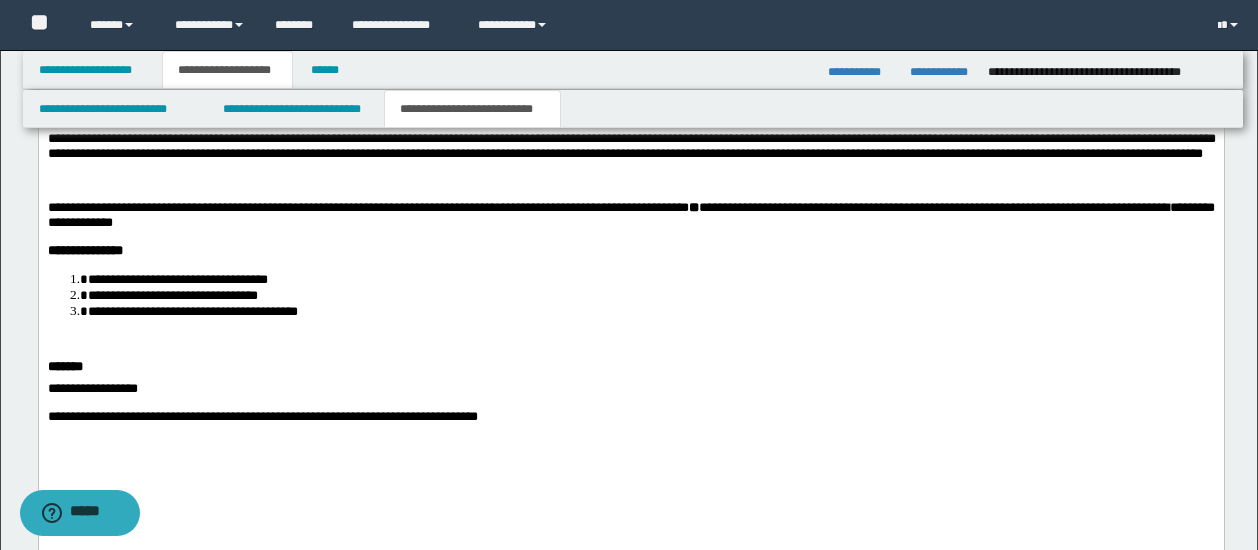 scroll, scrollTop: 1919, scrollLeft: 0, axis: vertical 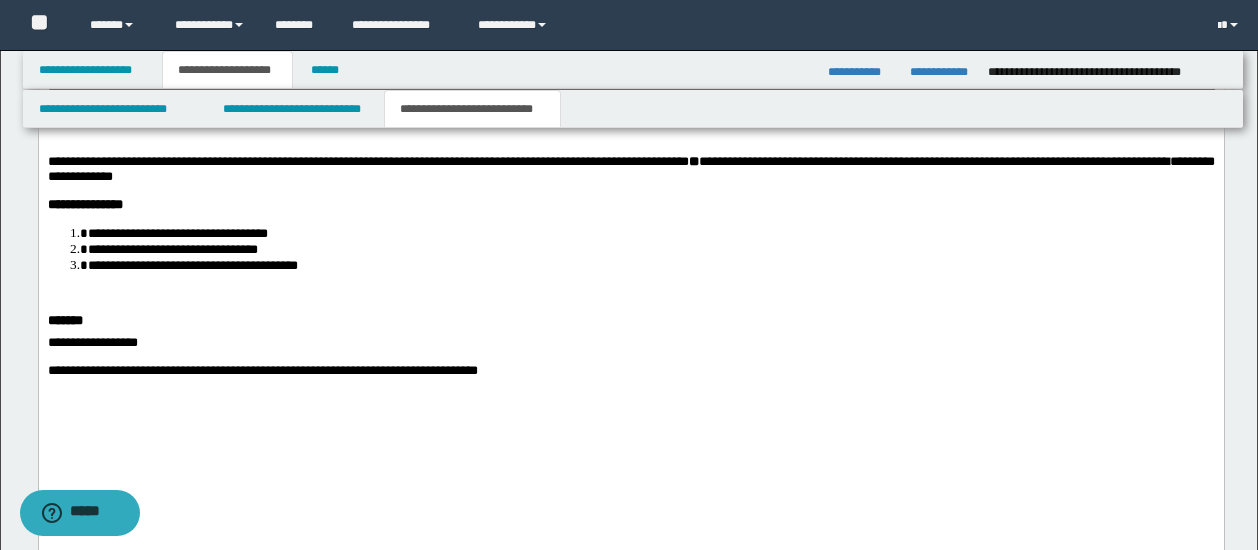 click on "**********" at bounding box center (630, 249) 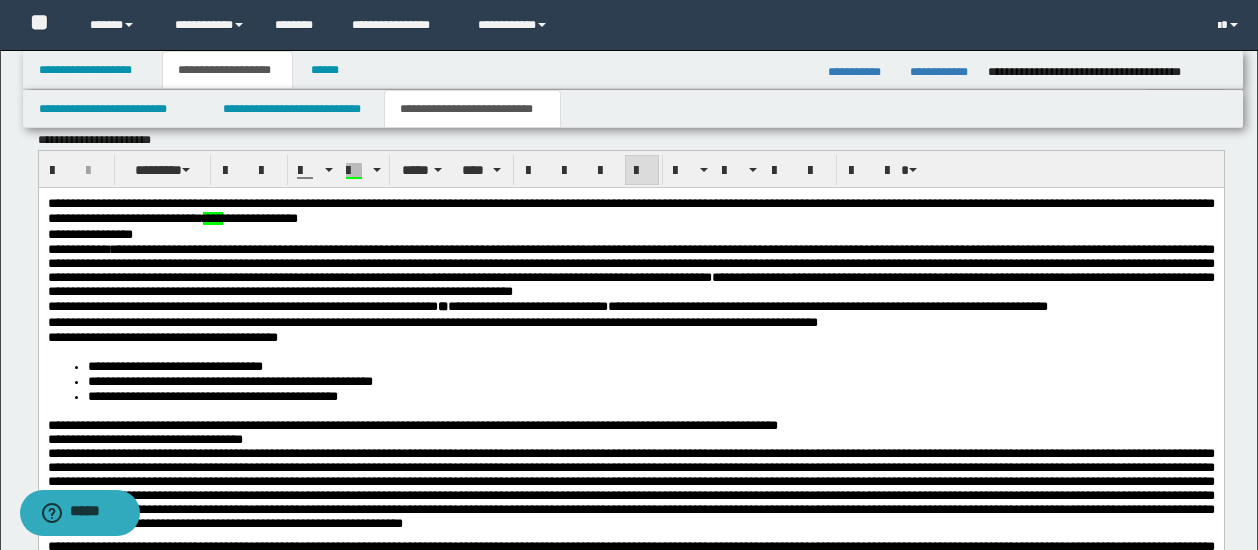 scroll, scrollTop: 819, scrollLeft: 0, axis: vertical 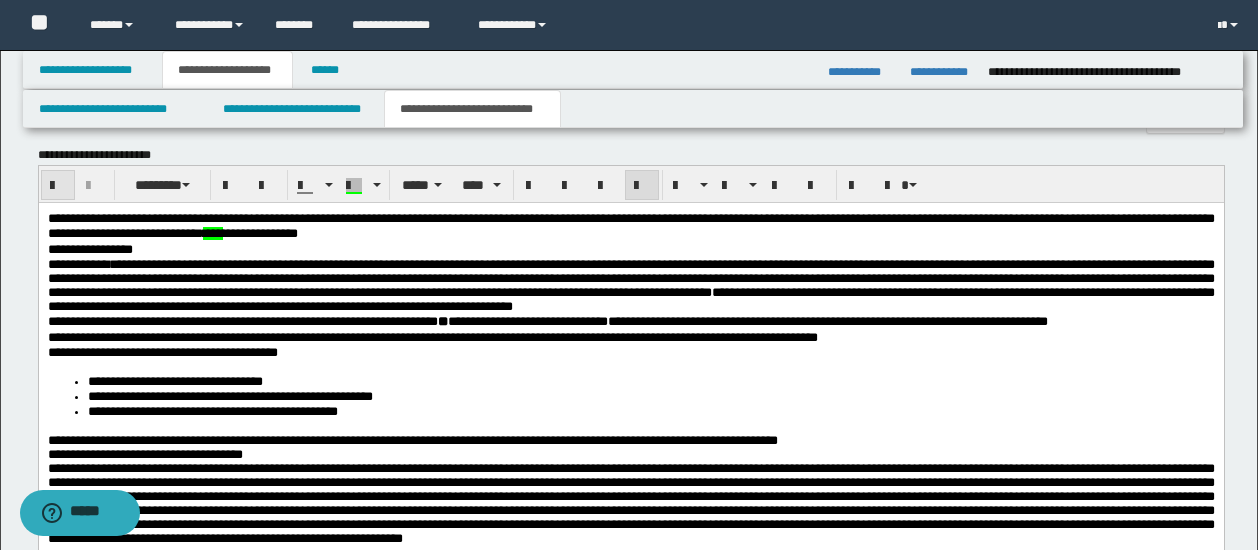 drag, startPoint x: 56, startPoint y: 170, endPoint x: 113, endPoint y: 181, distance: 58.0517 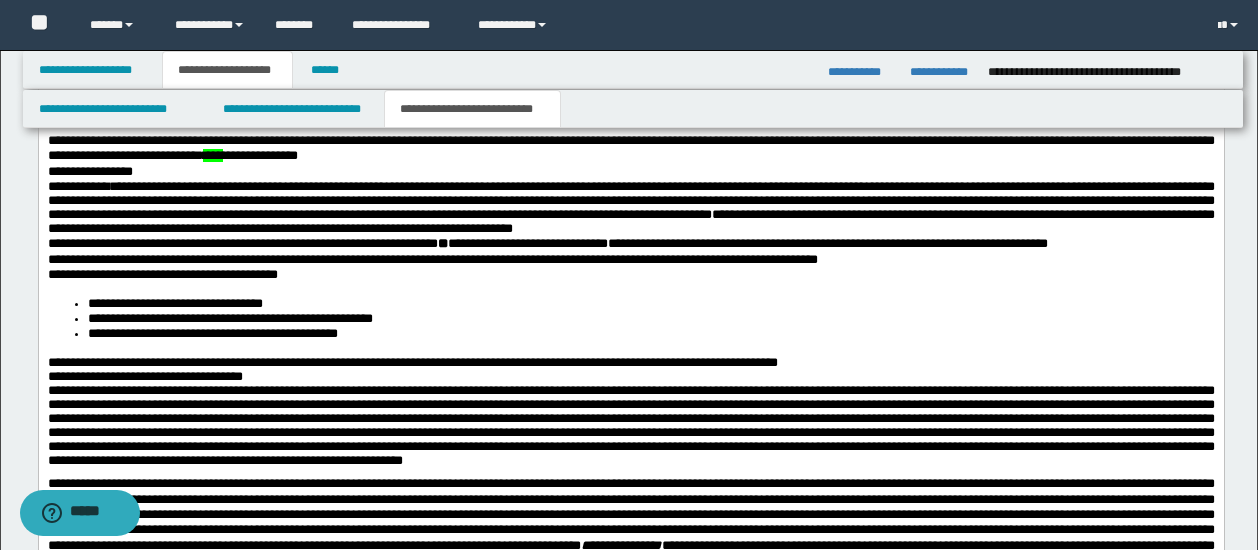 scroll, scrollTop: 1019, scrollLeft: 0, axis: vertical 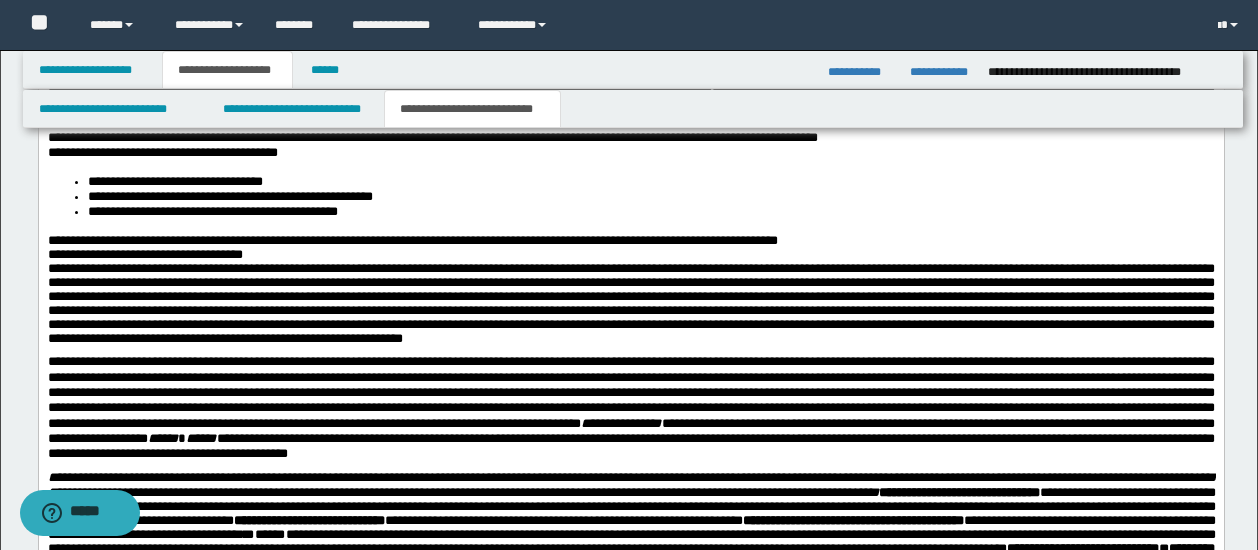 click on "**********" at bounding box center (630, 239) 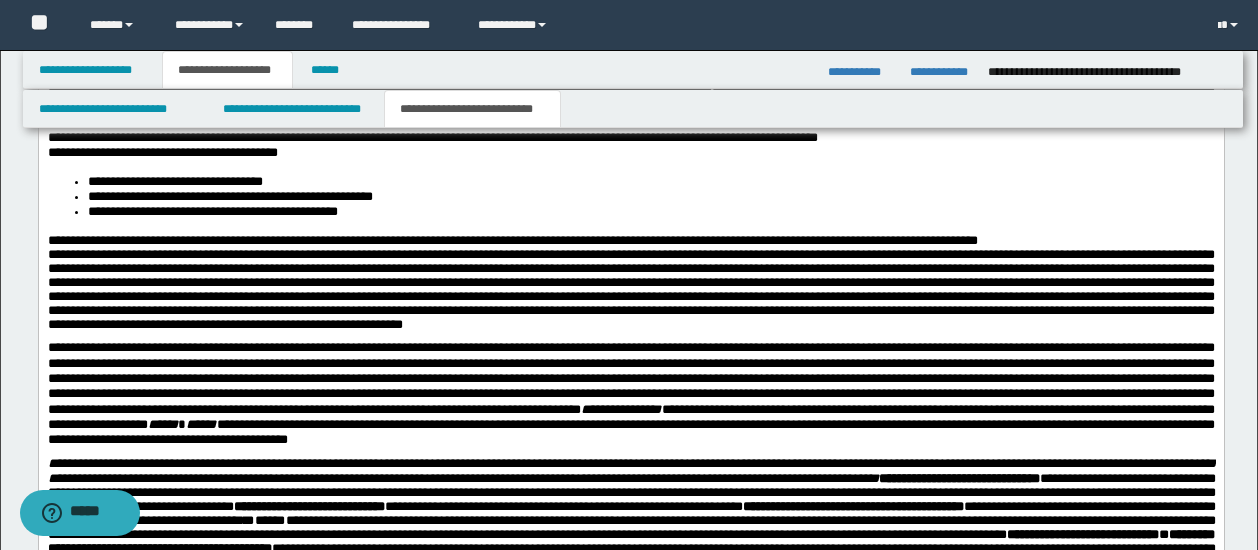 click on "**********" at bounding box center [630, 239] 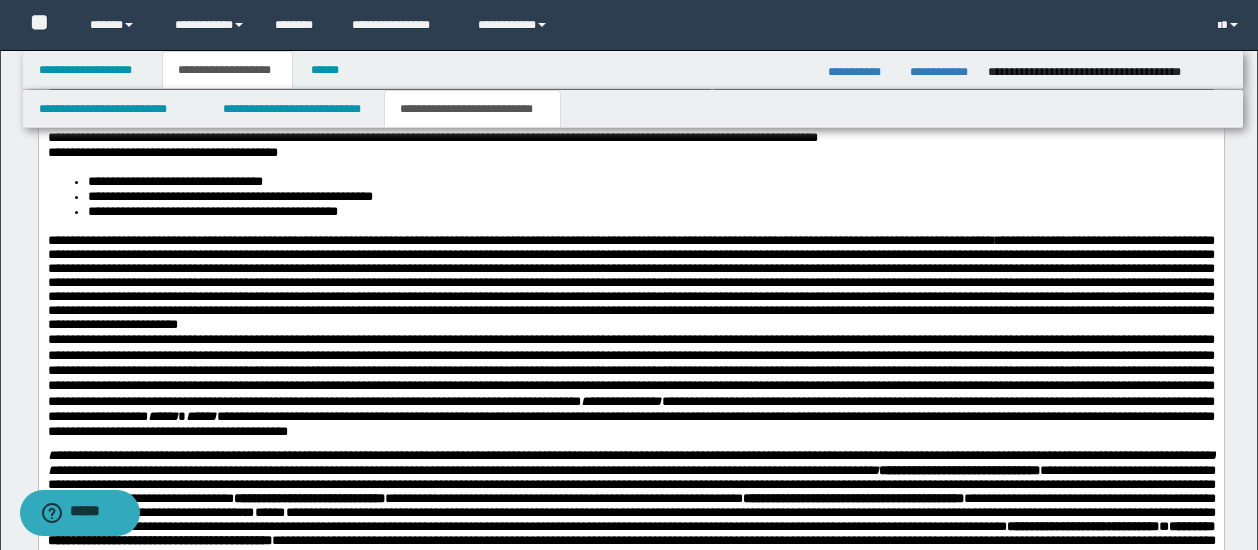 scroll, scrollTop: 1219, scrollLeft: 0, axis: vertical 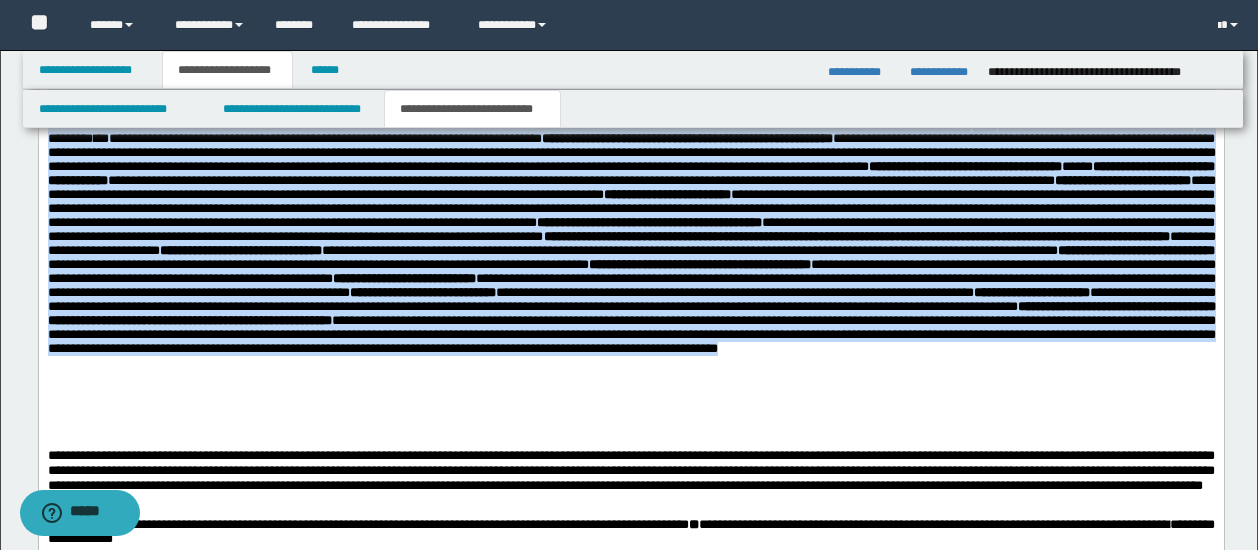 drag, startPoint x: 49, startPoint y: 32, endPoint x: 575, endPoint y: 427, distance: 657.8001 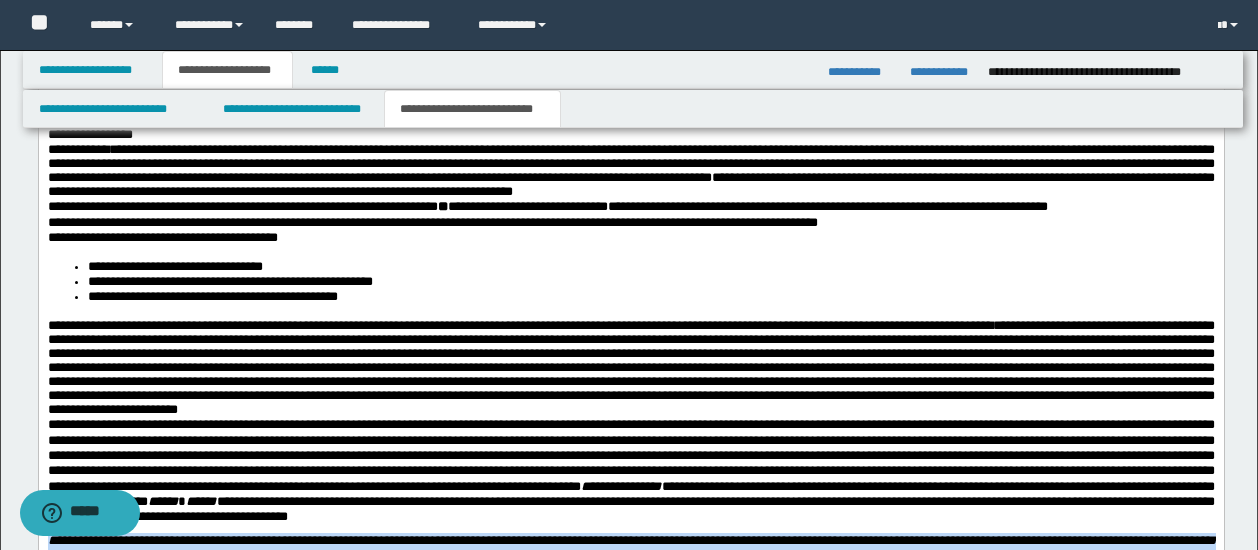 scroll, scrollTop: 819, scrollLeft: 0, axis: vertical 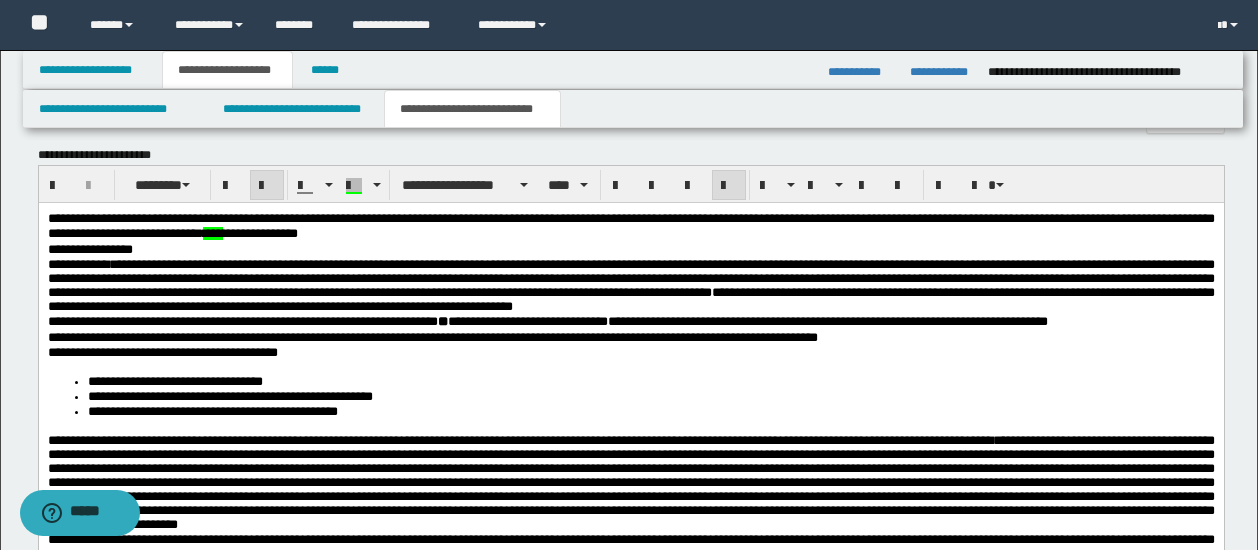 click at bounding box center (267, 186) 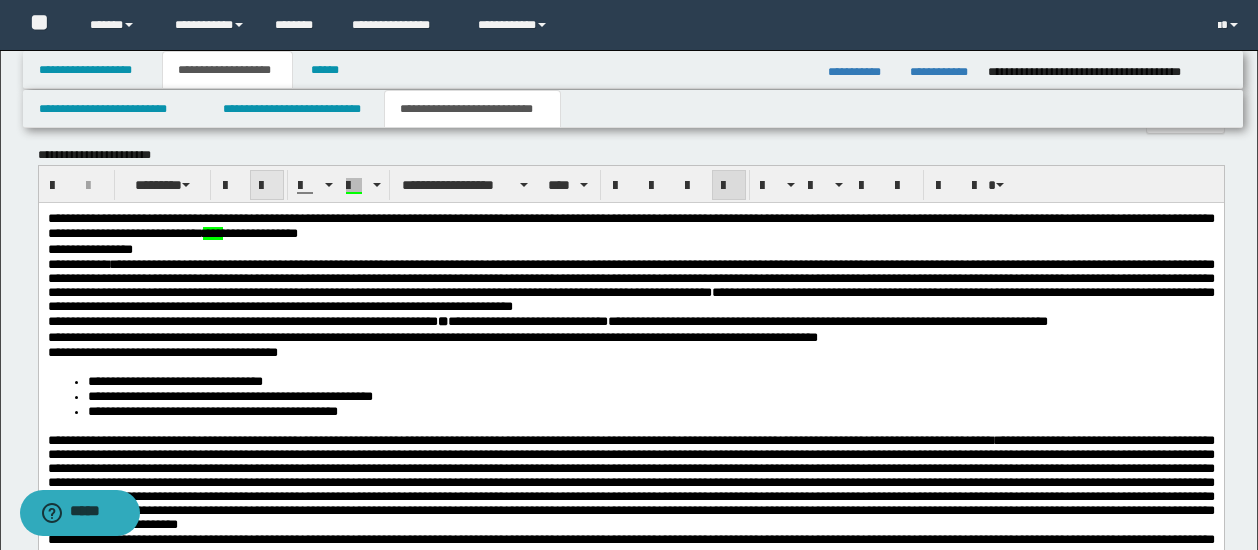 click at bounding box center (267, 186) 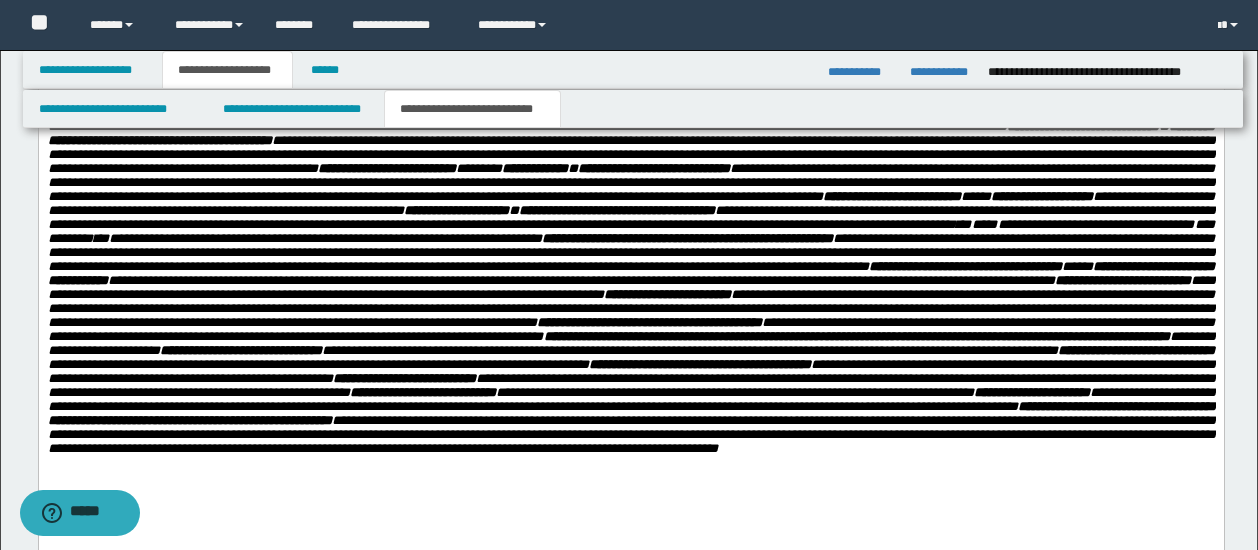 scroll, scrollTop: 1719, scrollLeft: 0, axis: vertical 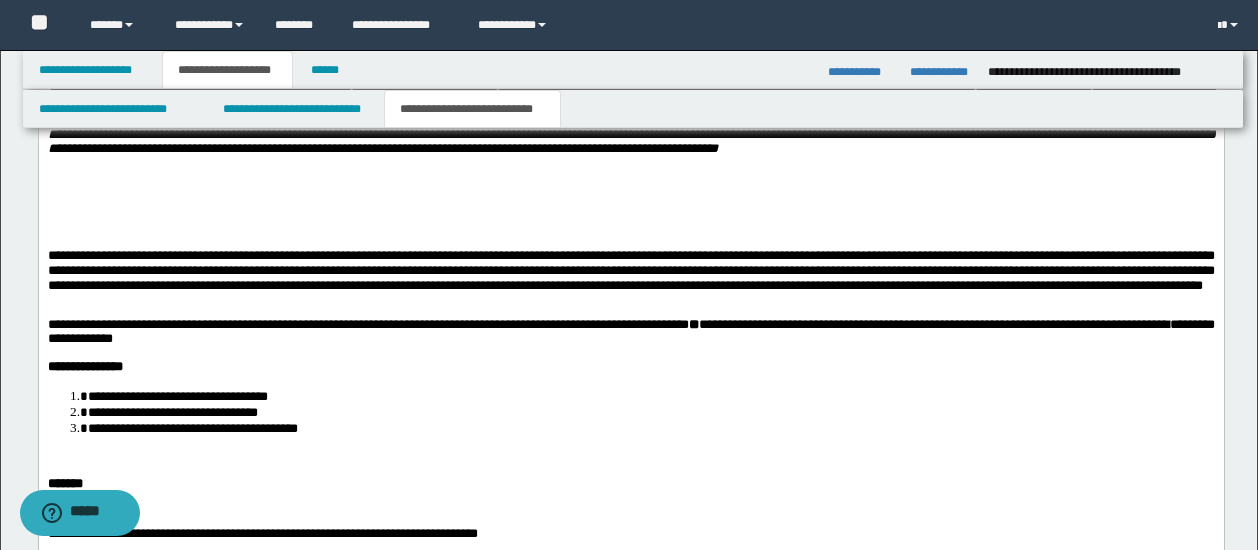 click on "**********" at bounding box center [650, 412] 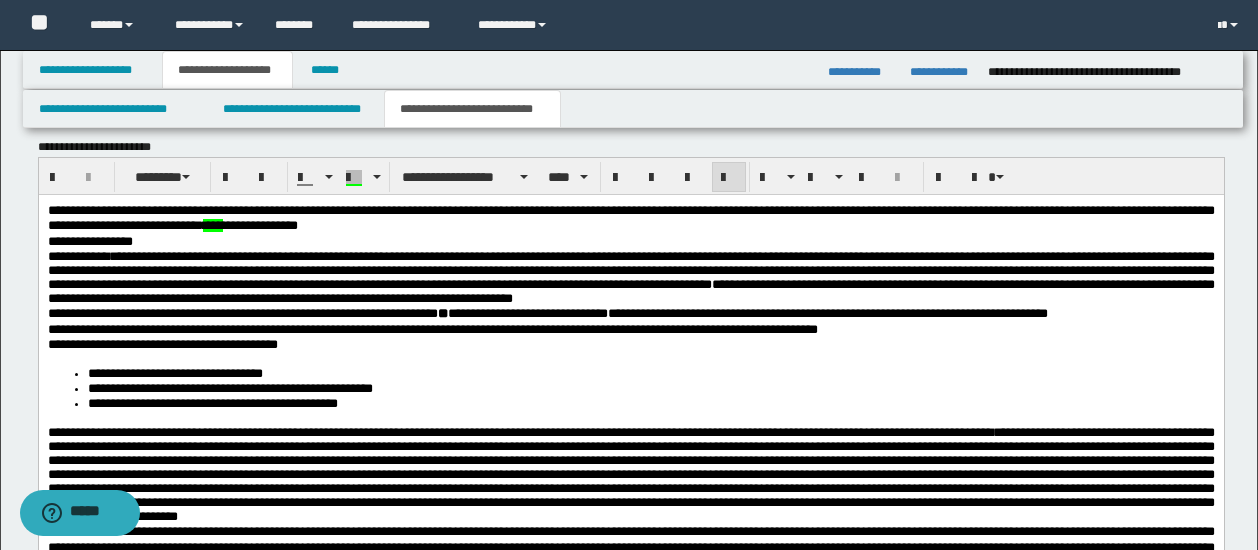 scroll, scrollTop: 819, scrollLeft: 0, axis: vertical 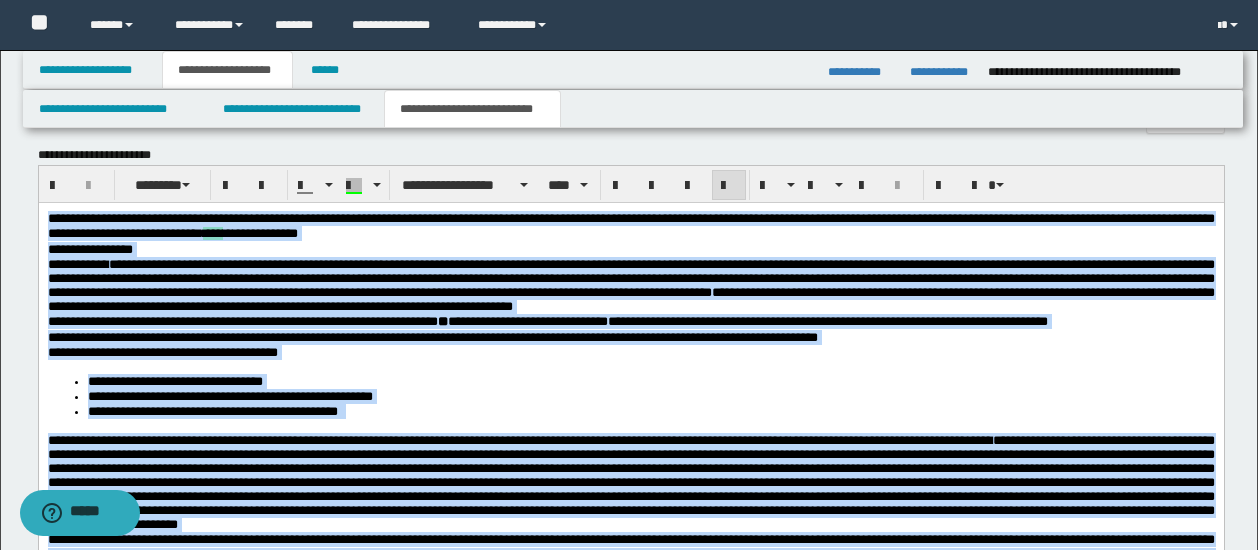 drag, startPoint x: 586, startPoint y: 1530, endPoint x: 22, endPoint y: 192, distance: 1452.0125 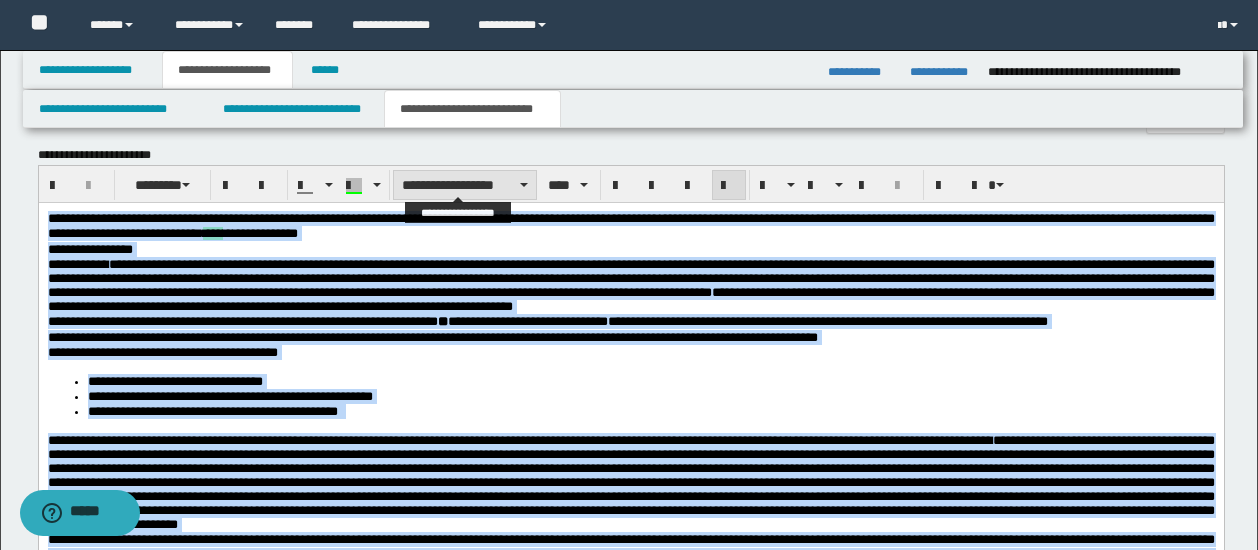 click on "**********" at bounding box center [465, 185] 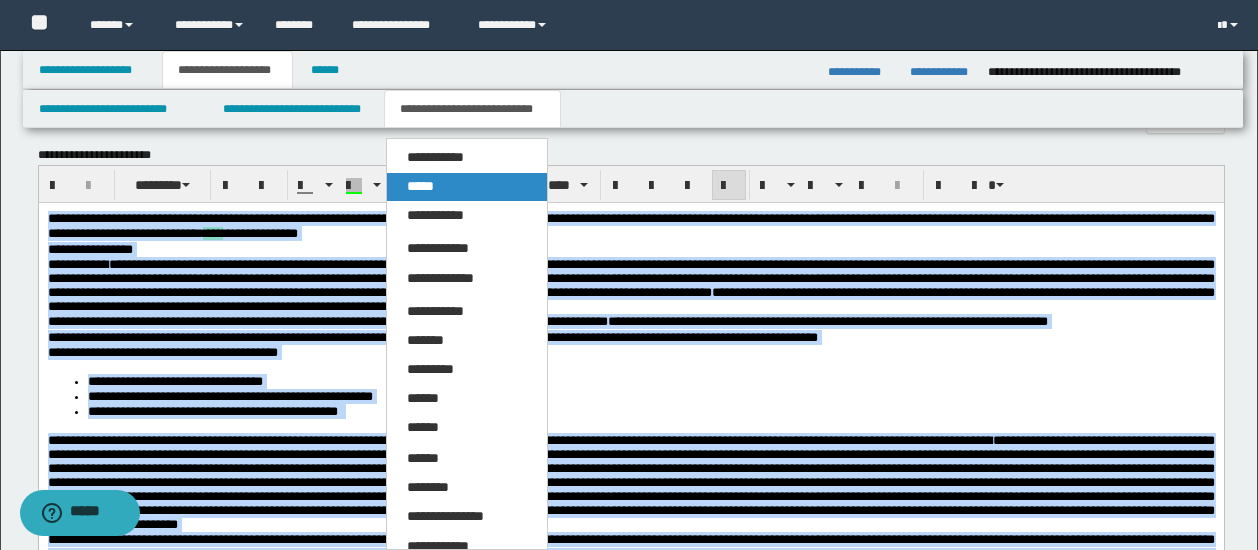 click on "*****" at bounding box center (466, 187) 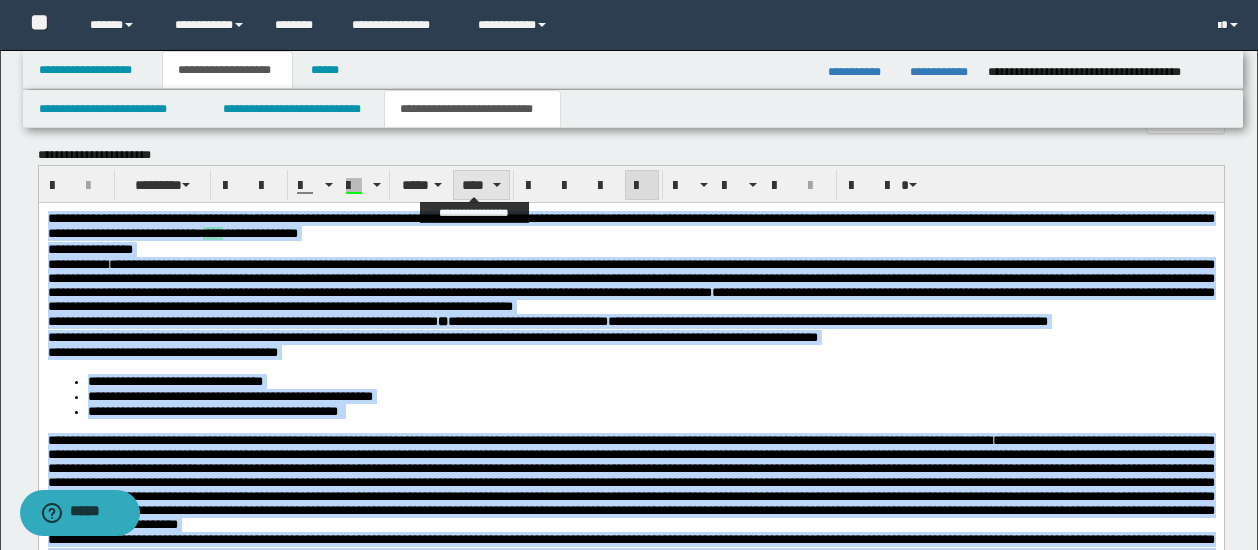 click on "****" at bounding box center [481, 185] 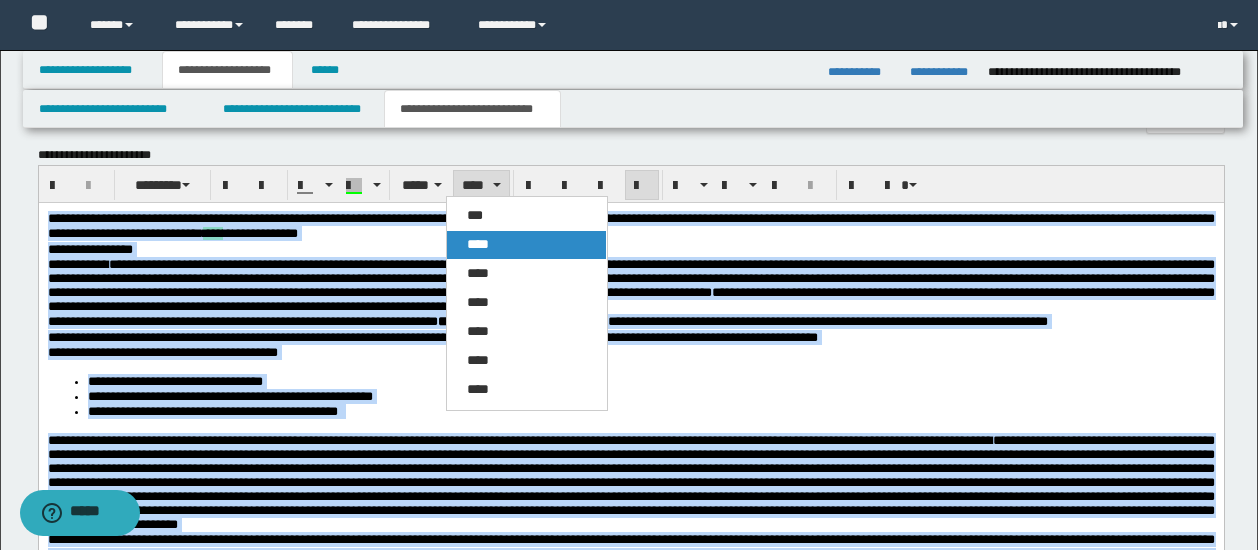 drag, startPoint x: 473, startPoint y: 238, endPoint x: 436, endPoint y: 40, distance: 201.4274 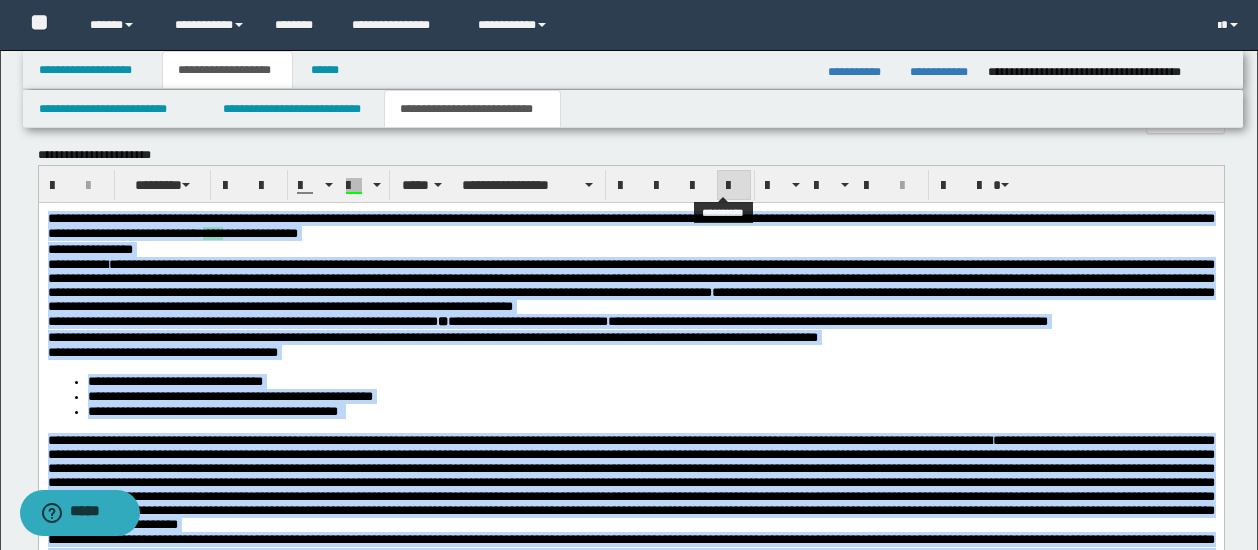 click at bounding box center (734, 186) 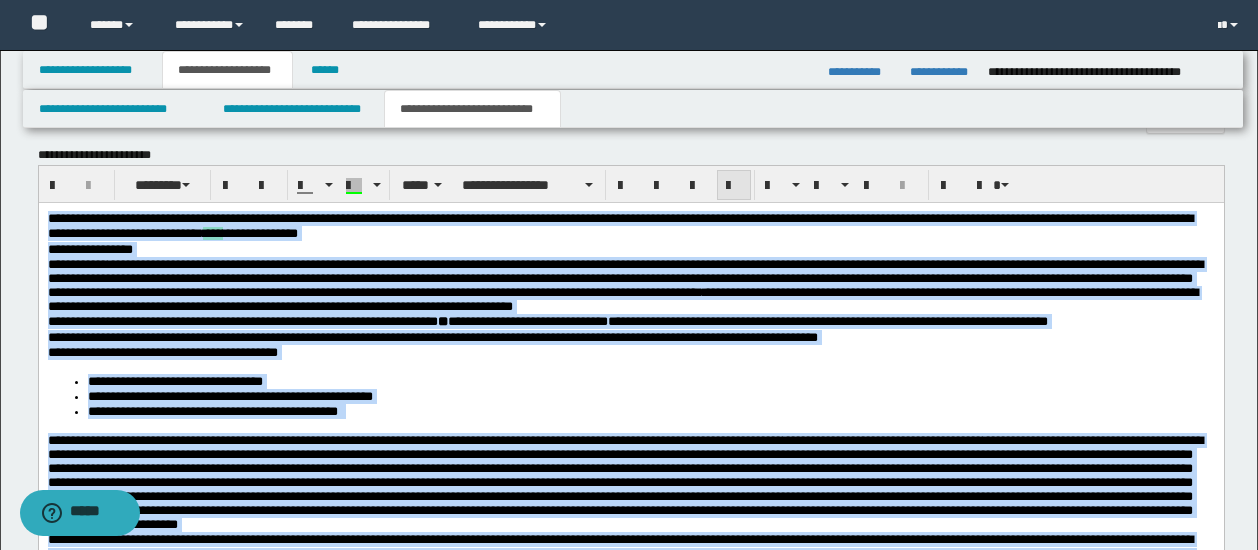 click at bounding box center (734, 186) 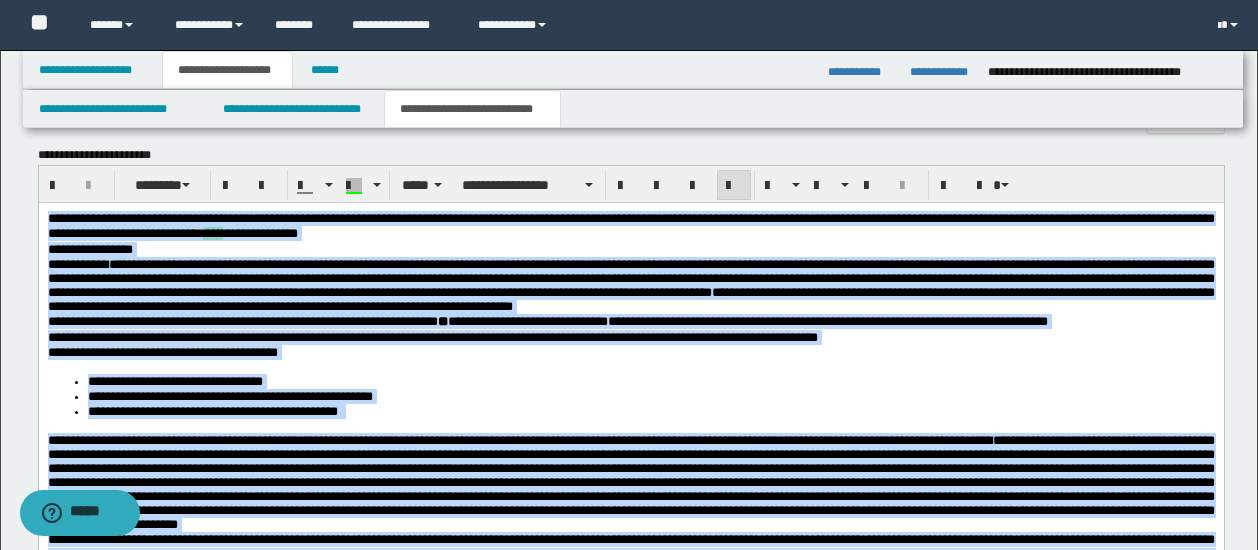 click on "**********" at bounding box center [630, 284] 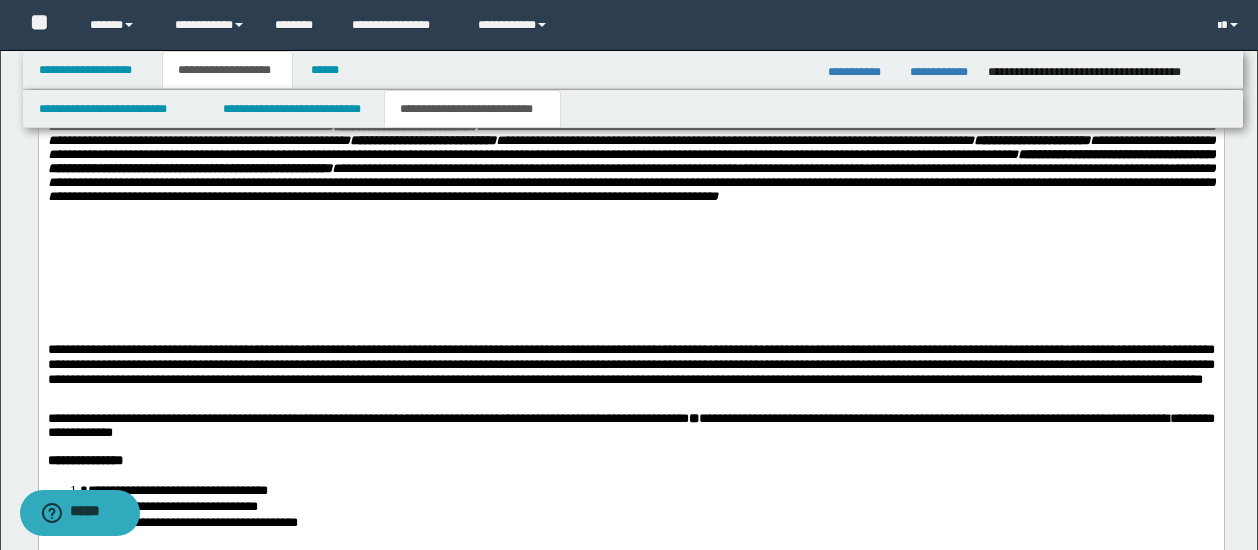 scroll, scrollTop: 1719, scrollLeft: 0, axis: vertical 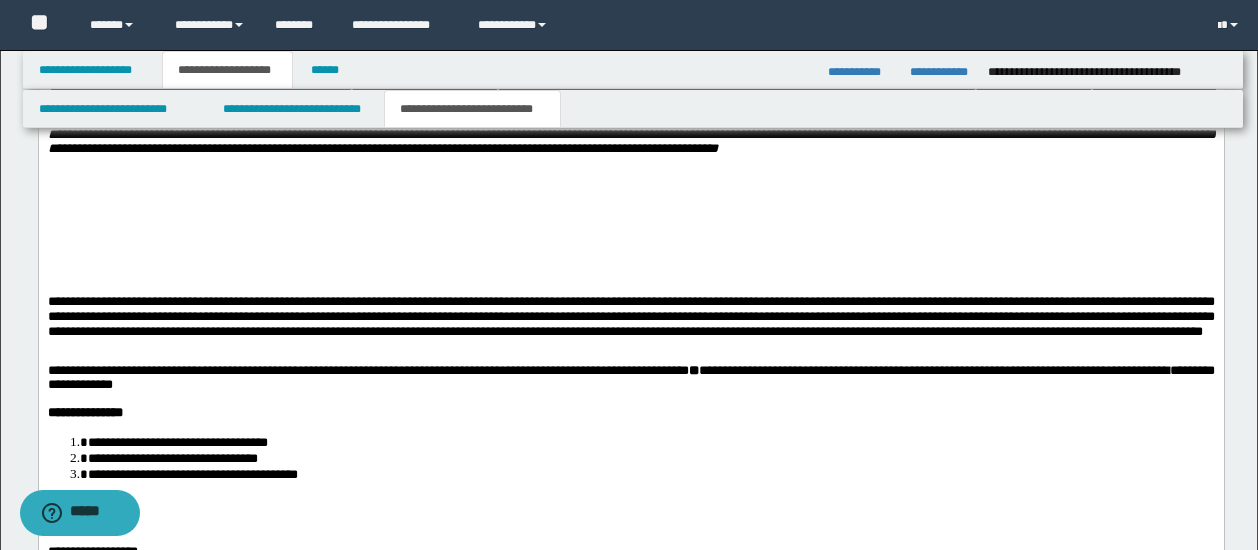 click on "**********" at bounding box center [631, -48] 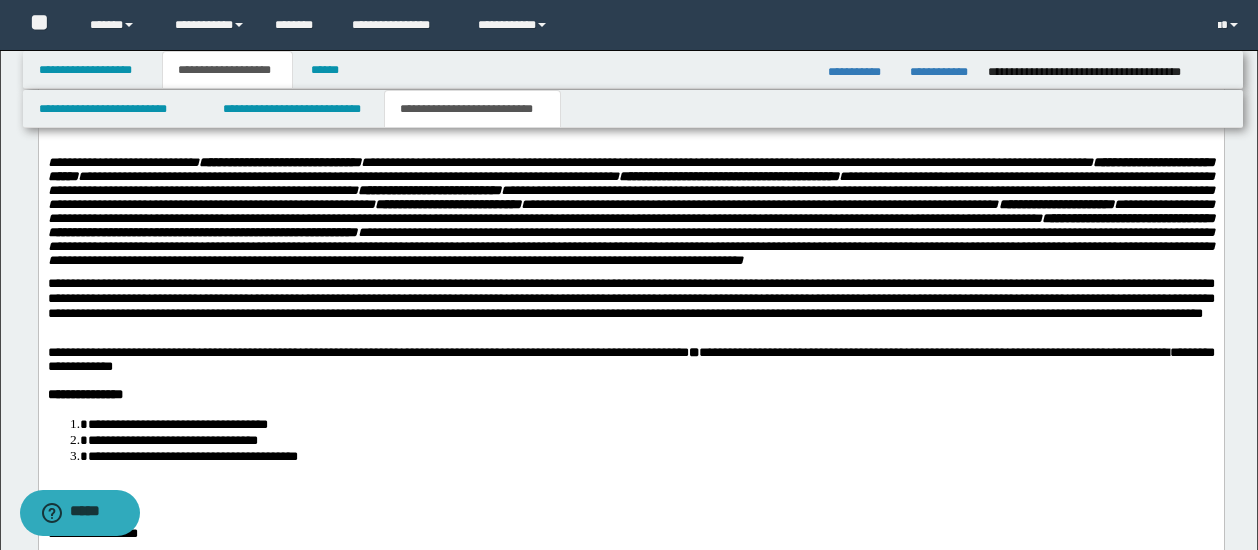 click on "**********" at bounding box center (630, -35) 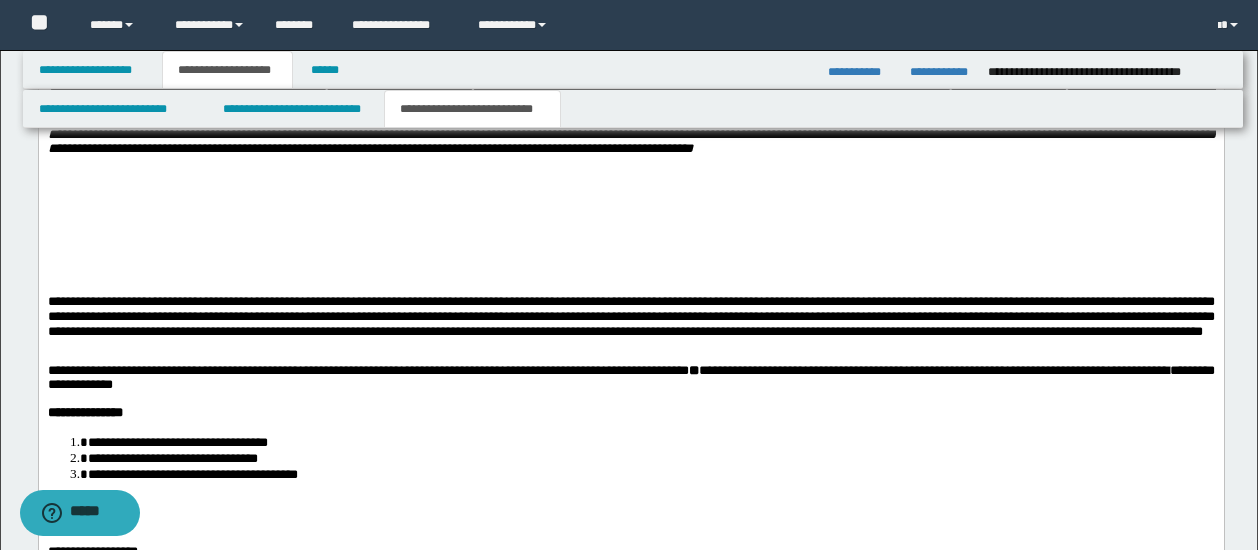 scroll, scrollTop: 1919, scrollLeft: 0, axis: vertical 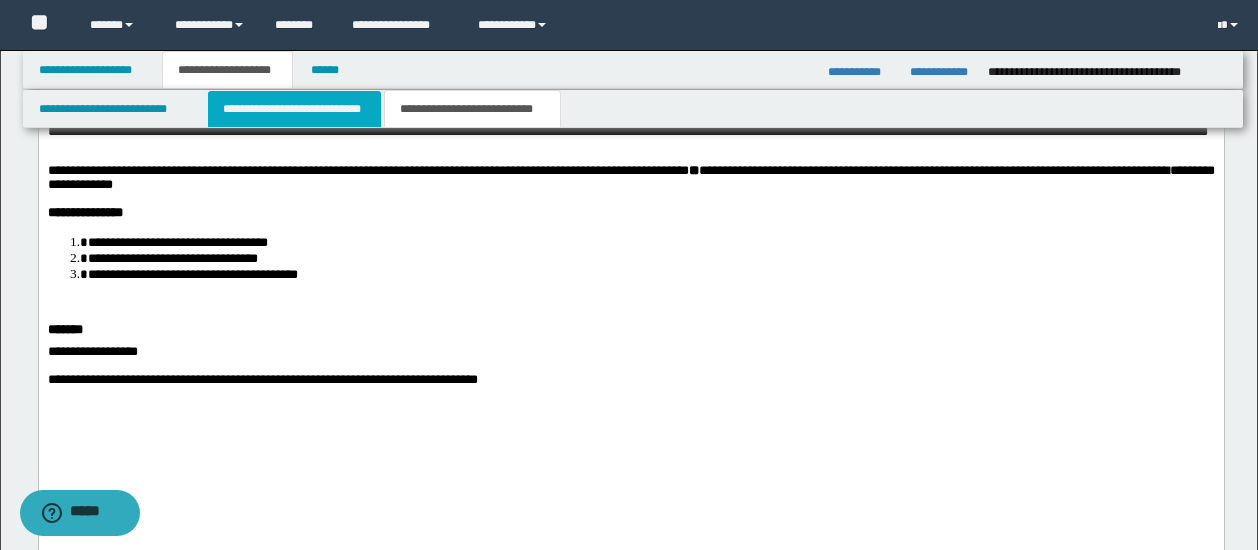 click on "**********" at bounding box center (294, 109) 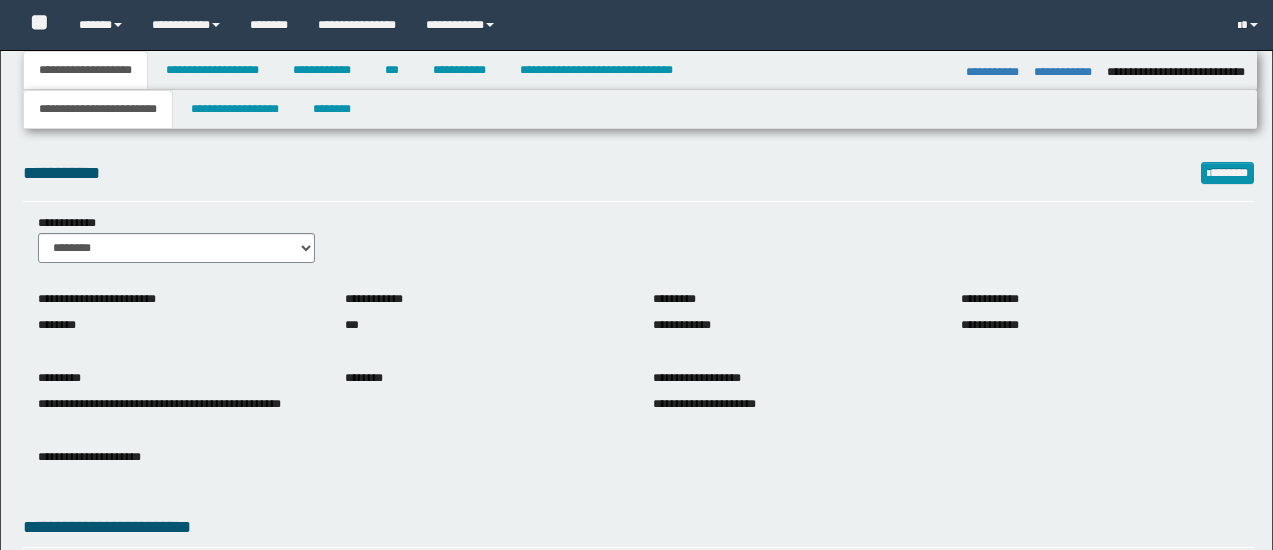select on "*" 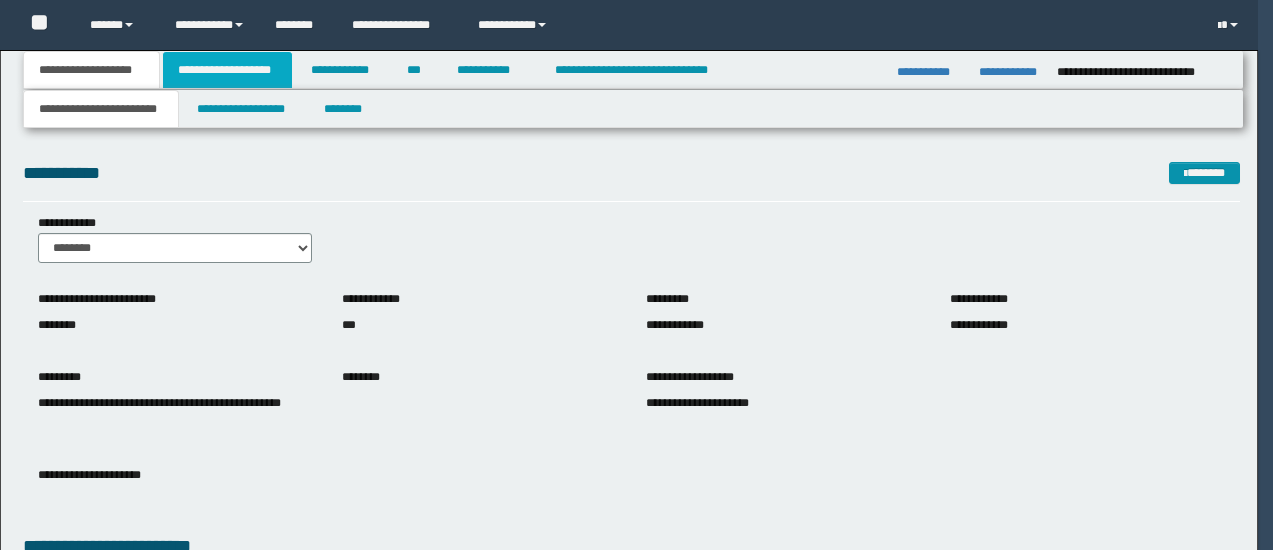 scroll, scrollTop: 0, scrollLeft: 0, axis: both 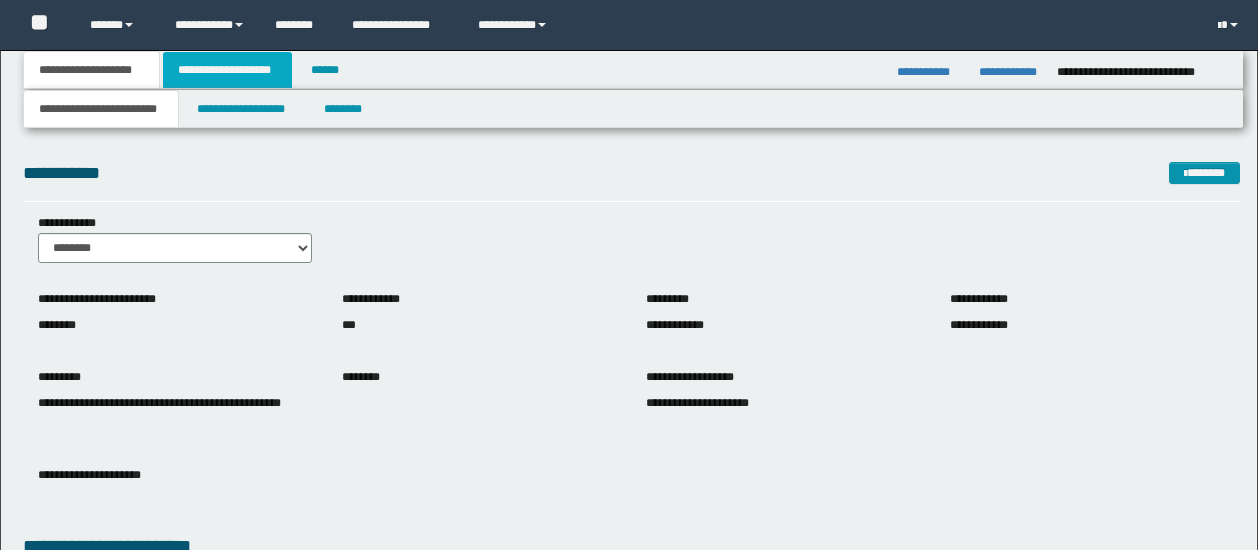click on "**********" at bounding box center [227, 70] 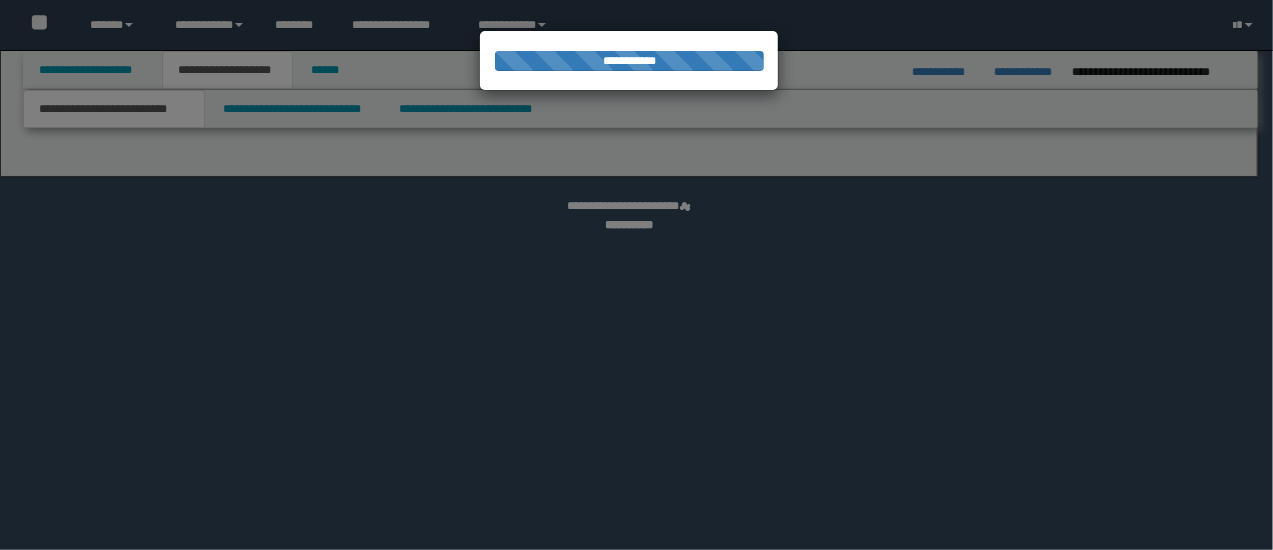 scroll, scrollTop: 0, scrollLeft: 0, axis: both 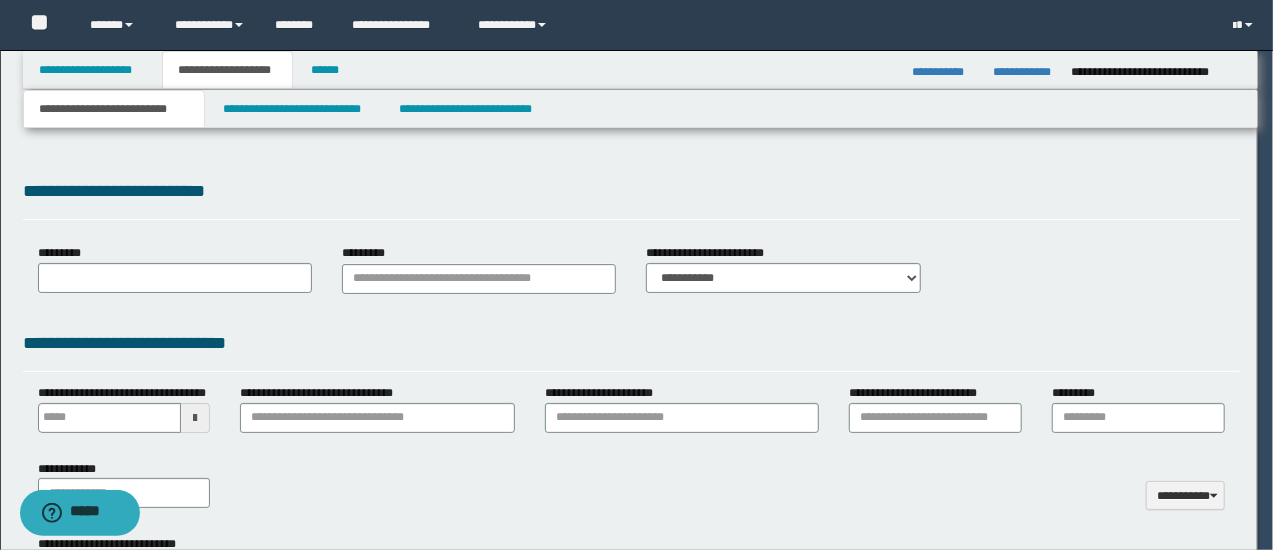type on "**********" 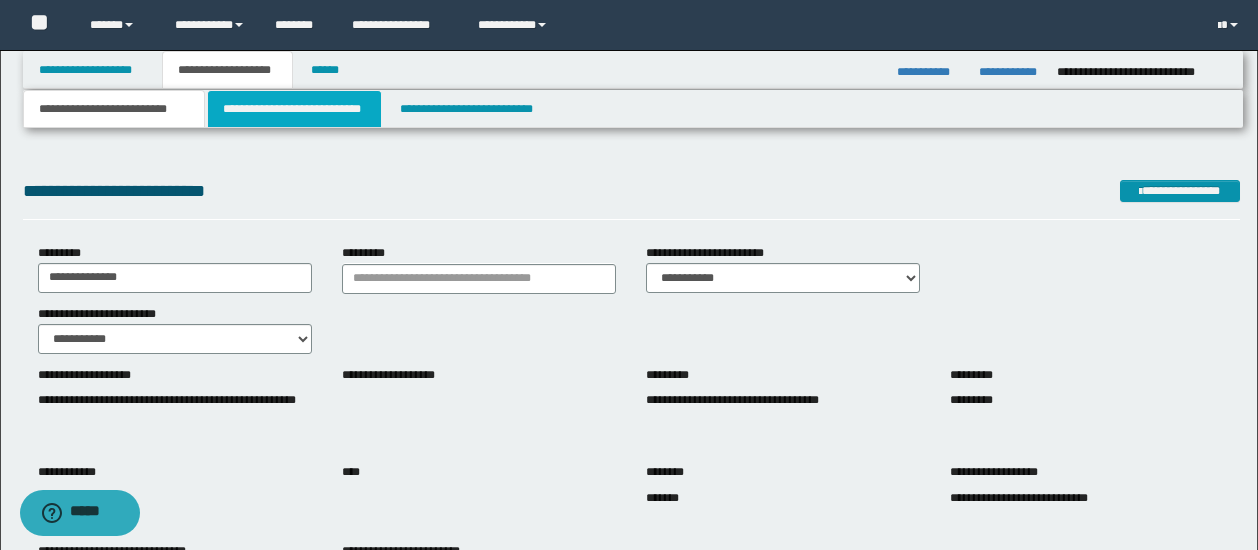 click on "**********" at bounding box center (294, 109) 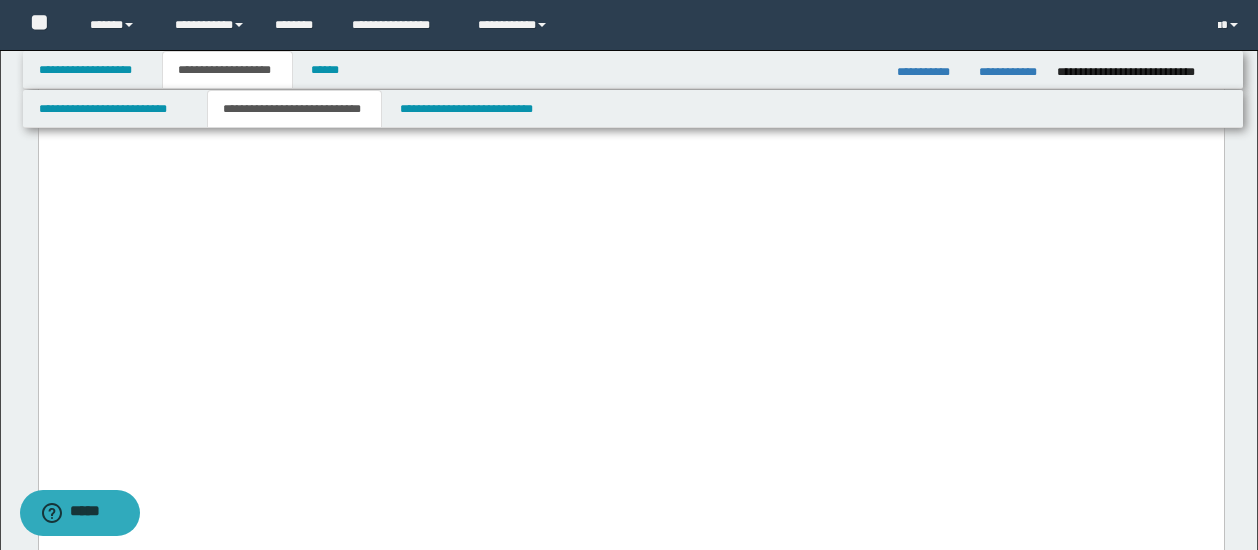 scroll, scrollTop: 2300, scrollLeft: 0, axis: vertical 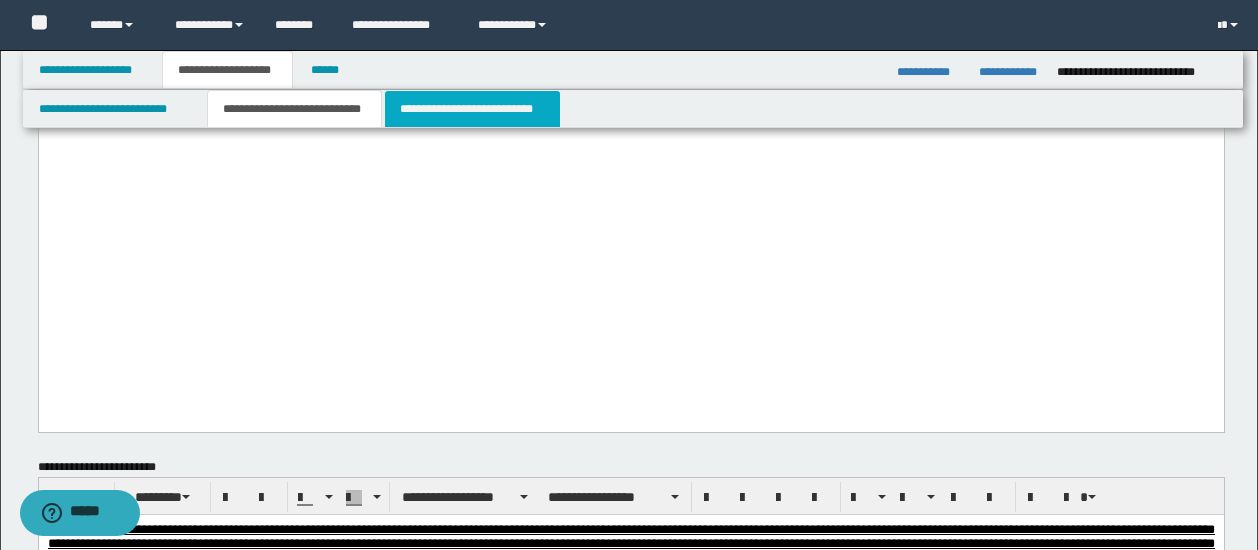 click on "**********" at bounding box center (472, 109) 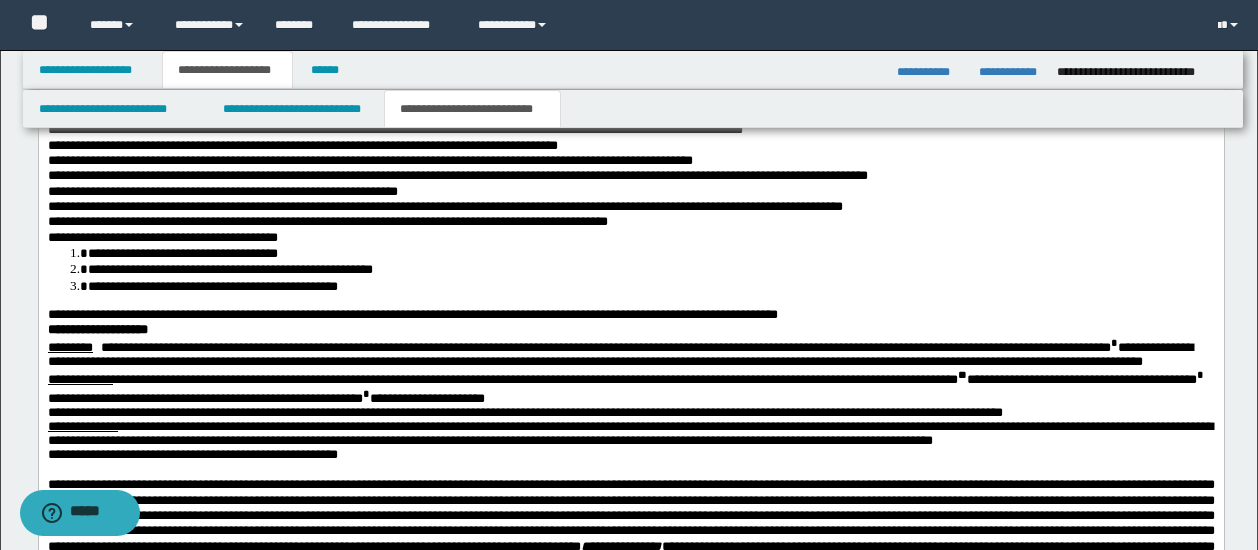 scroll, scrollTop: 900, scrollLeft: 0, axis: vertical 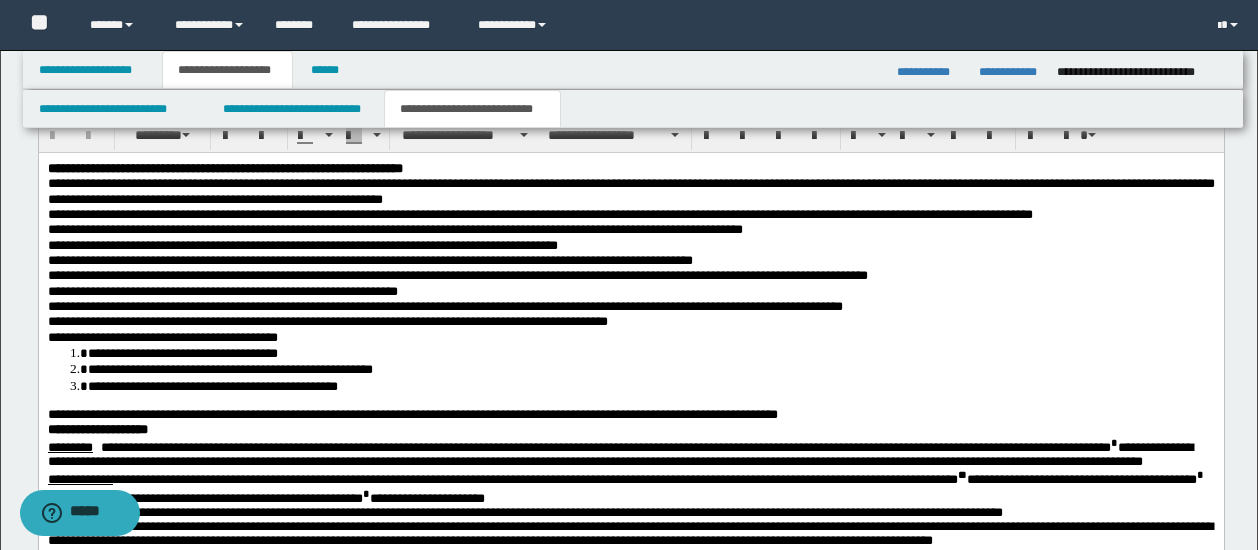 click on "**********" at bounding box center [630, 214] 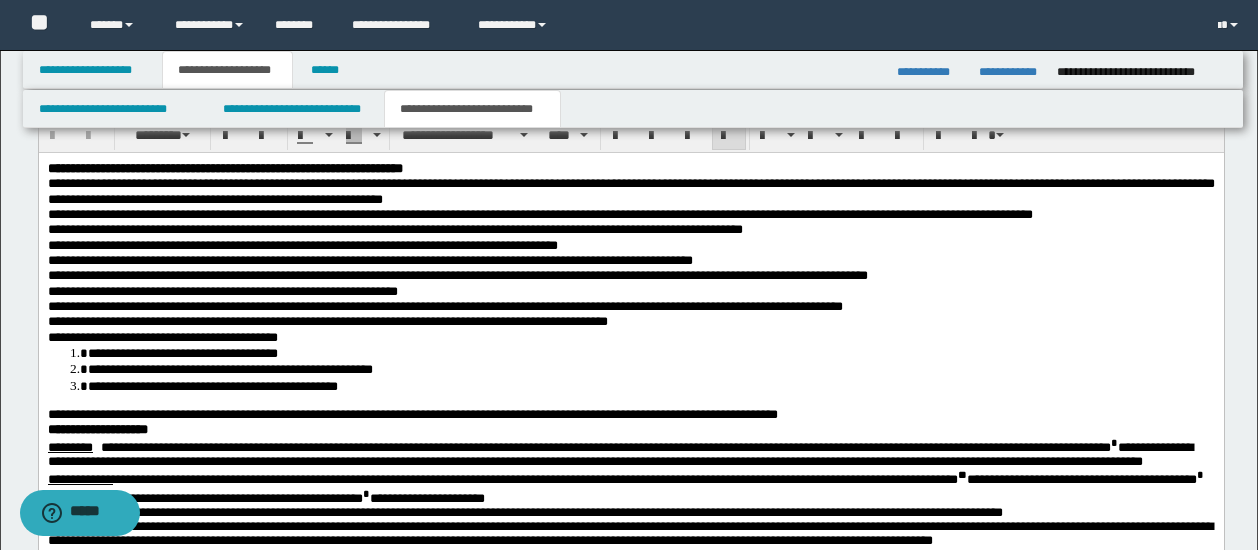 type 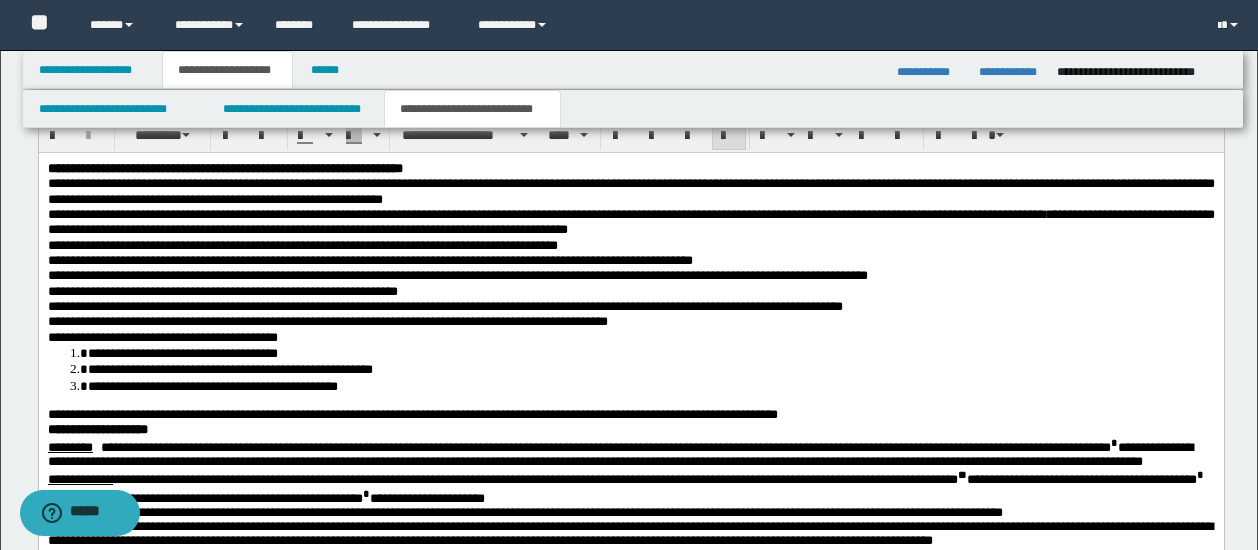 click on "**********" at bounding box center (630, 222) 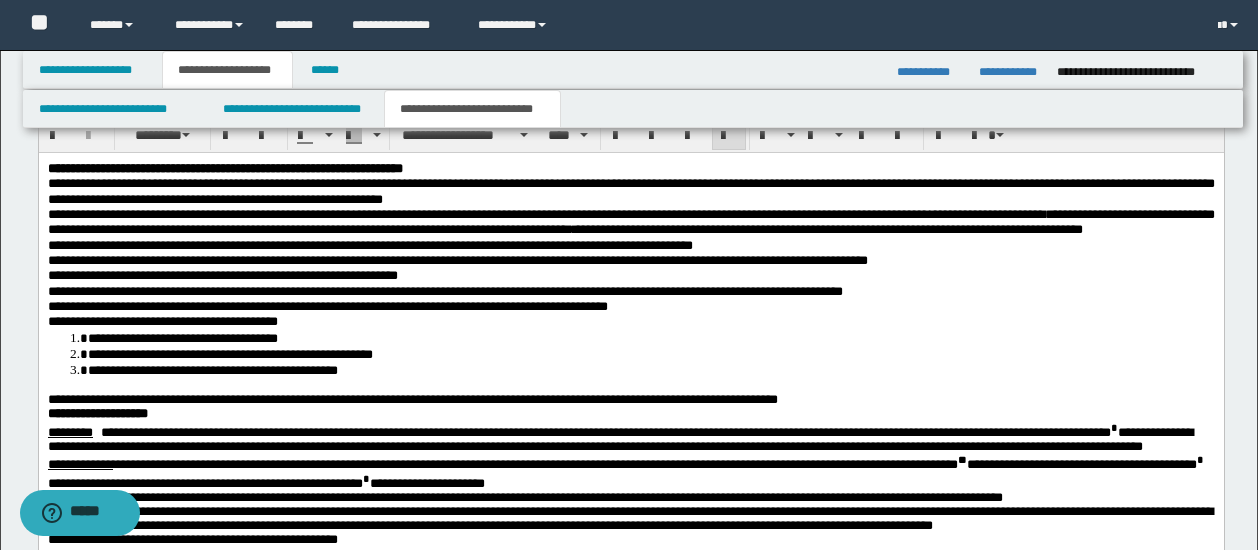 click on "**********" at bounding box center [630, 222] 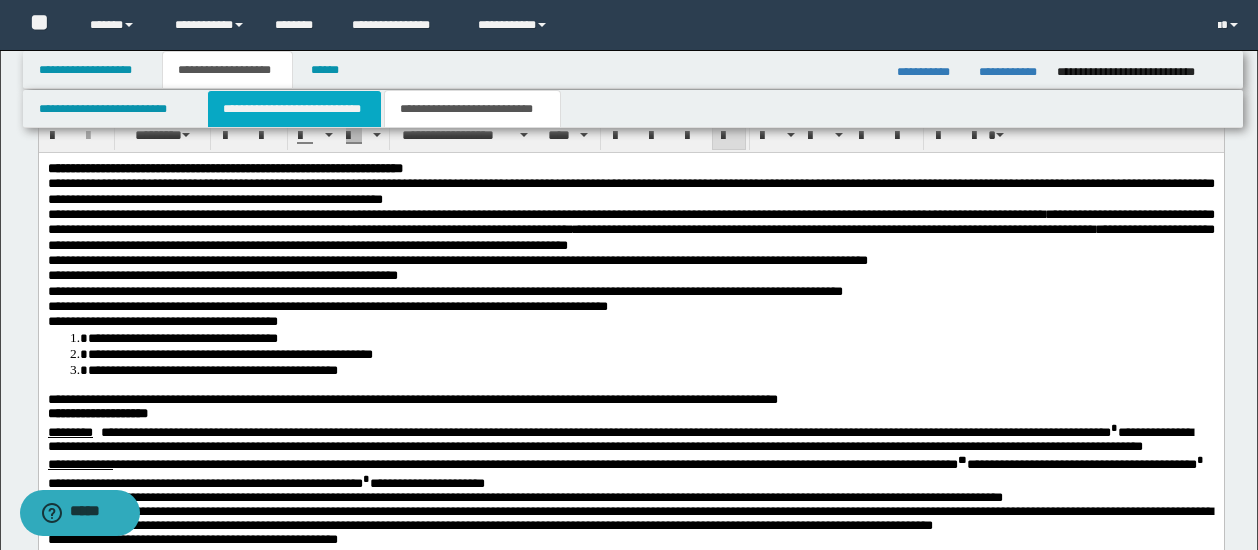click on "**********" at bounding box center [294, 109] 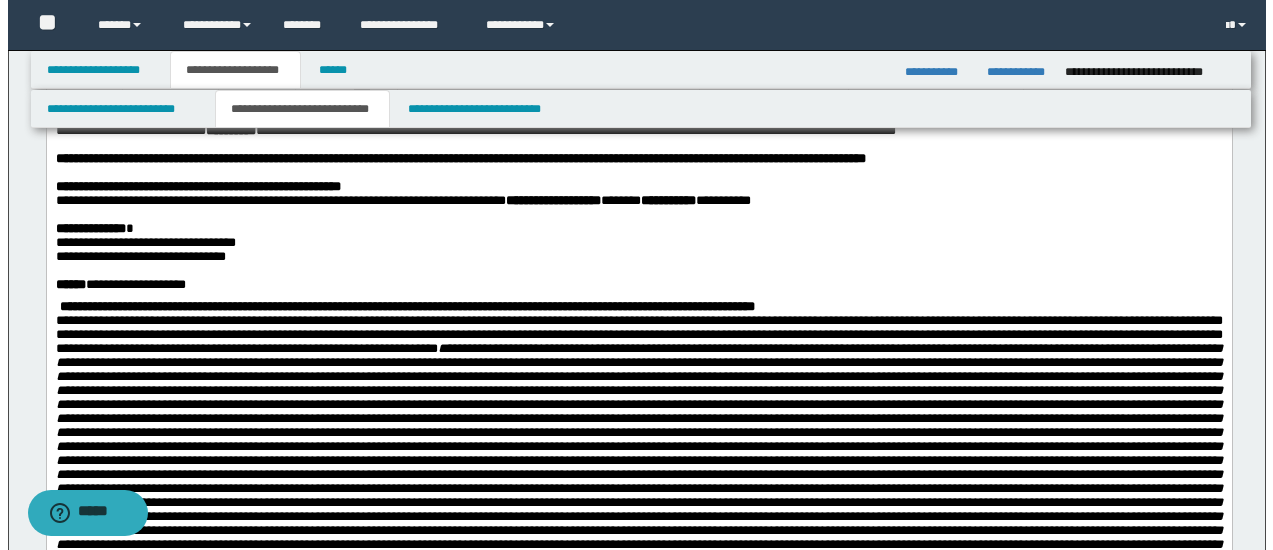scroll, scrollTop: 0, scrollLeft: 0, axis: both 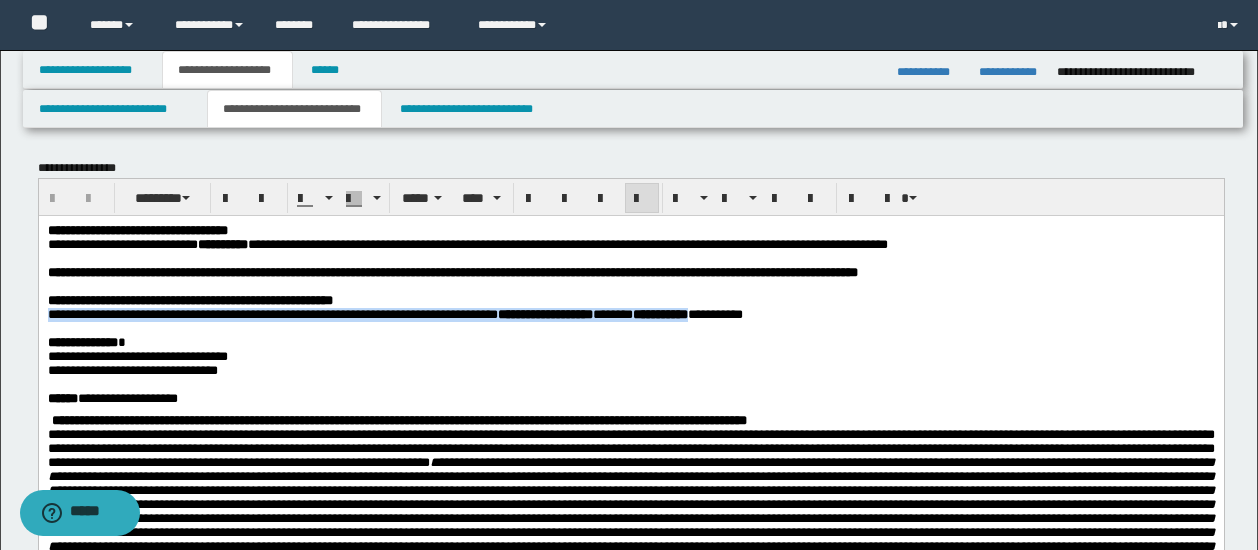 drag, startPoint x: 46, startPoint y: 321, endPoint x: 852, endPoint y: 323, distance: 806.0025 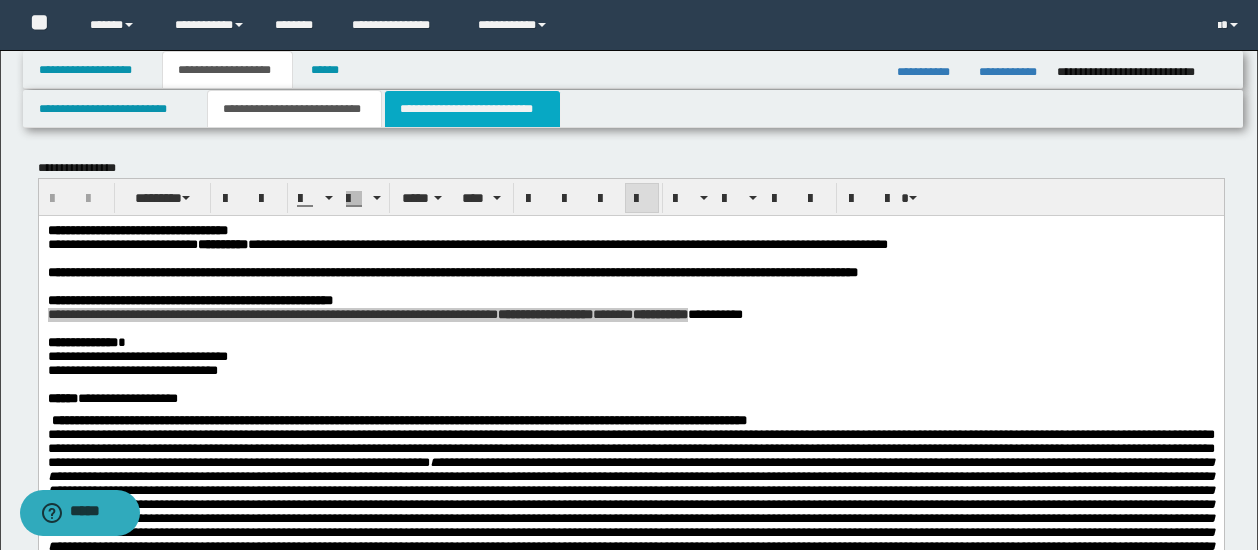 click on "**********" at bounding box center [472, 109] 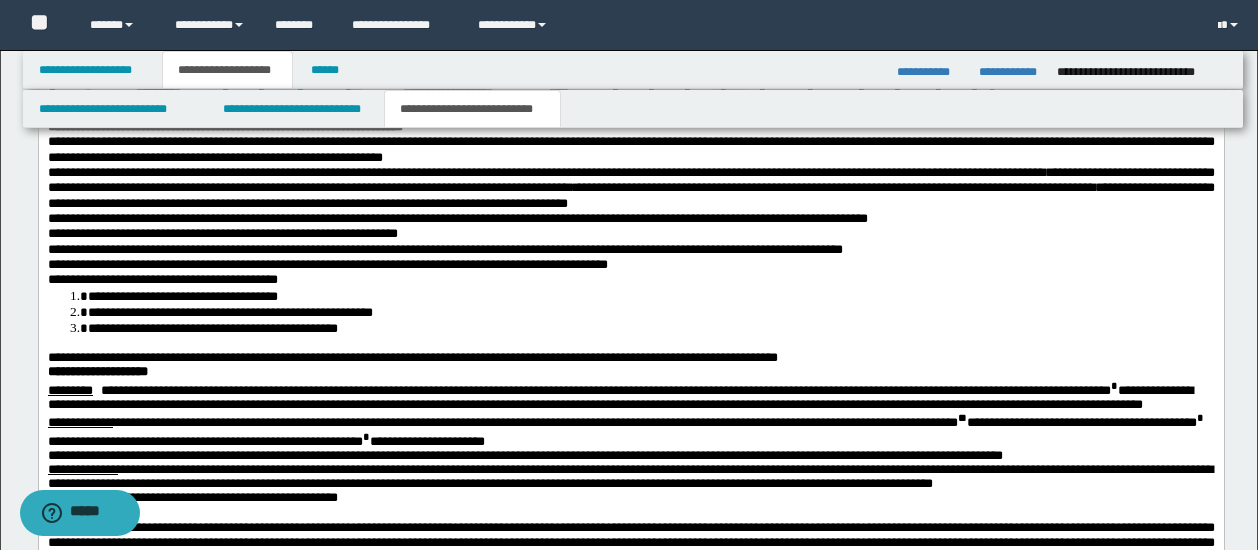 scroll, scrollTop: 900, scrollLeft: 0, axis: vertical 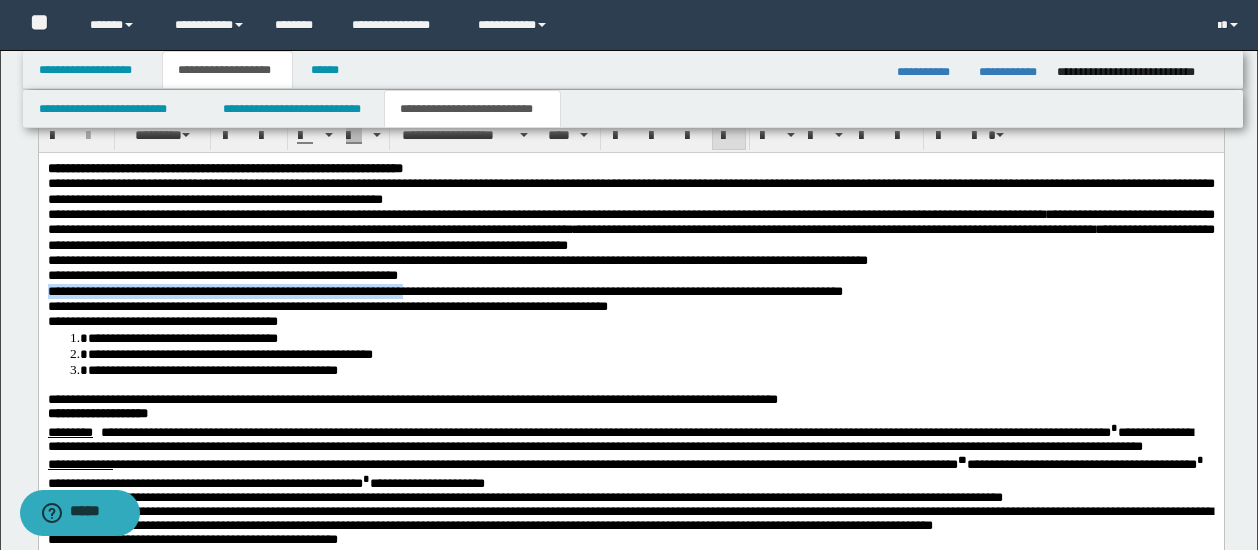 drag, startPoint x: 45, startPoint y: 290, endPoint x: 485, endPoint y: 288, distance: 440.00455 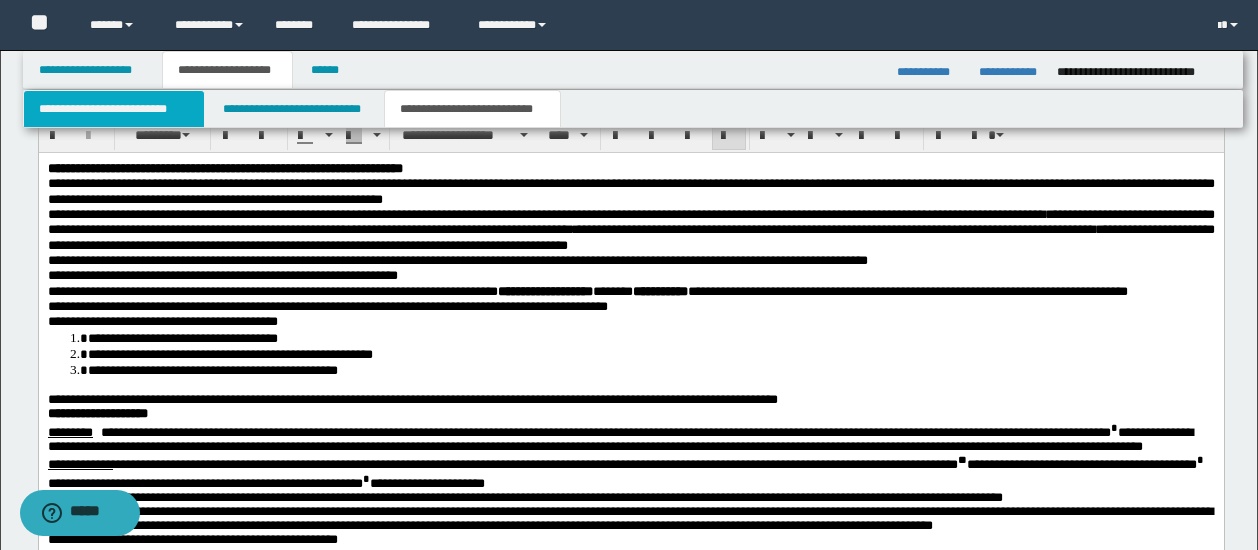 click on "**********" at bounding box center (114, 109) 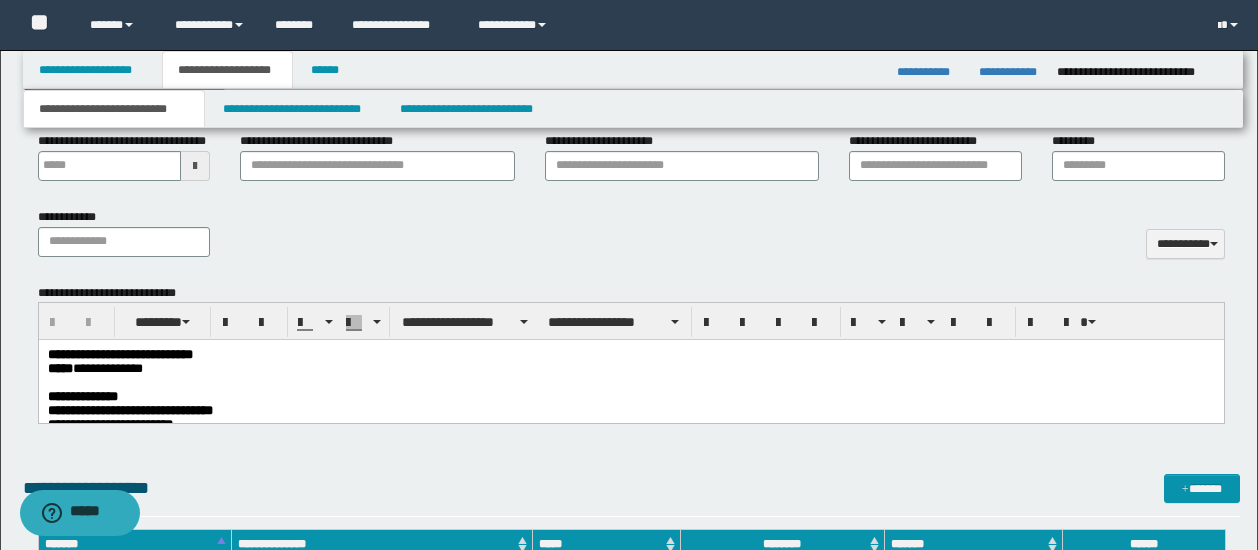 click on "**********" at bounding box center [630, 411] 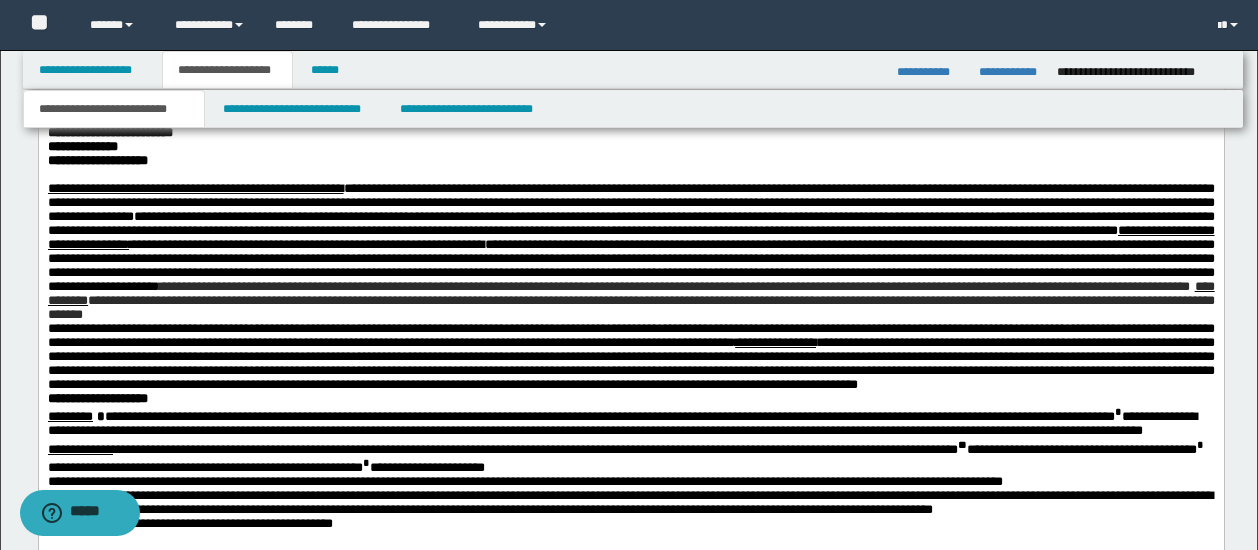 scroll, scrollTop: 1200, scrollLeft: 0, axis: vertical 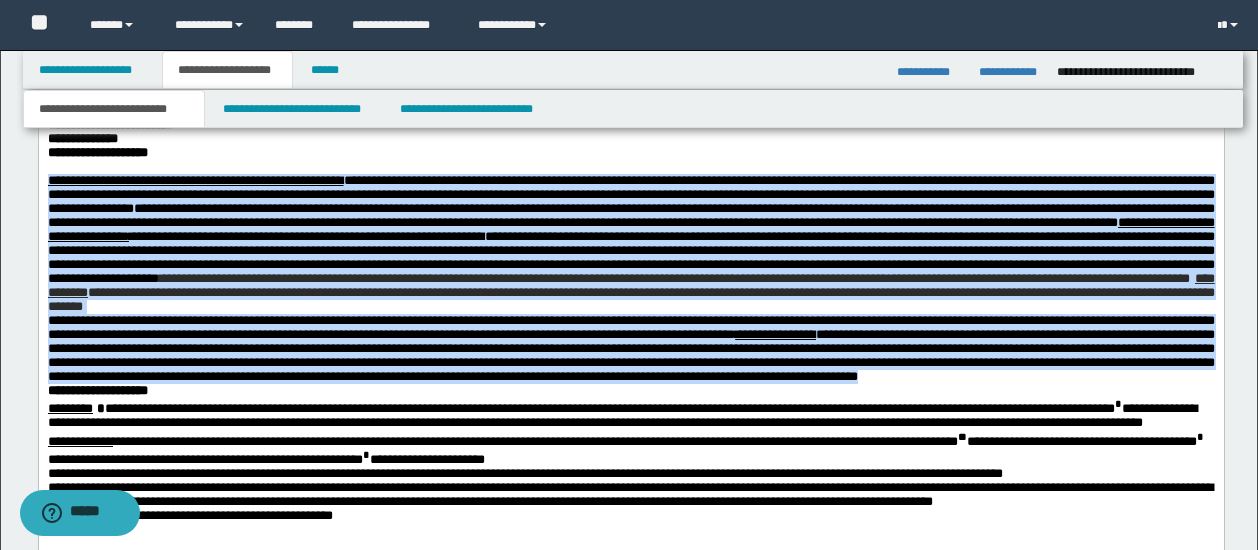 drag, startPoint x: 50, startPoint y: 199, endPoint x: 805, endPoint y: 434, distance: 790.72754 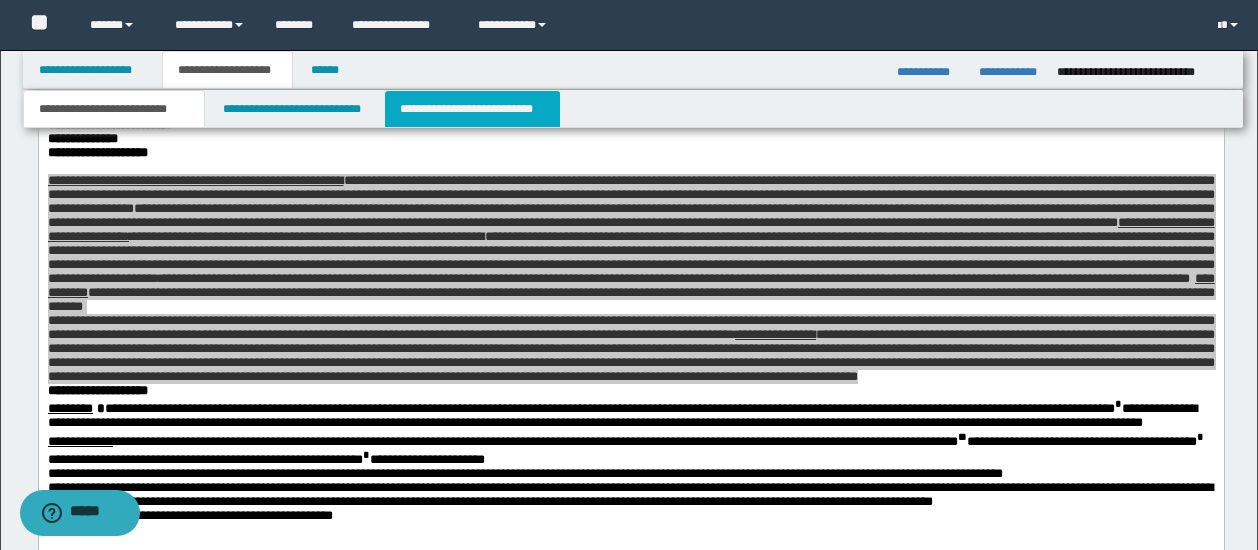click on "**********" at bounding box center [472, 109] 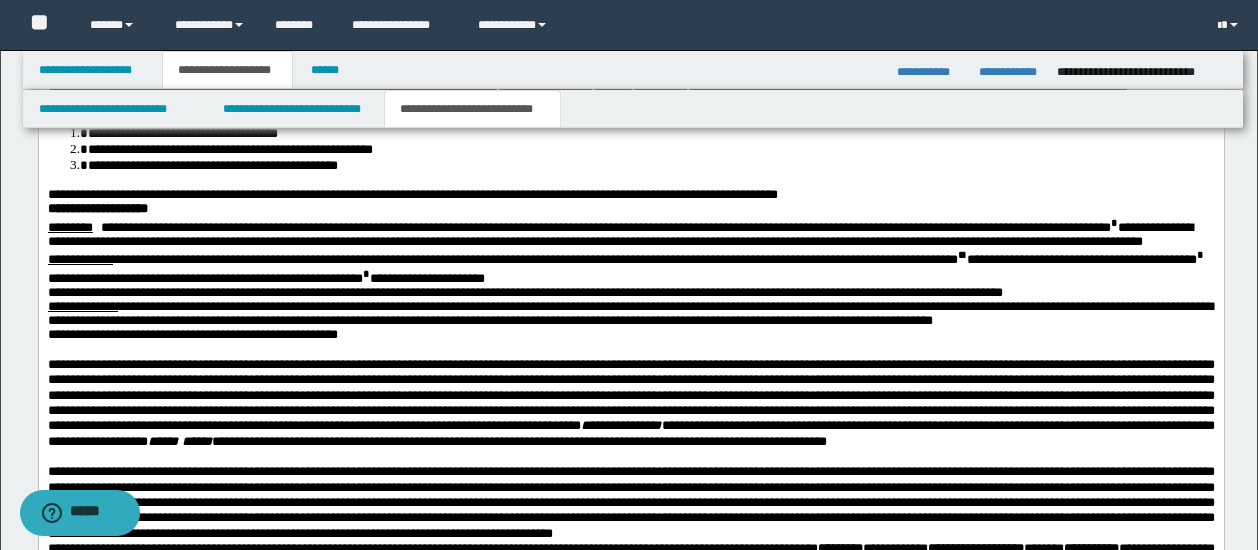 scroll, scrollTop: 1100, scrollLeft: 0, axis: vertical 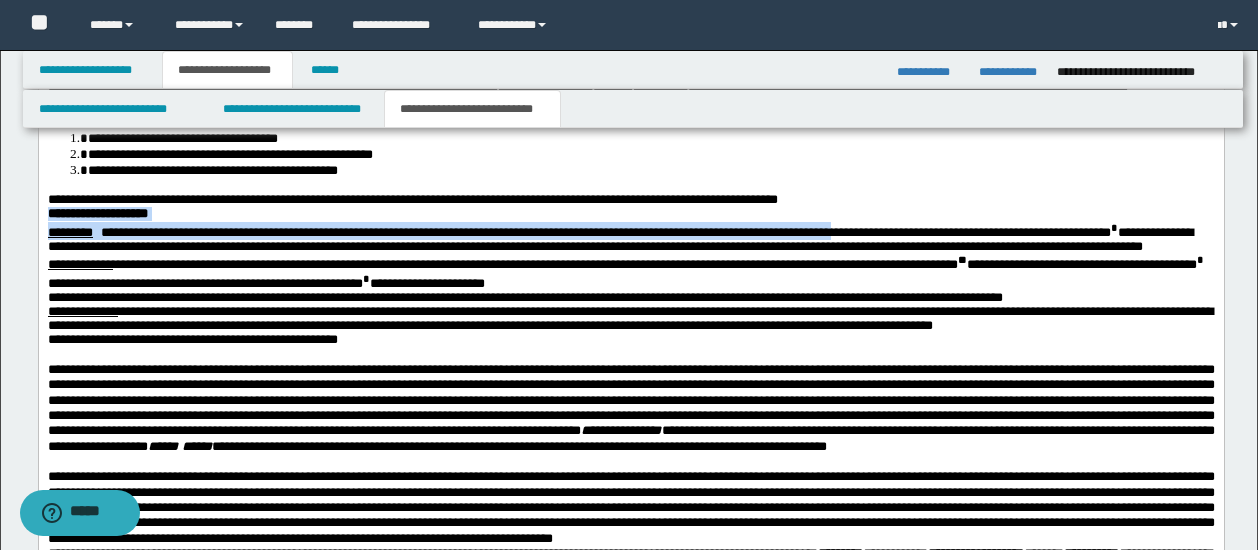 drag, startPoint x: 926, startPoint y: 207, endPoint x: 1010, endPoint y: 244, distance: 91.787796 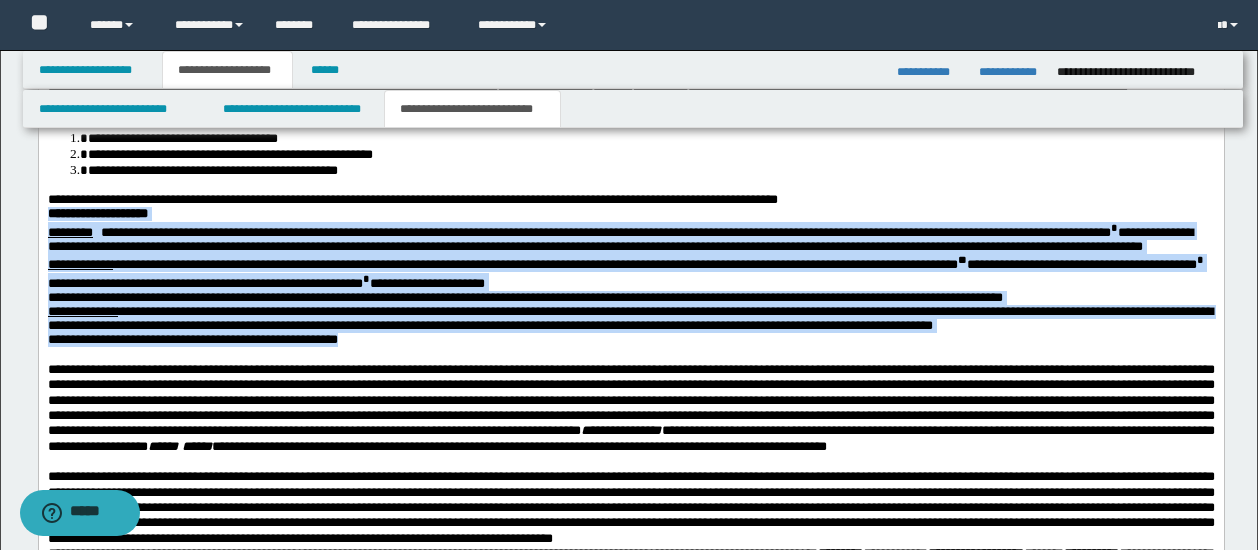 drag, startPoint x: 940, startPoint y: 213, endPoint x: 1022, endPoint y: 396, distance: 200.5318 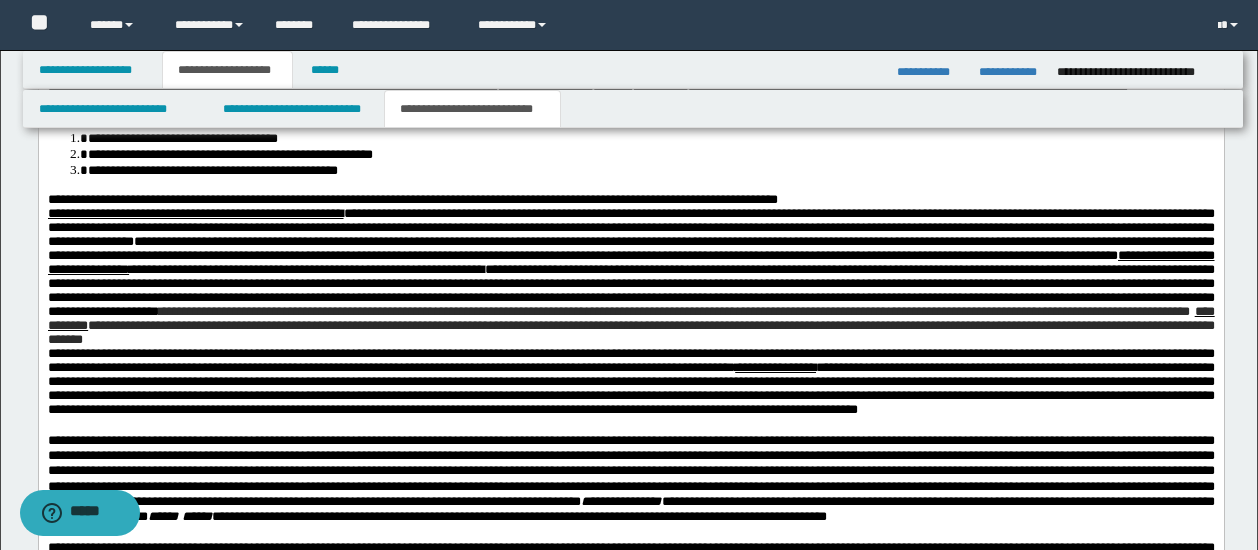 click on "**********" at bounding box center (630, 200) 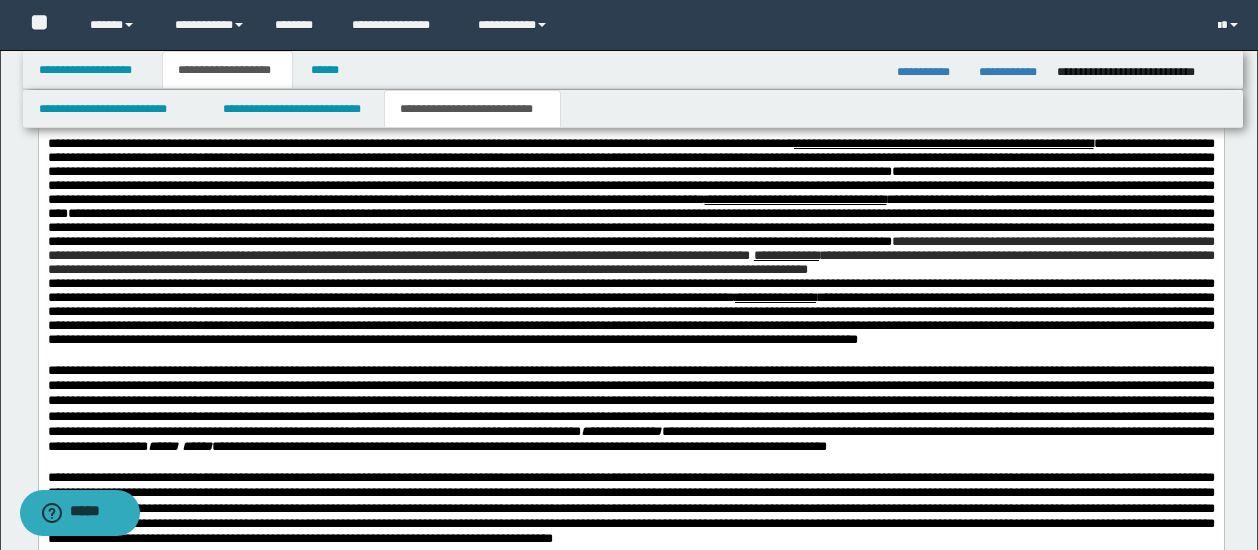 scroll, scrollTop: 1200, scrollLeft: 0, axis: vertical 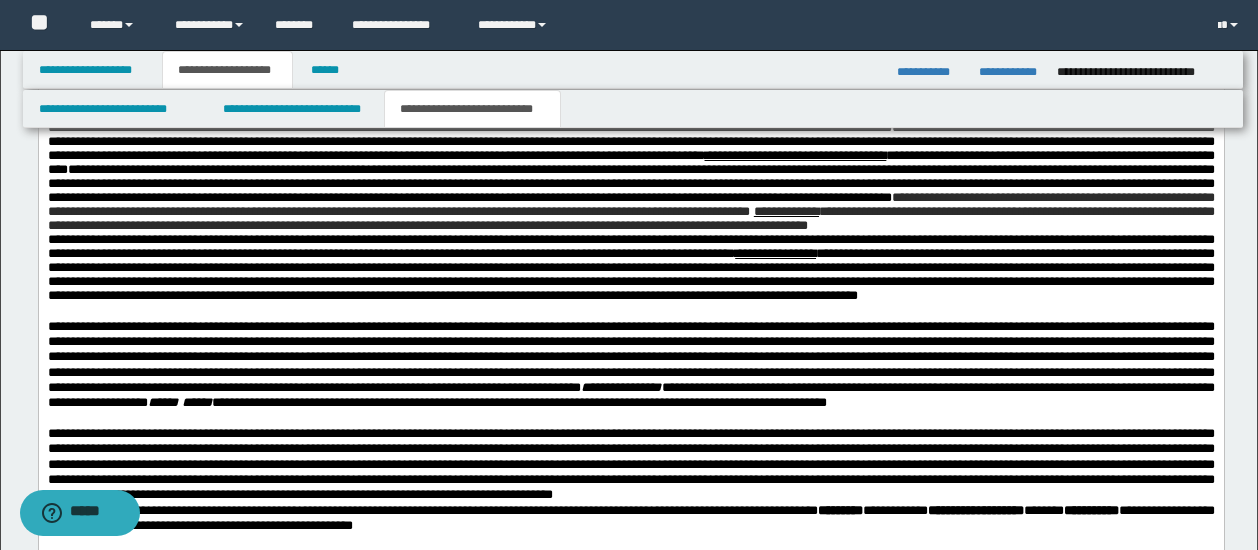 click on "**********" at bounding box center (630, 163) 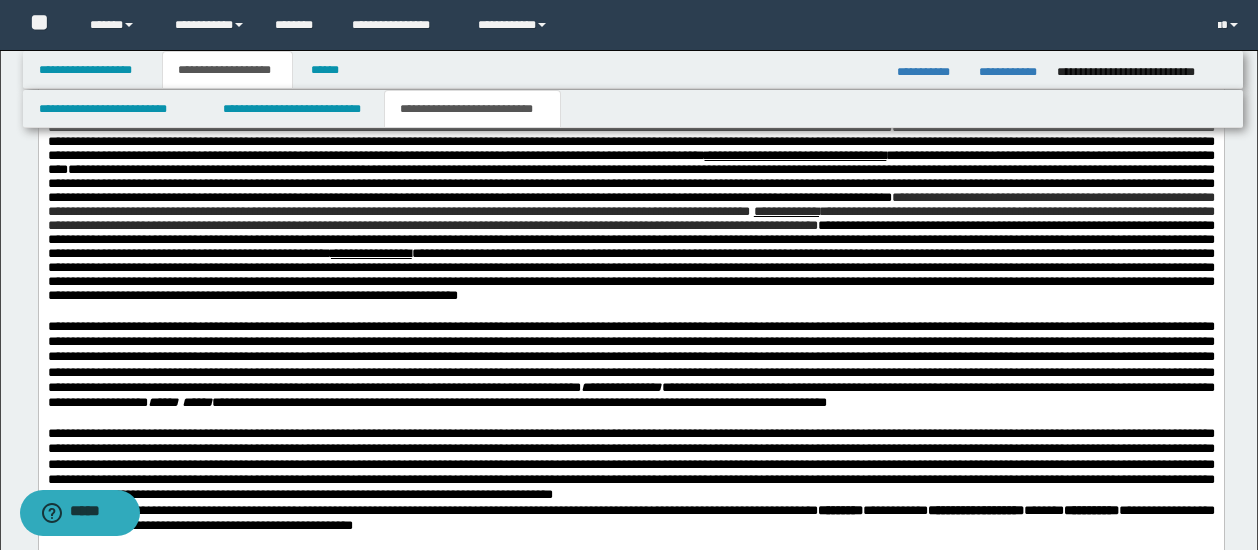 scroll, scrollTop: 1300, scrollLeft: 0, axis: vertical 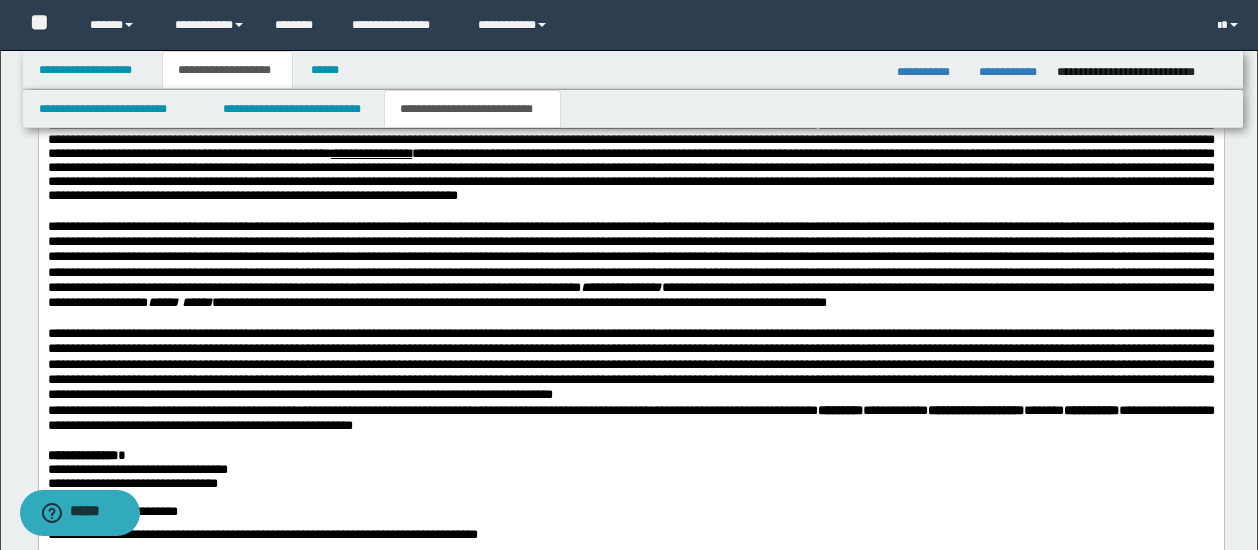 click at bounding box center [631, 211] 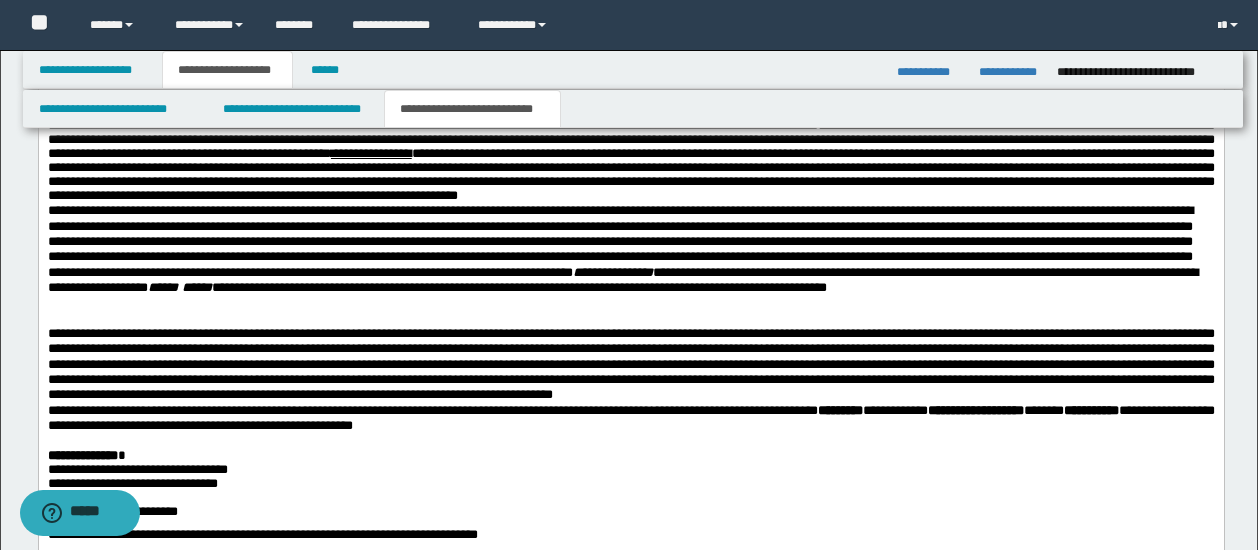 scroll, scrollTop: 1400, scrollLeft: 0, axis: vertical 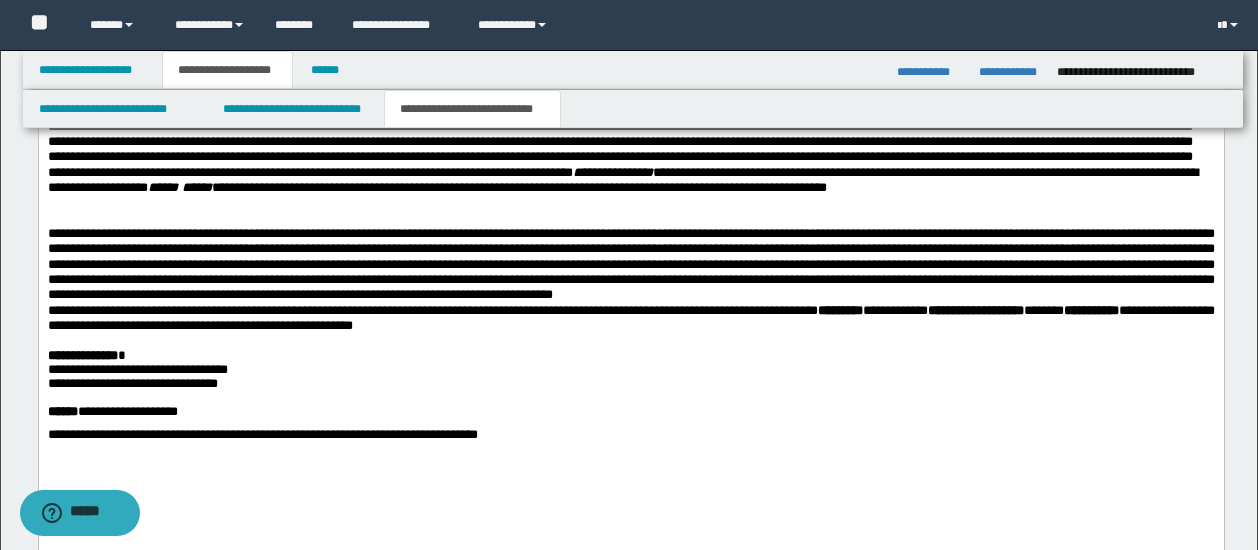 click on "**********" at bounding box center [630, 371] 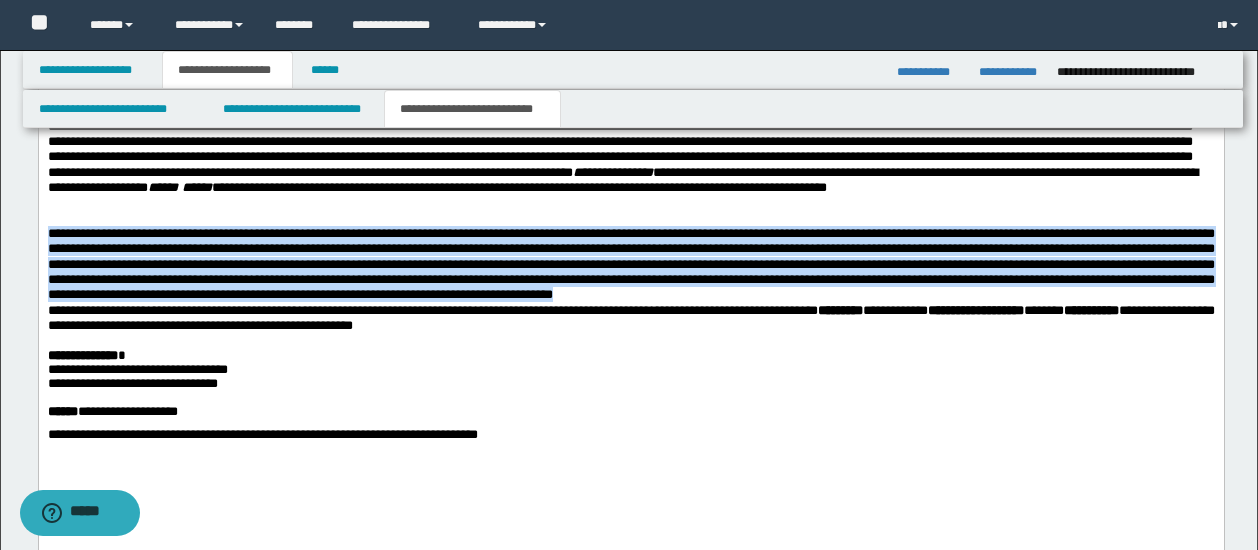 drag, startPoint x: 49, startPoint y: 315, endPoint x: 544, endPoint y: 385, distance: 499.925 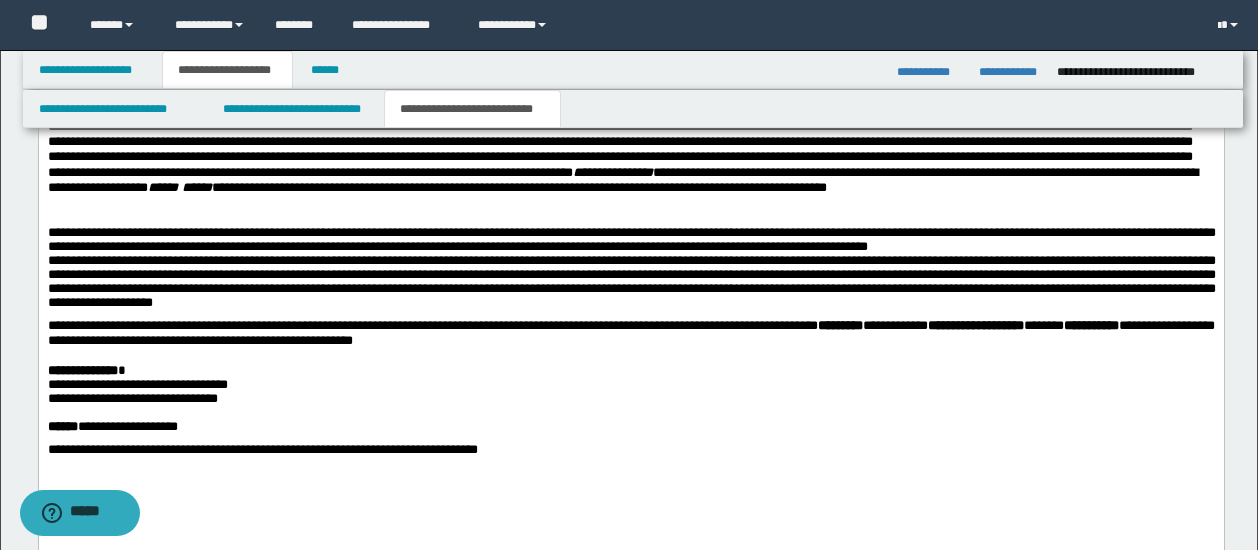 click on "**********" at bounding box center [631, 273] 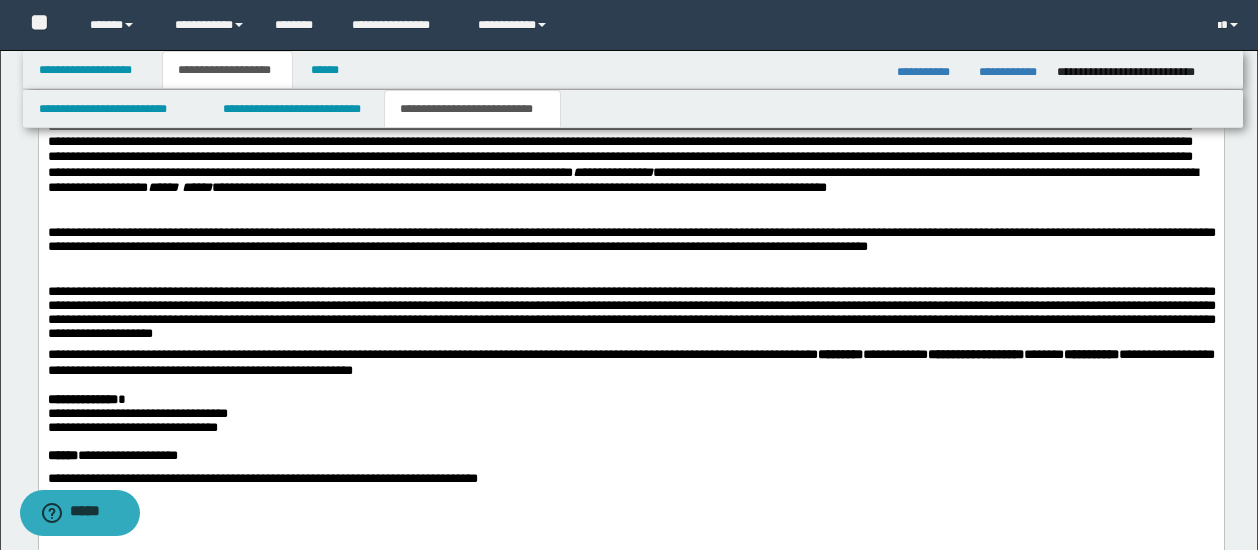 click at bounding box center [630, 219] 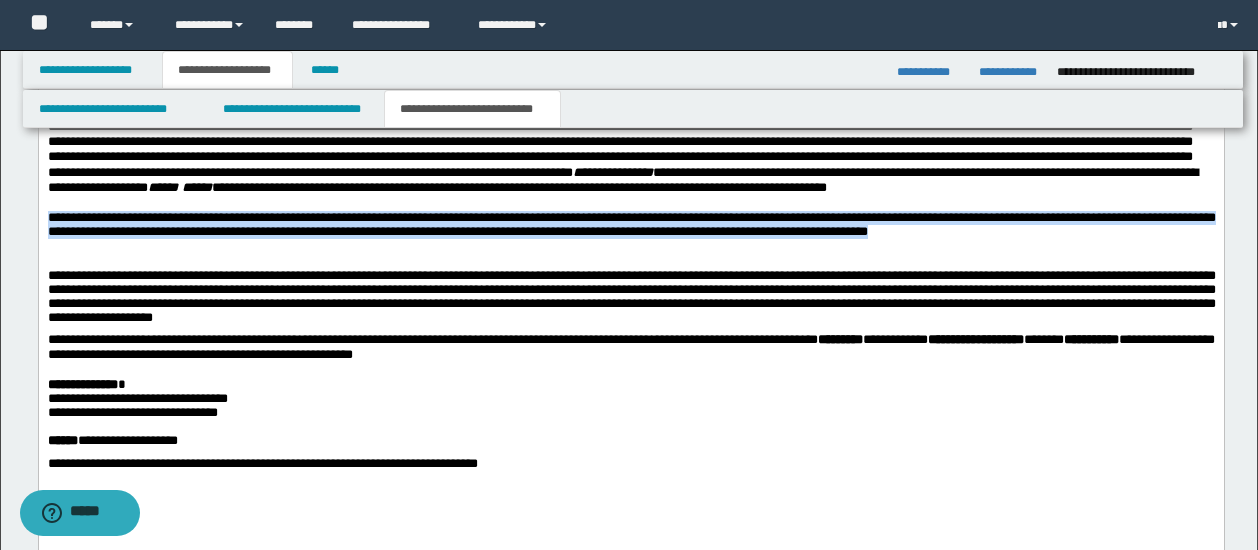 drag, startPoint x: 993, startPoint y: 313, endPoint x: 62, endPoint y: -58, distance: 1002.1986 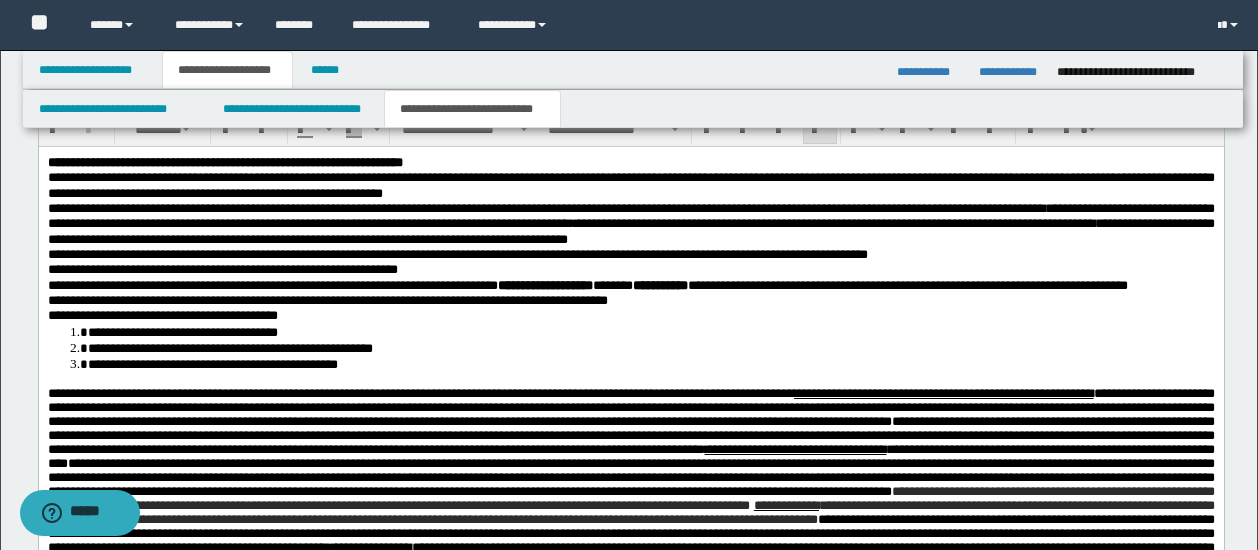 scroll, scrollTop: 900, scrollLeft: 0, axis: vertical 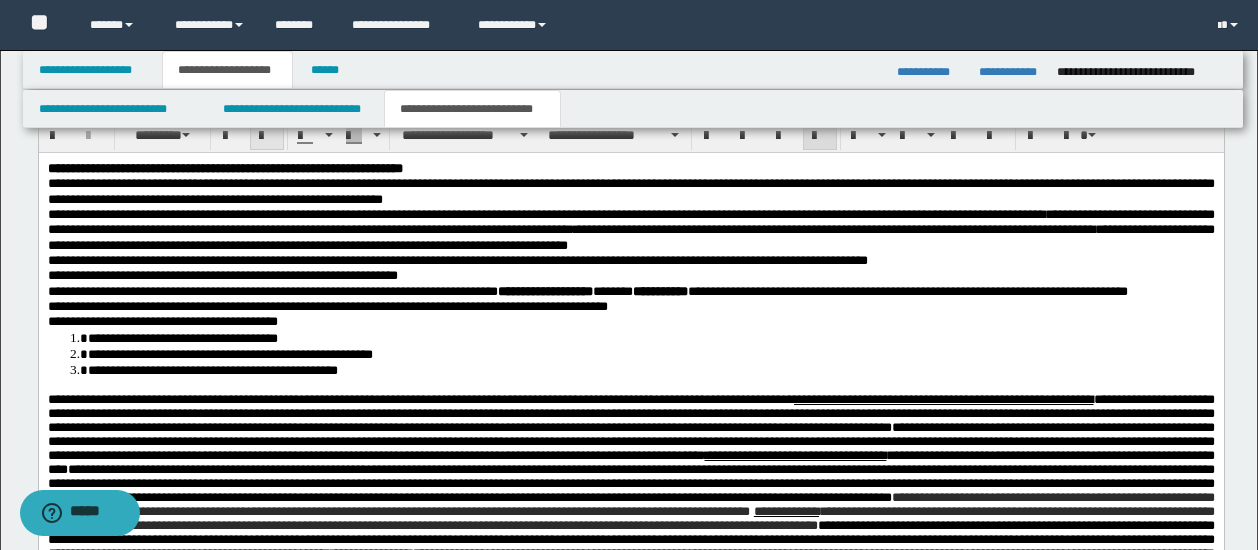 click at bounding box center [267, 136] 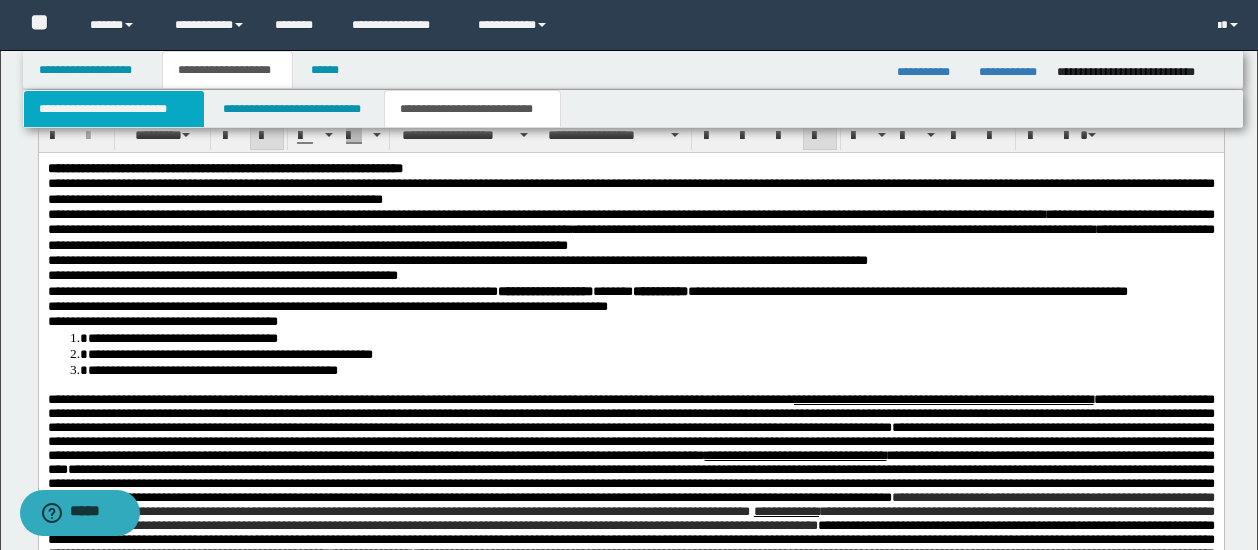 click on "**********" at bounding box center (114, 109) 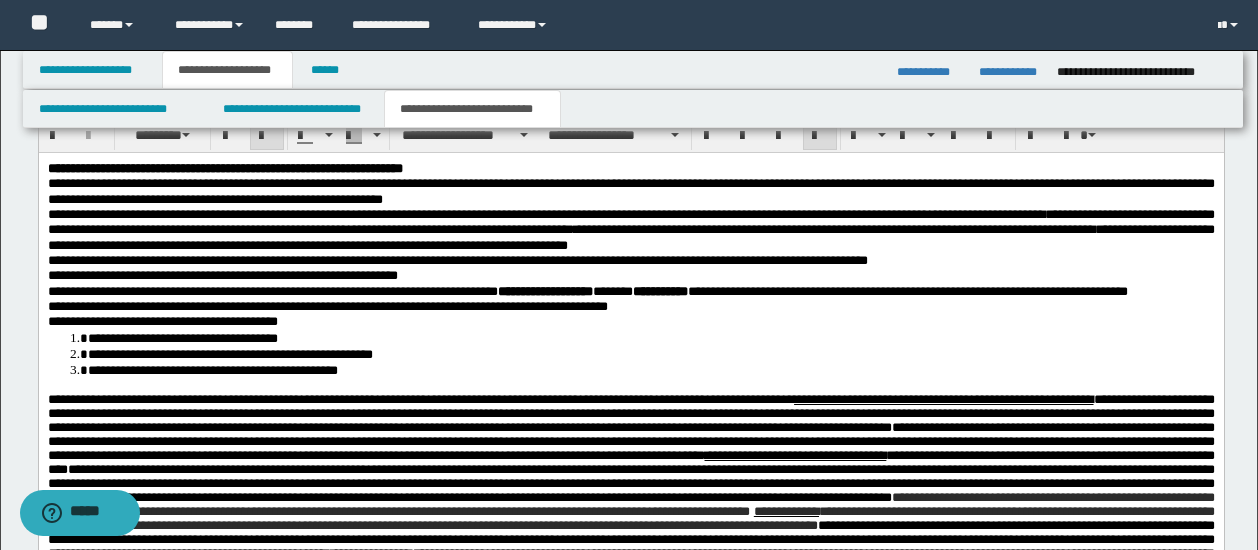 type 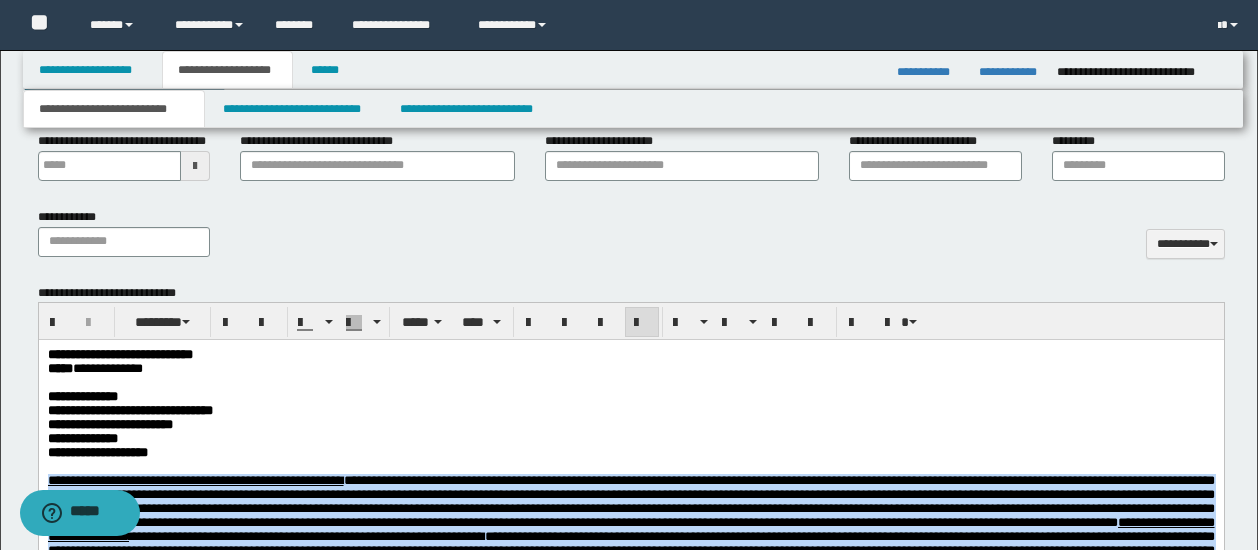 click on "**********" at bounding box center [630, 453] 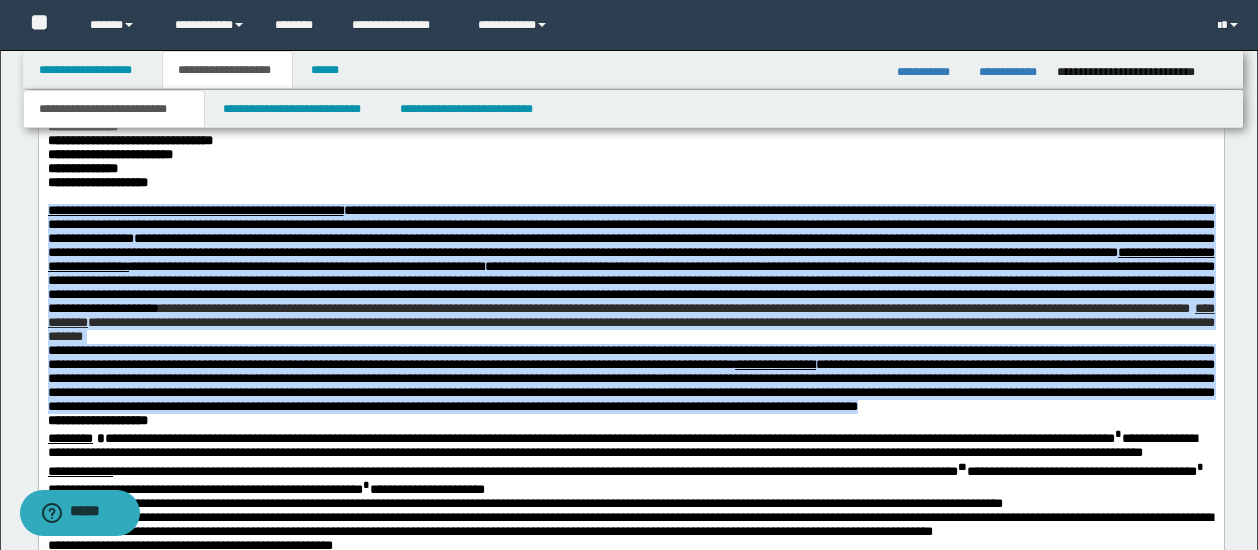 scroll, scrollTop: 1200, scrollLeft: 0, axis: vertical 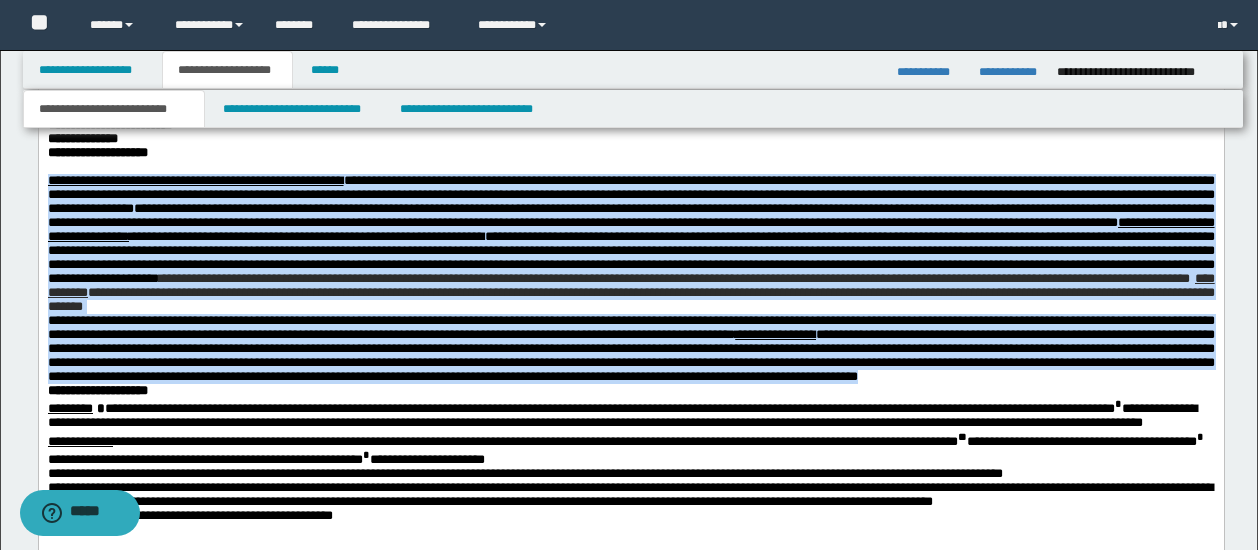 click on "**********" at bounding box center [630, 271] 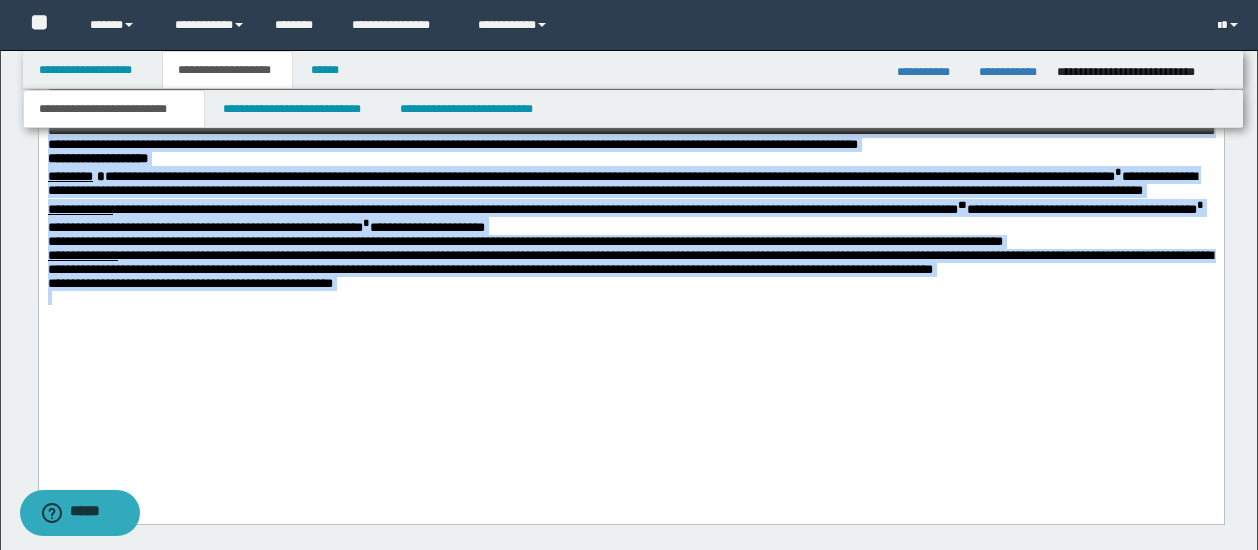 scroll, scrollTop: 1600, scrollLeft: 0, axis: vertical 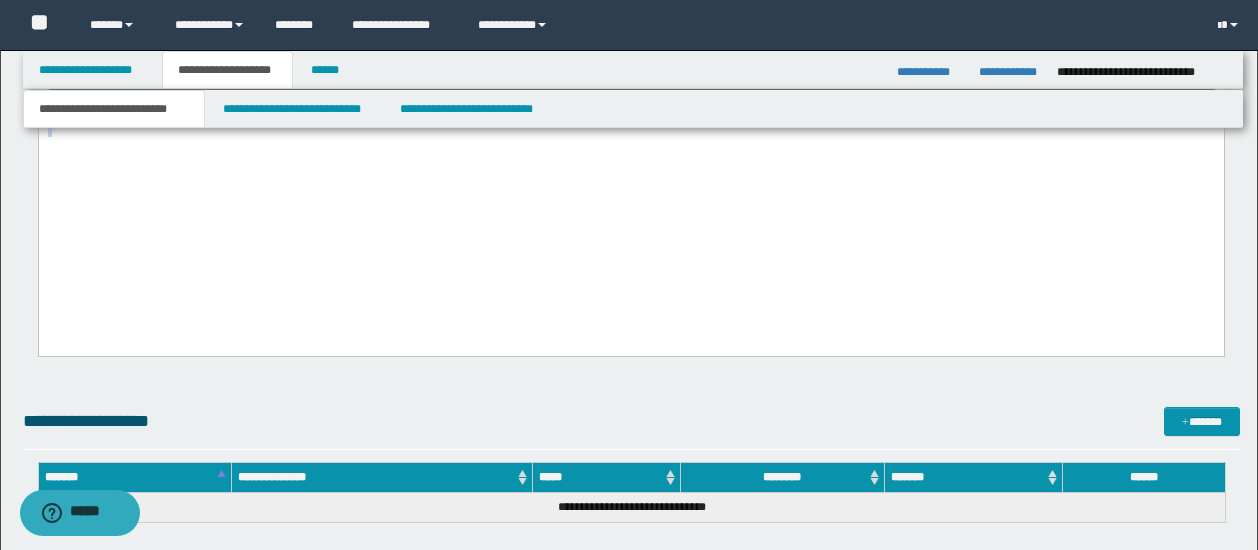 drag, startPoint x: 45, startPoint y: -206, endPoint x: 217, endPoint y: 166, distance: 409.839 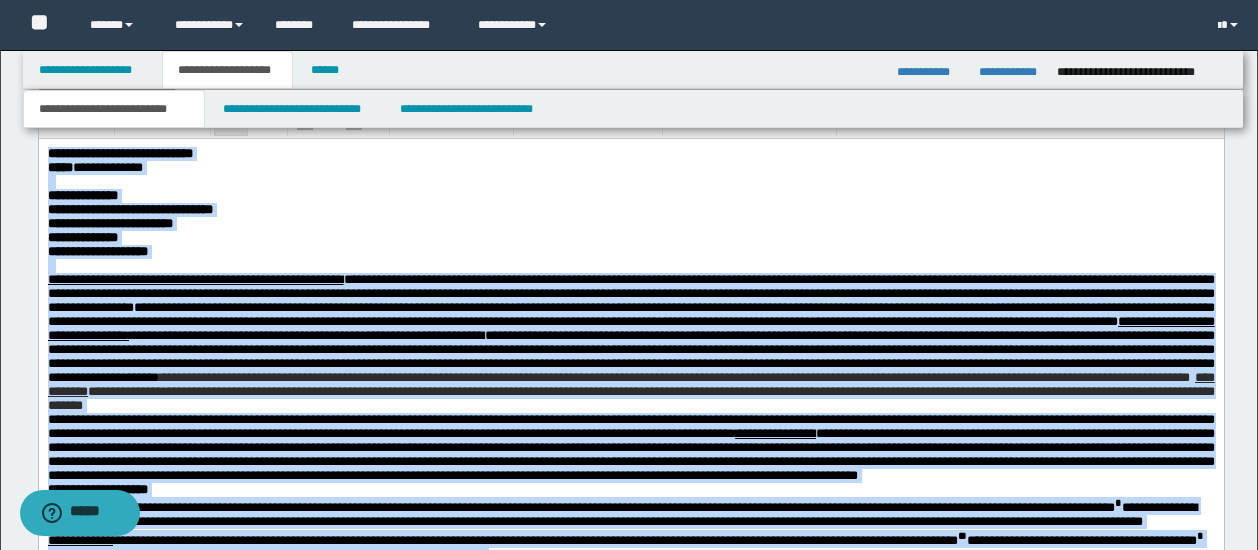scroll, scrollTop: 1100, scrollLeft: 0, axis: vertical 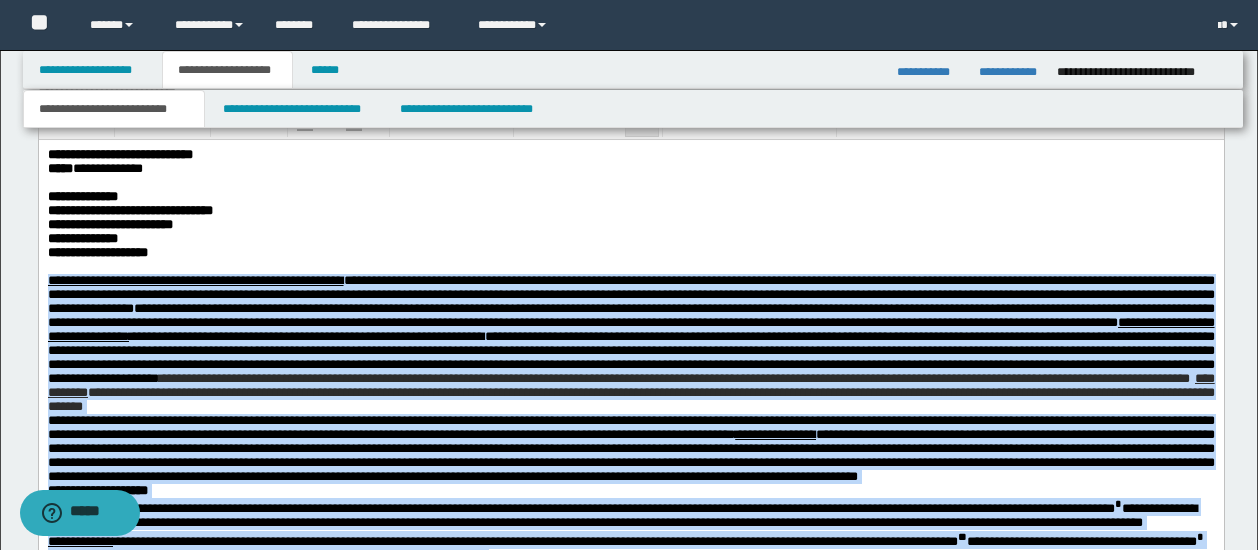 drag, startPoint x: 452, startPoint y: 718, endPoint x: 74, endPoint y: 284, distance: 575.53455 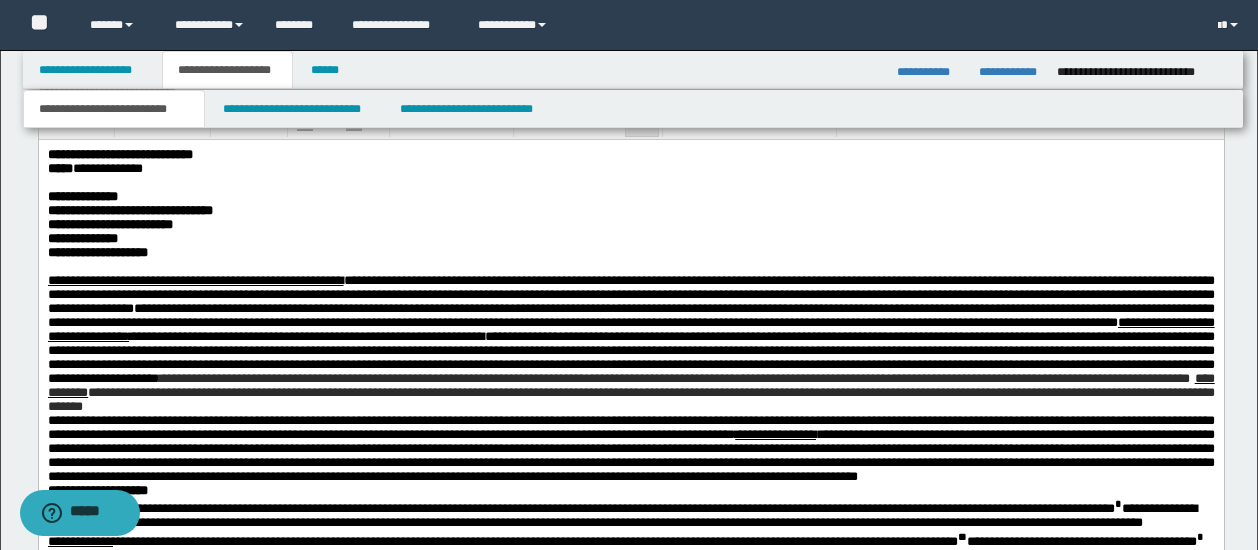 click on "**********" at bounding box center [630, 225] 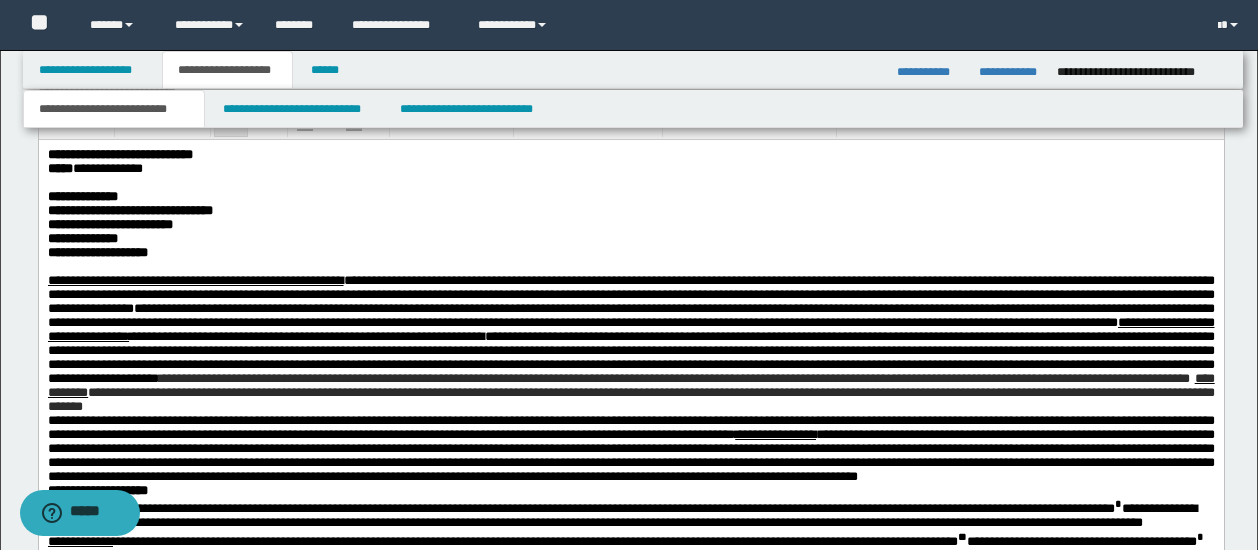 click on "**********" at bounding box center [633, 70] 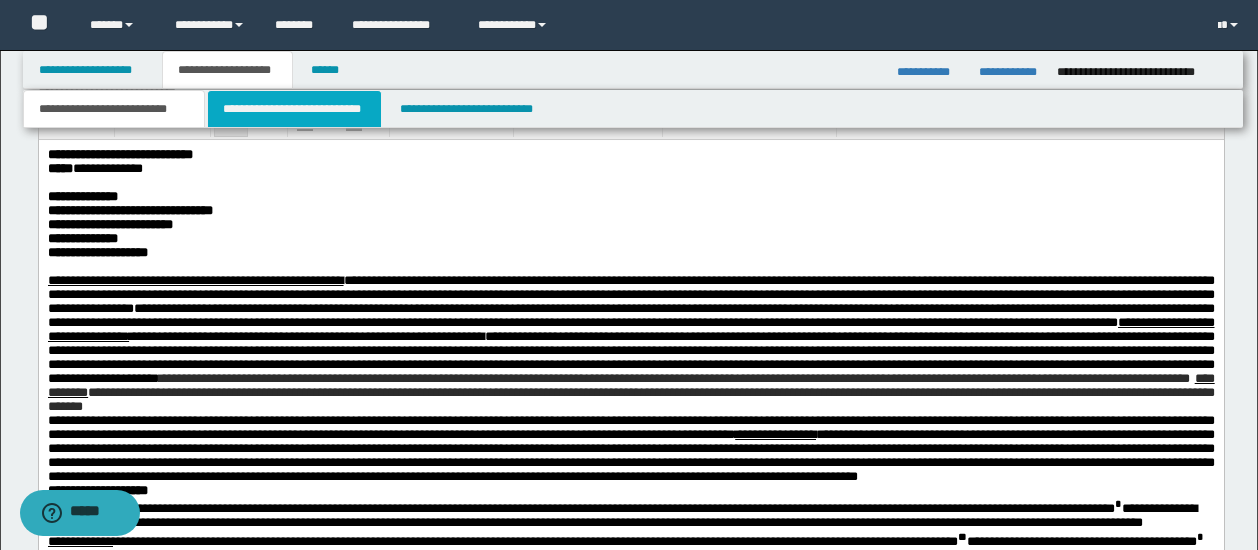 click on "**********" at bounding box center (294, 109) 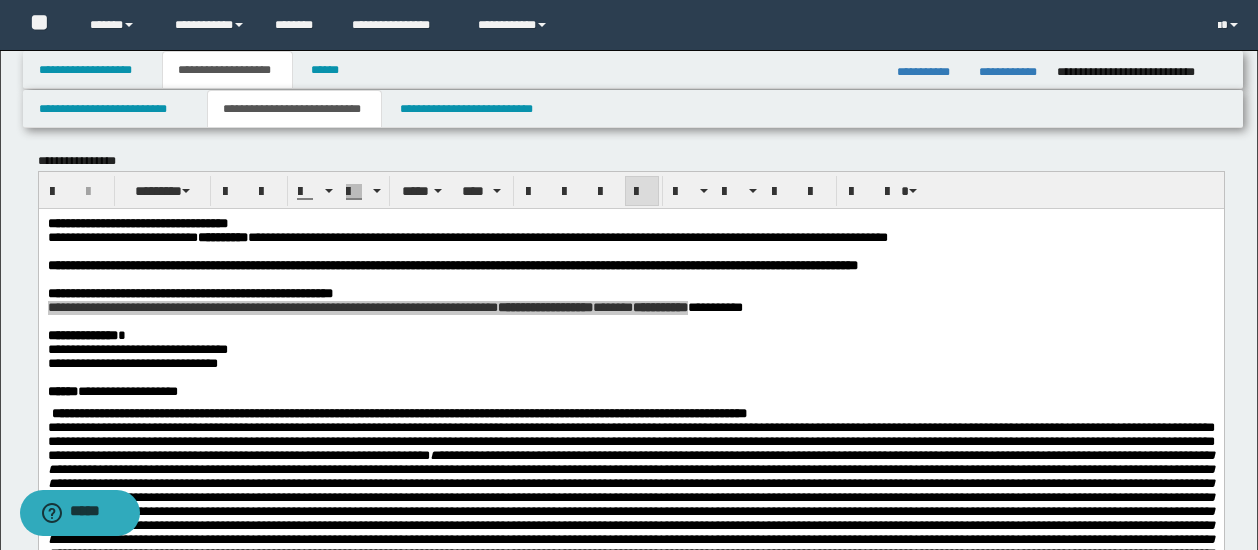 scroll, scrollTop: 0, scrollLeft: 0, axis: both 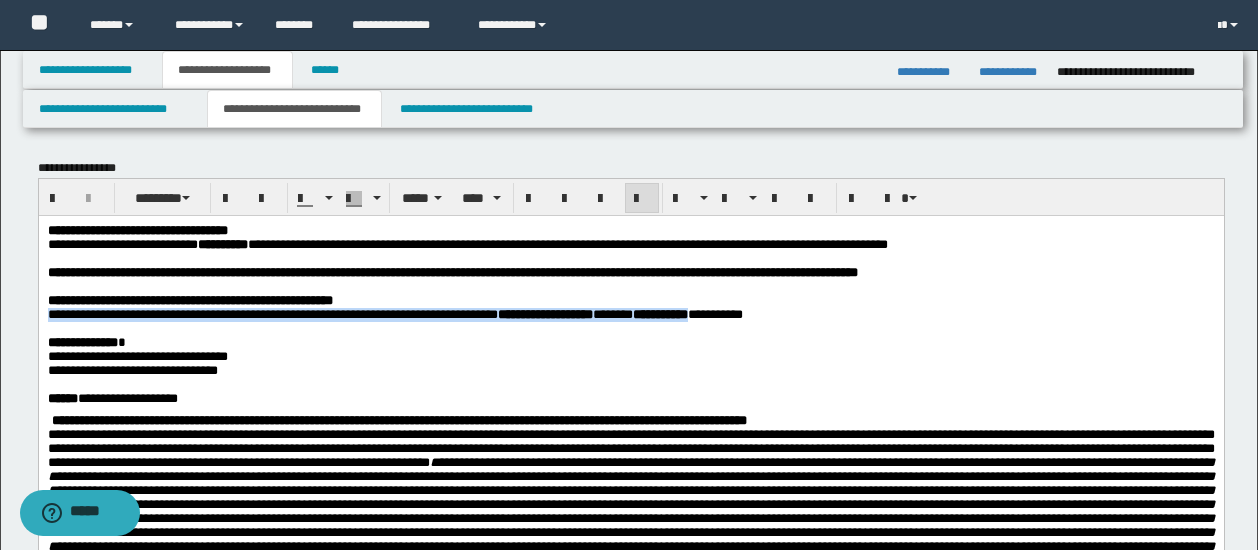click at bounding box center (630, 384) 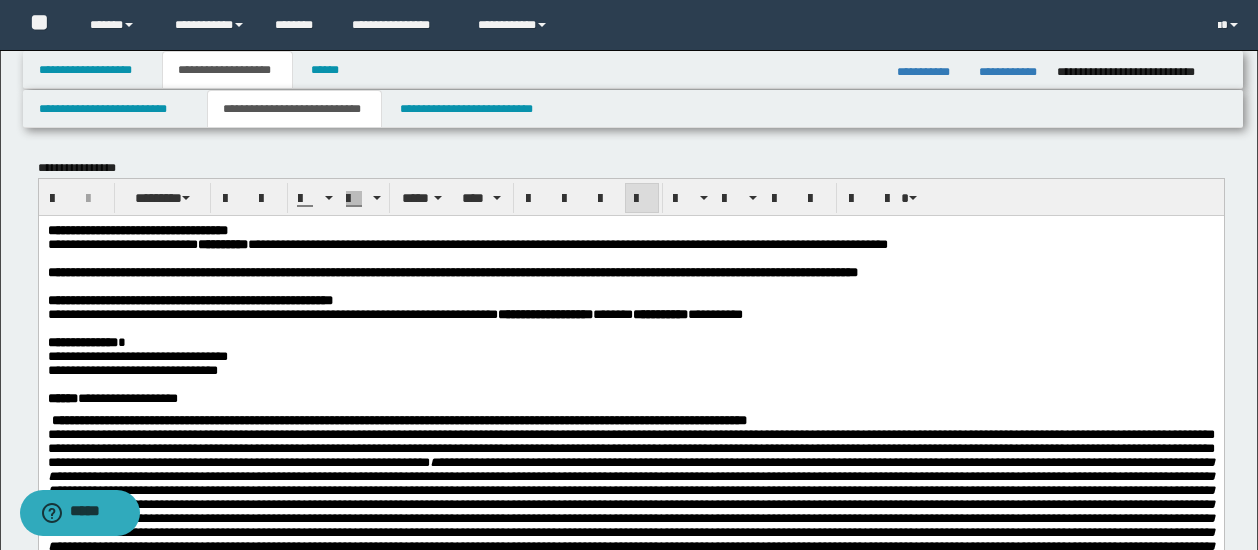 click on "**********" at bounding box center [630, 370] 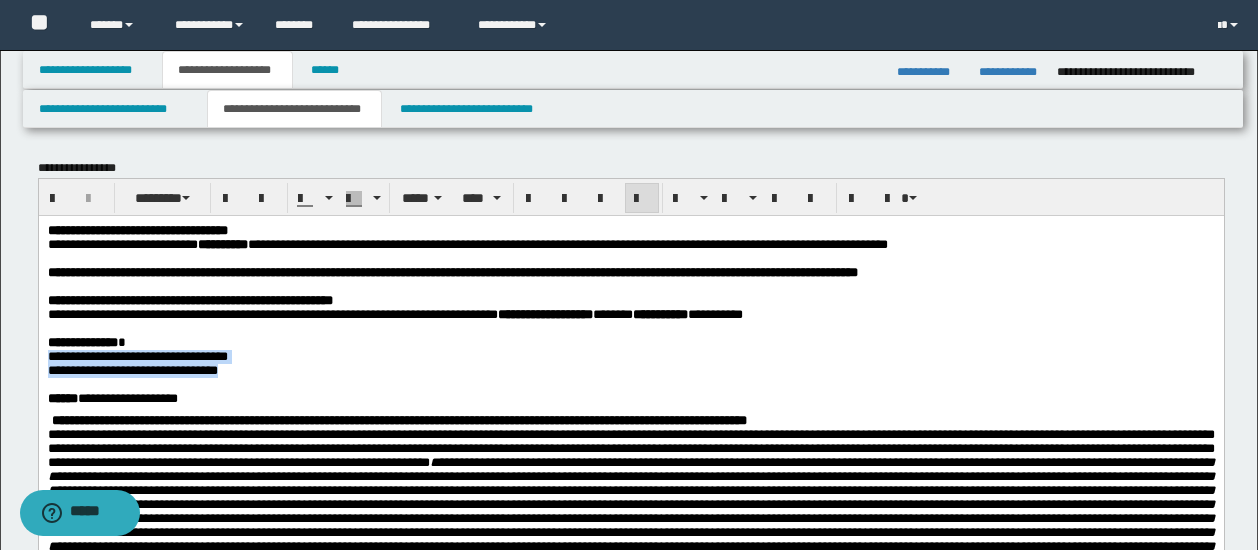 drag, startPoint x: 261, startPoint y: 385, endPoint x: 56, endPoint y: 377, distance: 205.15604 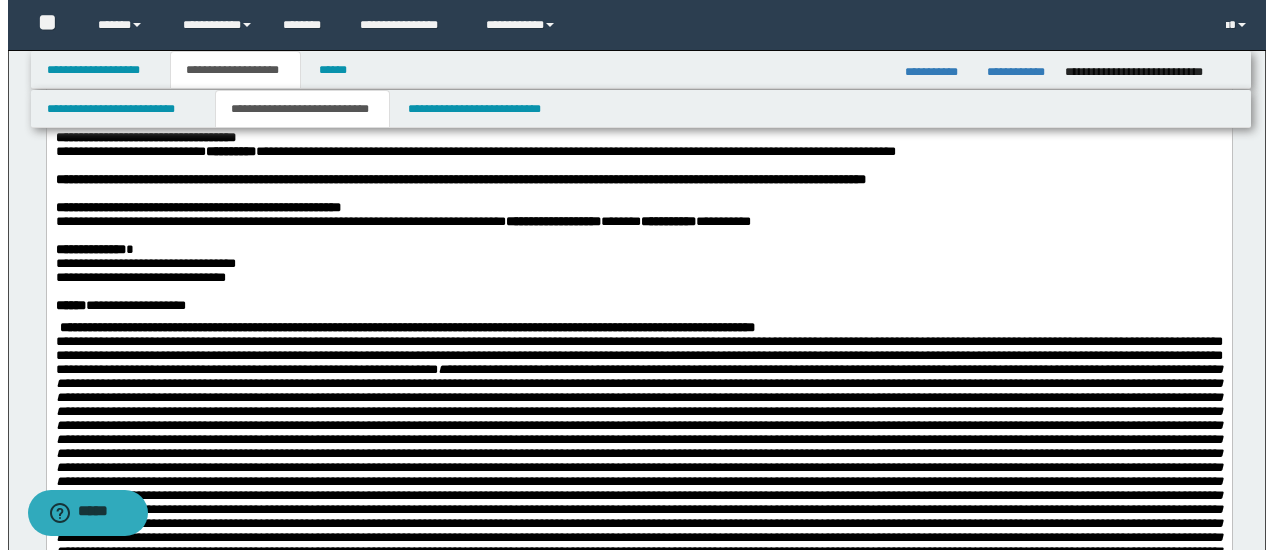 scroll, scrollTop: 200, scrollLeft: 0, axis: vertical 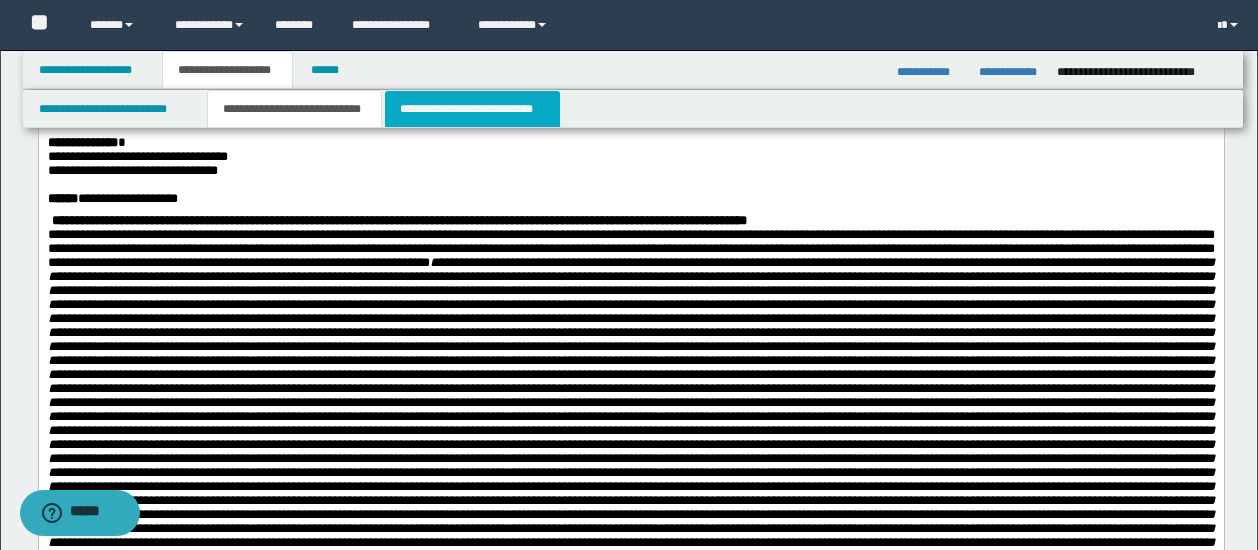 click on "**********" at bounding box center [472, 109] 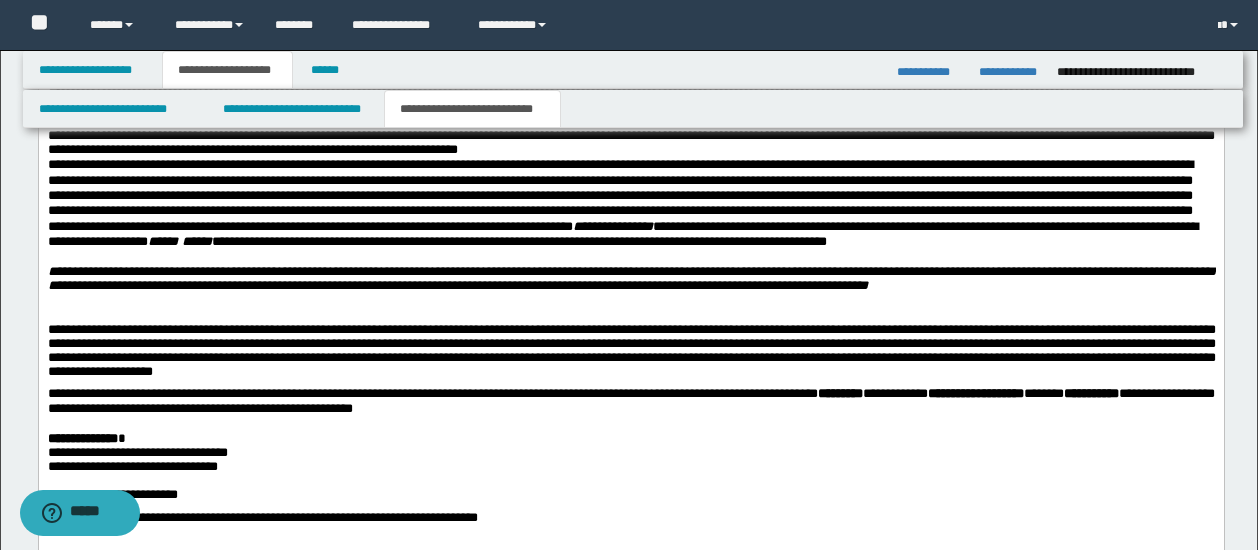 scroll, scrollTop: 1500, scrollLeft: 0, axis: vertical 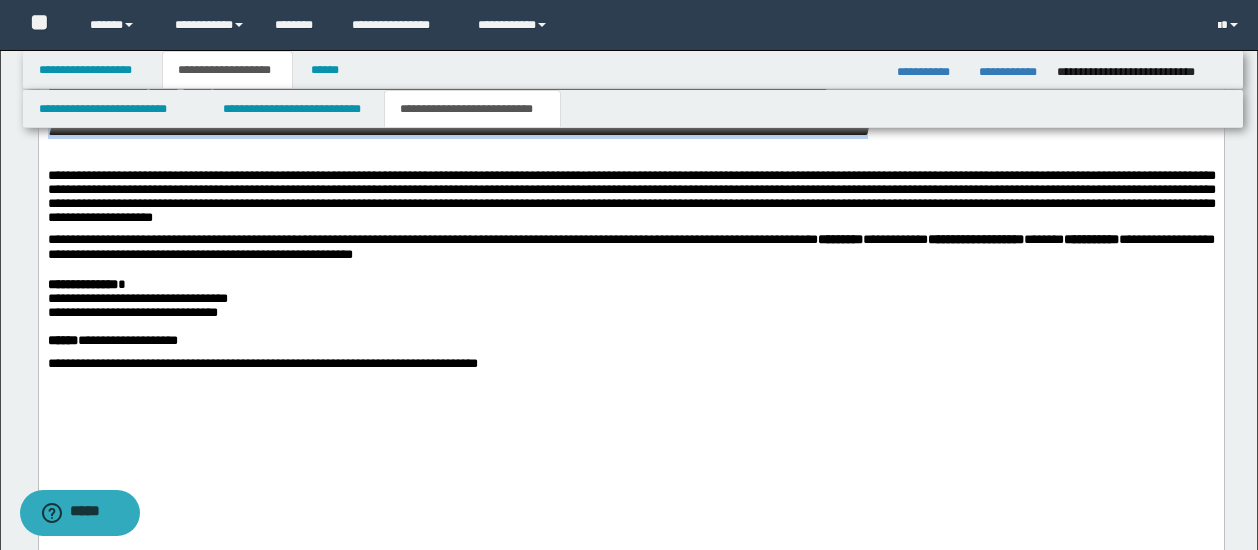 click on "**********" at bounding box center (631, 194) 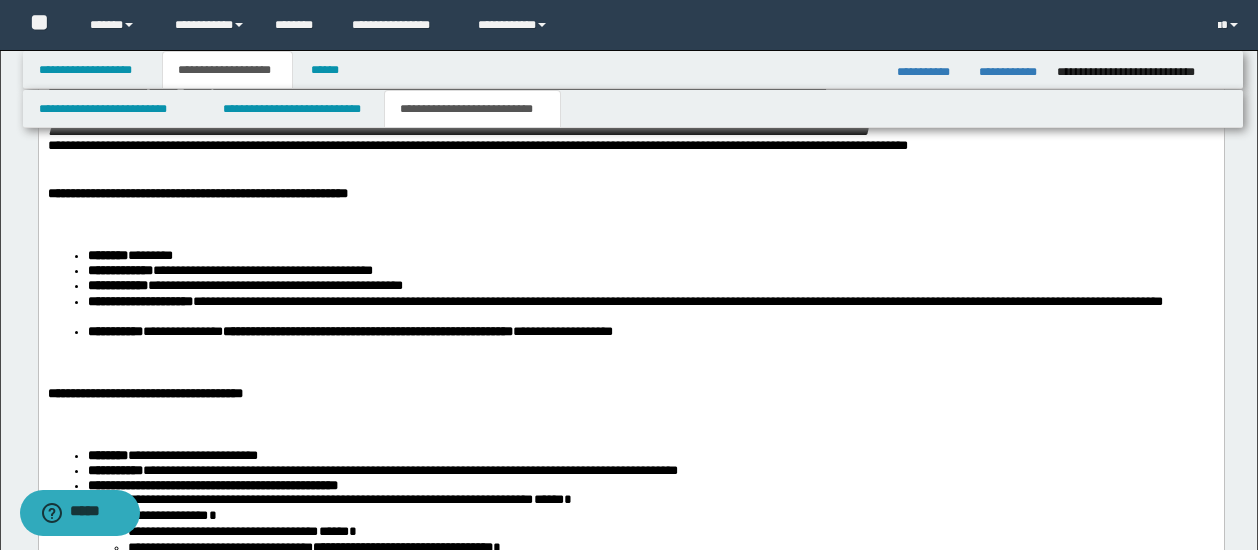 click on "**********" at bounding box center (630, 126) 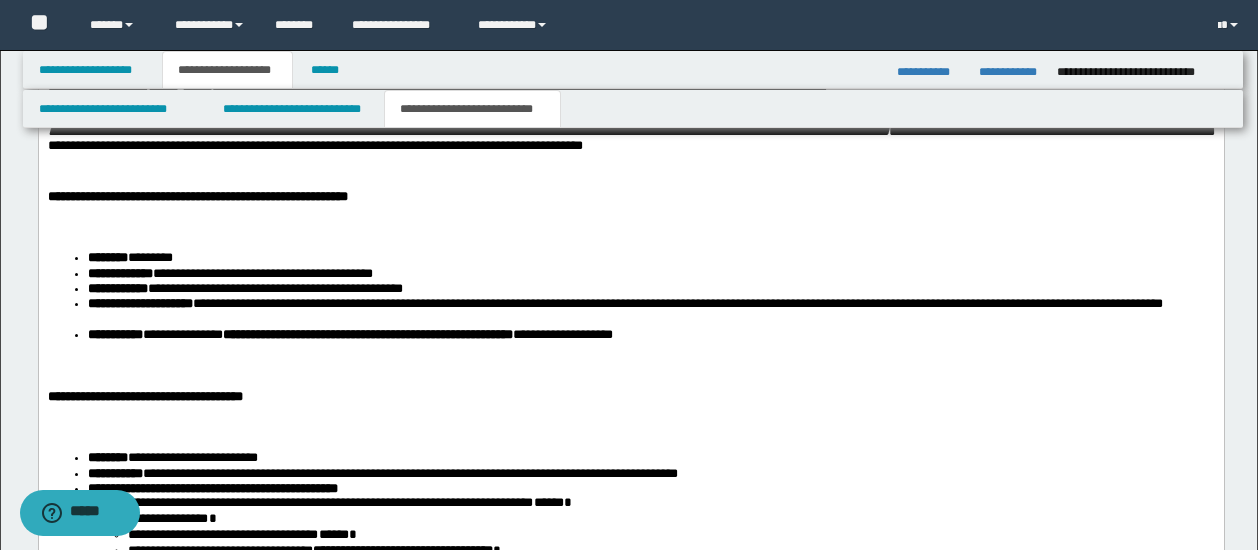 click on "**********" at bounding box center (631, 135) 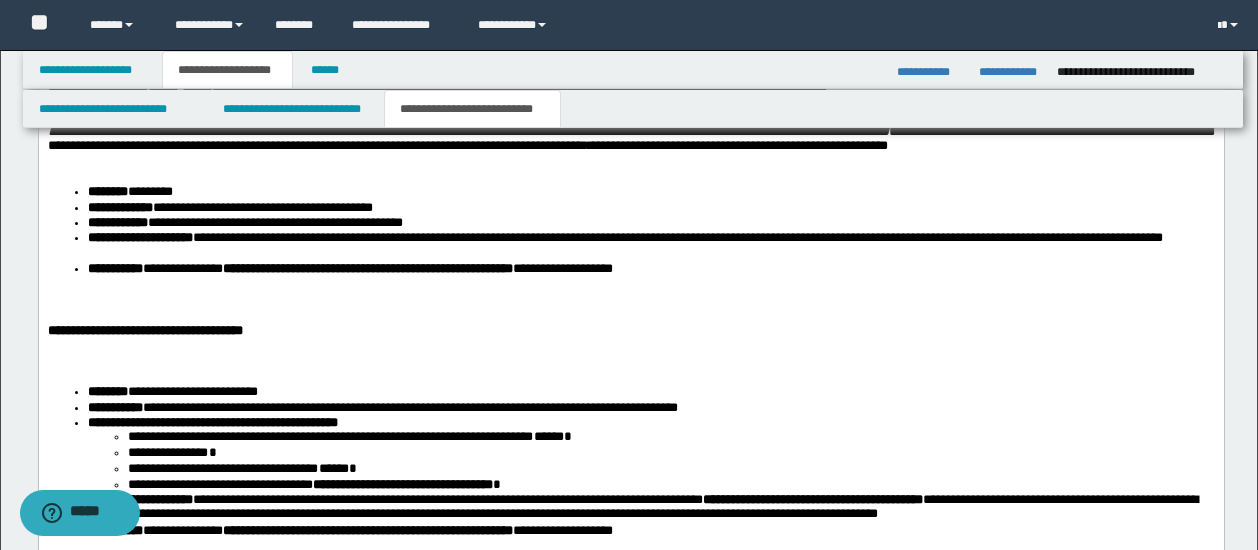 click on "**********" at bounding box center (631, 135) 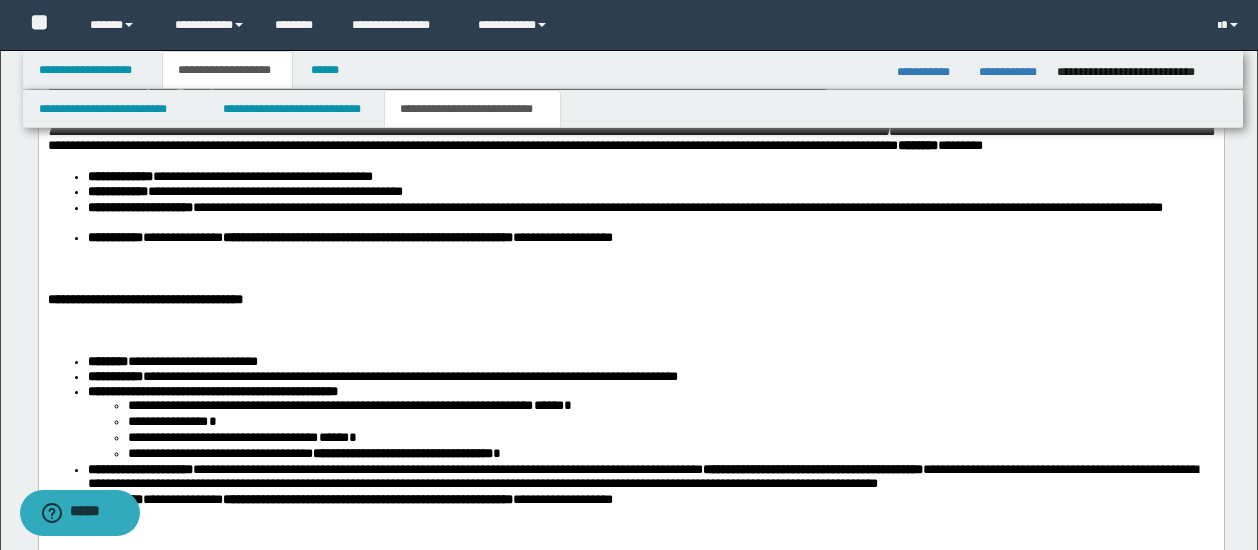click on "**********" at bounding box center (630, 580) 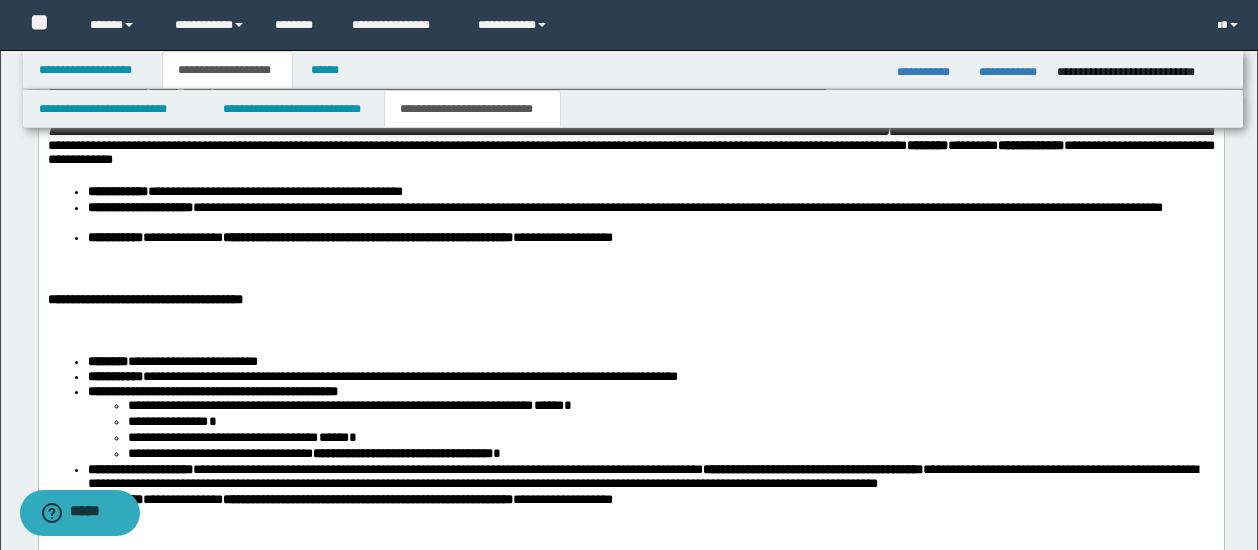 drag, startPoint x: 463, startPoint y: 223, endPoint x: 453, endPoint y: 241, distance: 20.59126 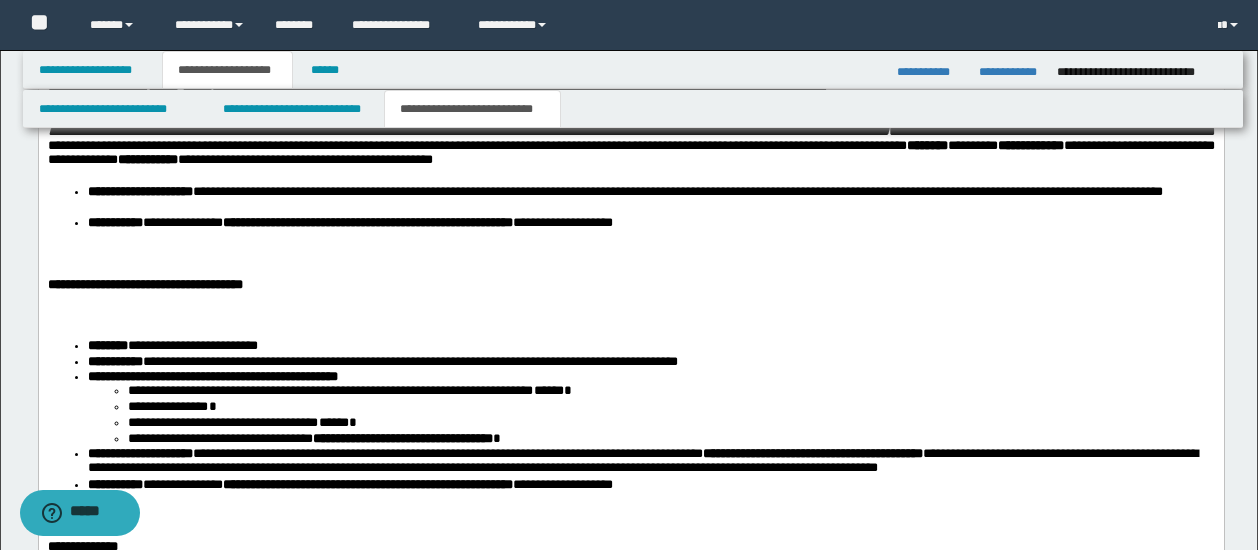click on "**********" at bounding box center (631, 142) 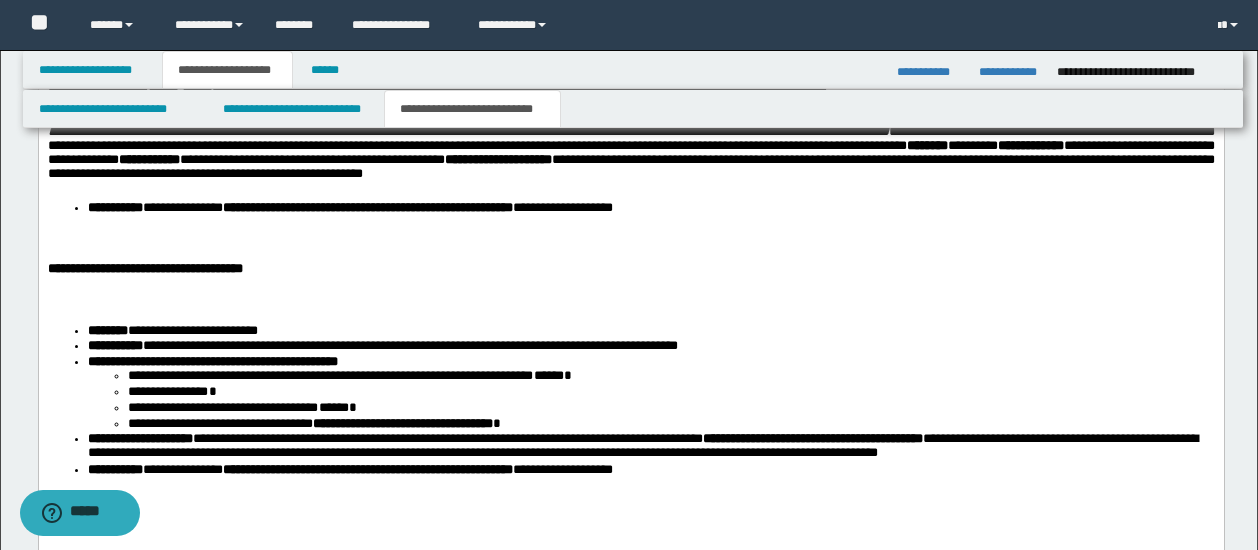 click on "**********" at bounding box center (631, 150) 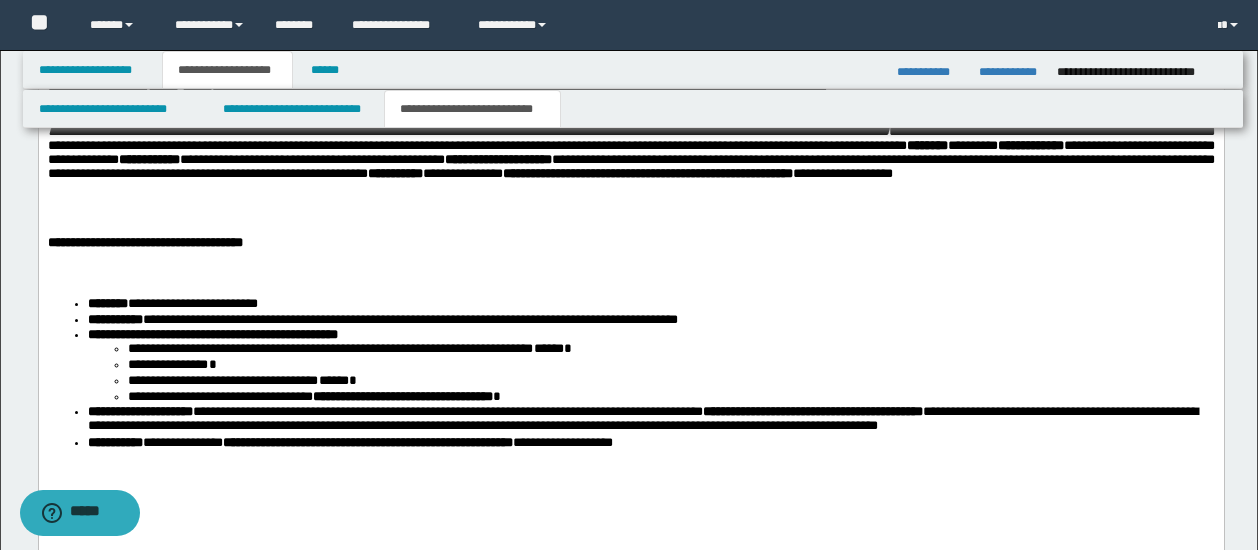 click on "**********" at bounding box center (631, 158) 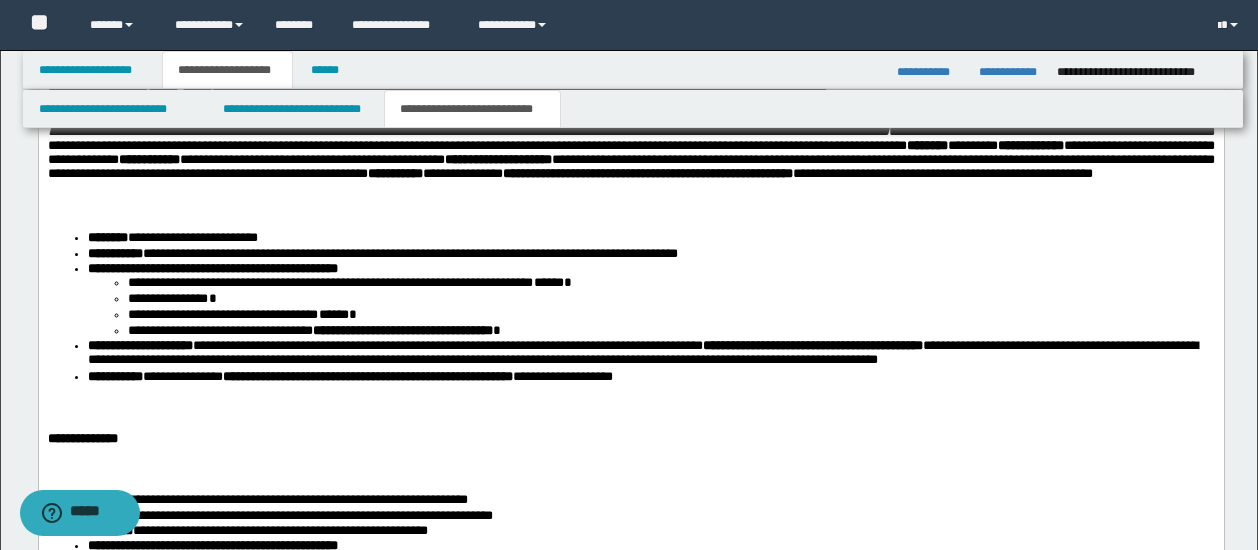 click on "**********" at bounding box center (631, 158) 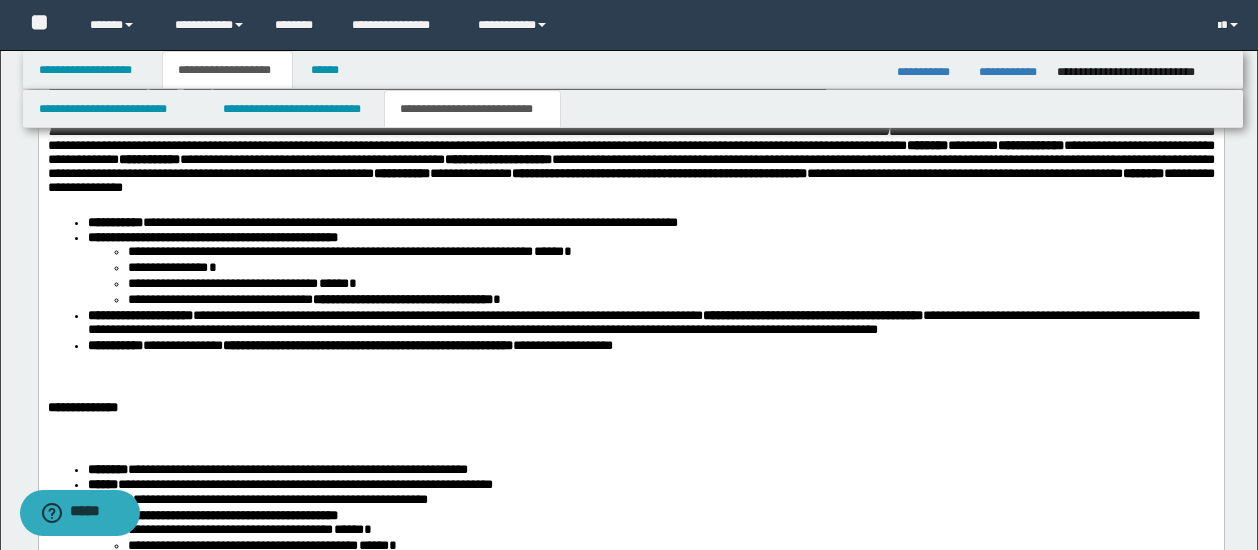 click on "**********" at bounding box center [631, 158] 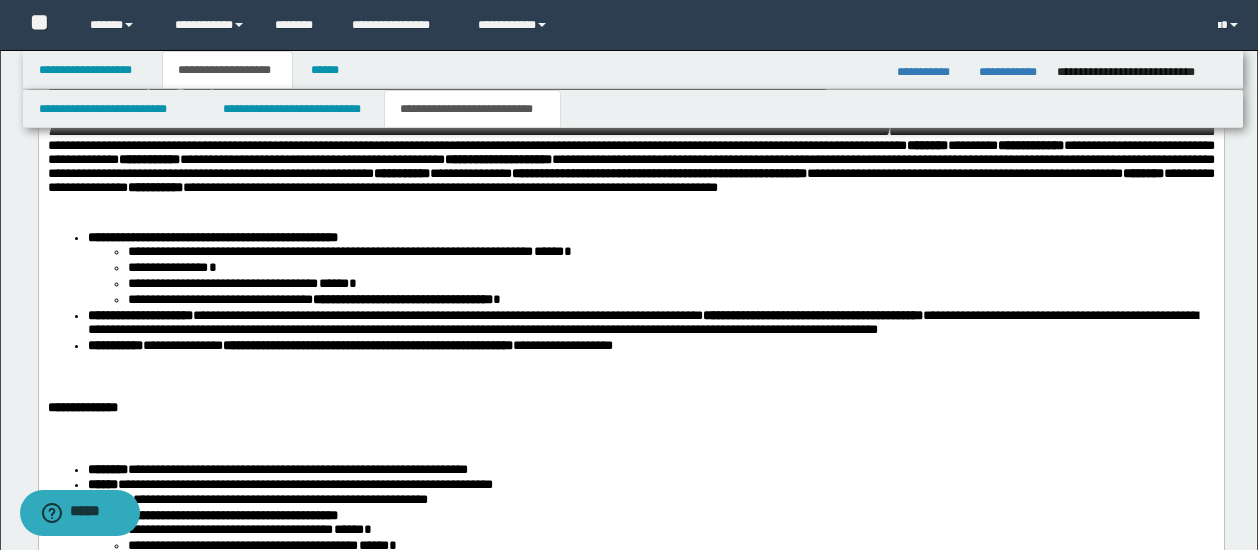 click on "**********" at bounding box center (631, 165) 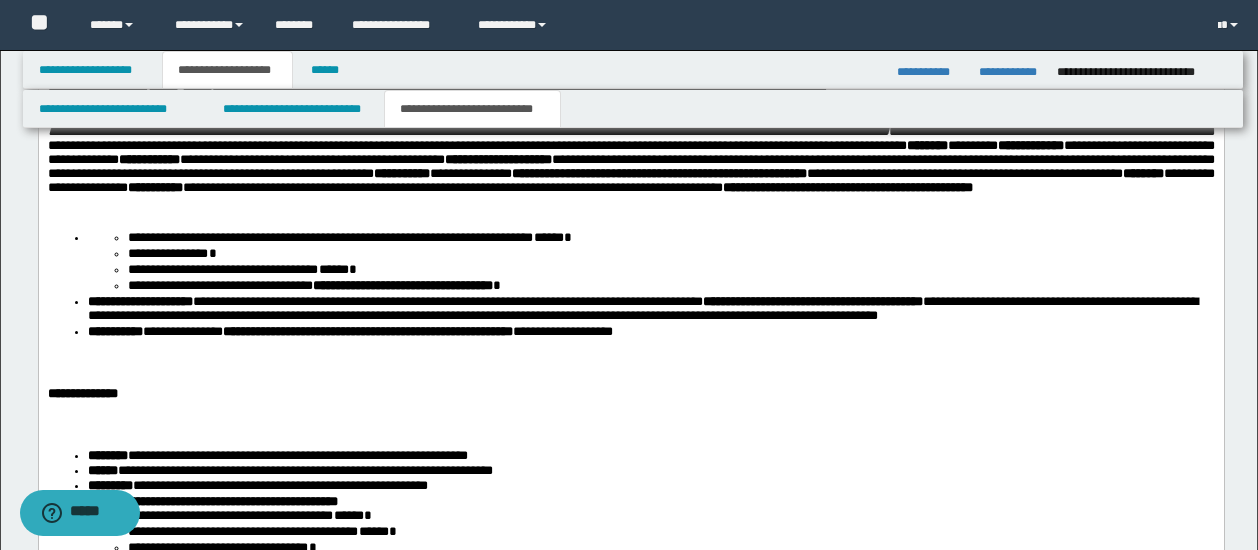 click on "**********" at bounding box center [631, 165] 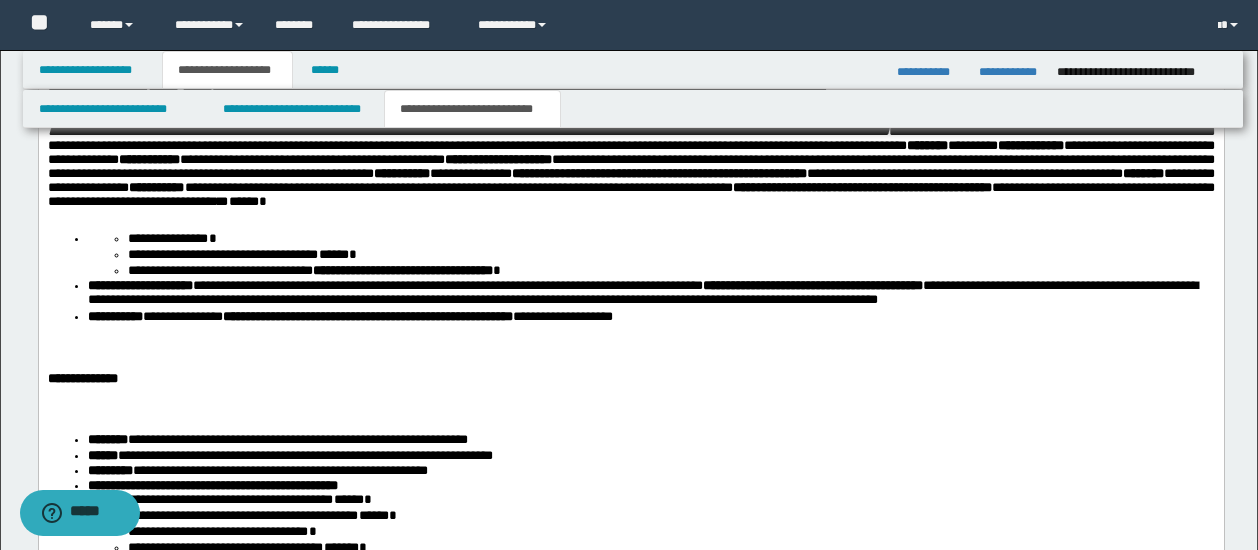 click on "**********" at bounding box center [630, 489] 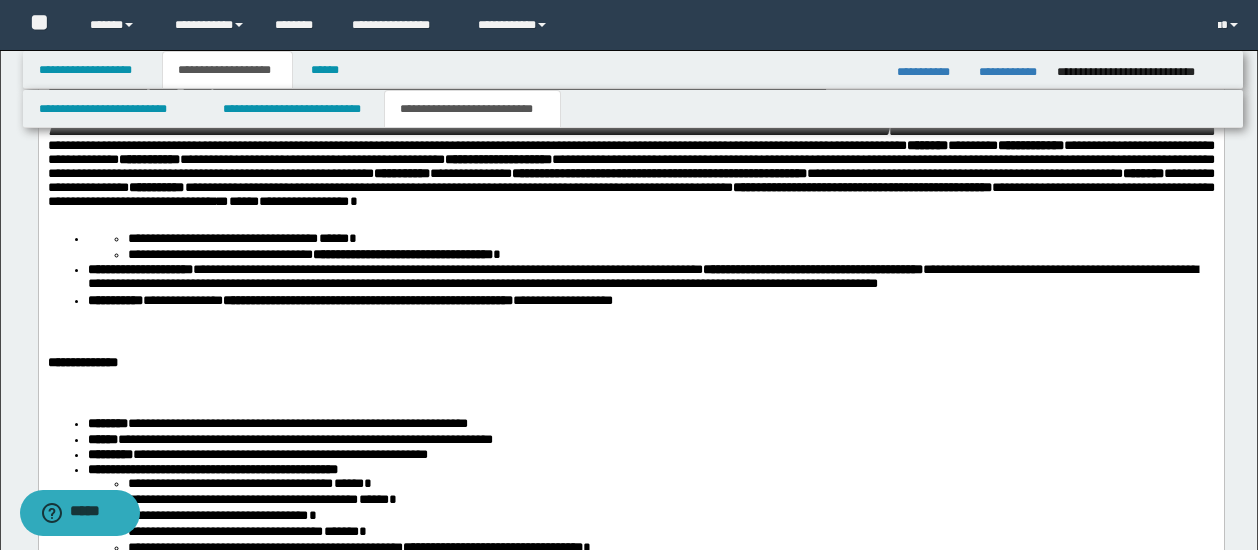 click on "**********" at bounding box center (631, 166) 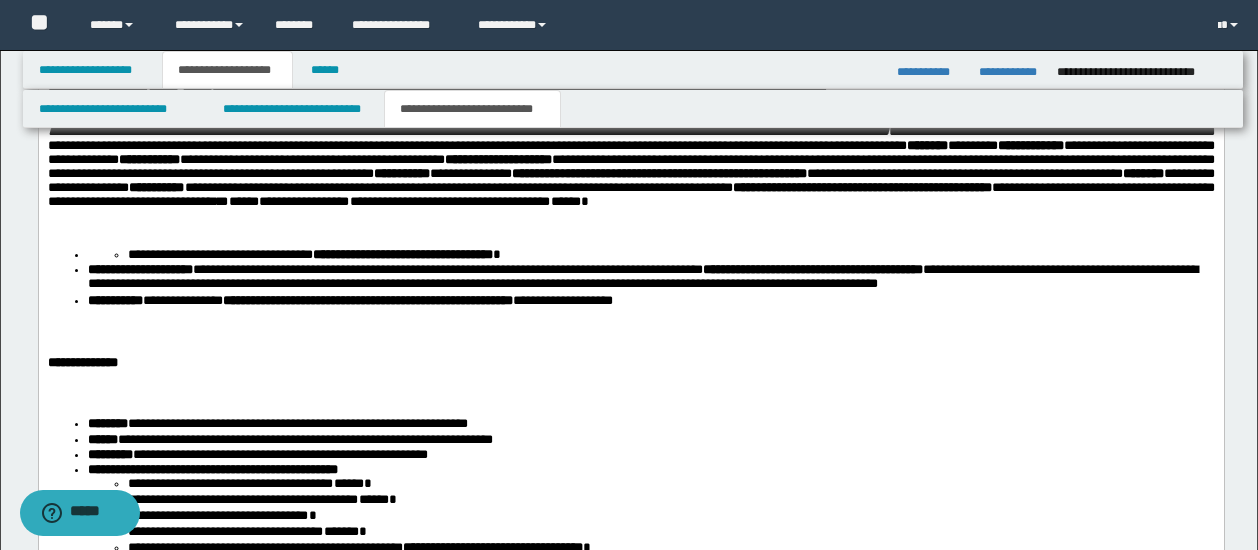 click on "**********" at bounding box center (631, 174) 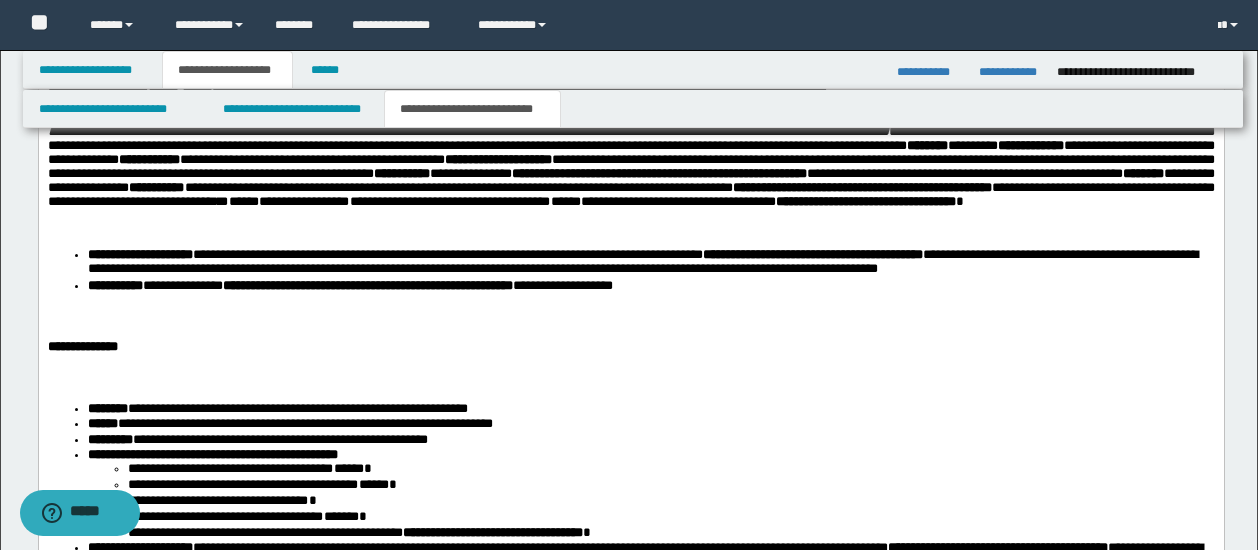 click on "**********" at bounding box center [631, 174] 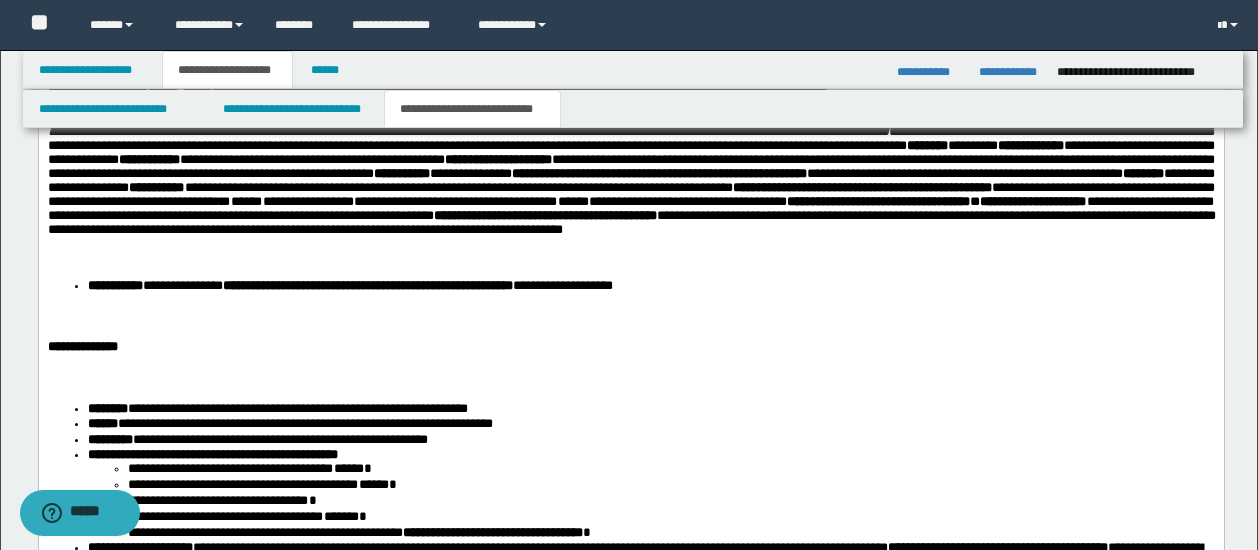 click on "**********" at bounding box center (631, 189) 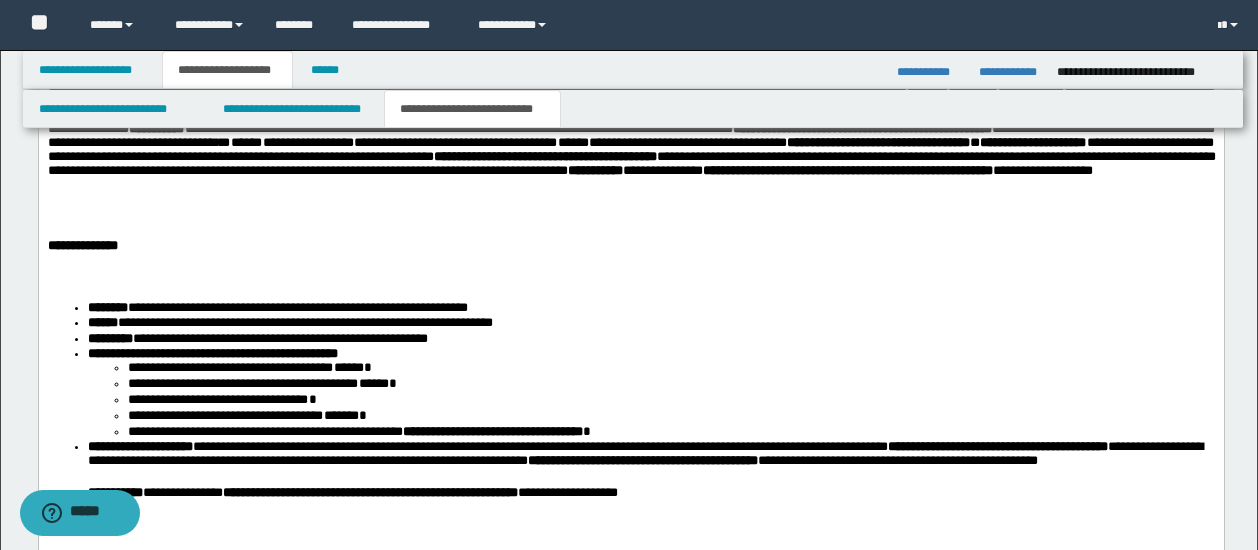 scroll, scrollTop: 1600, scrollLeft: 0, axis: vertical 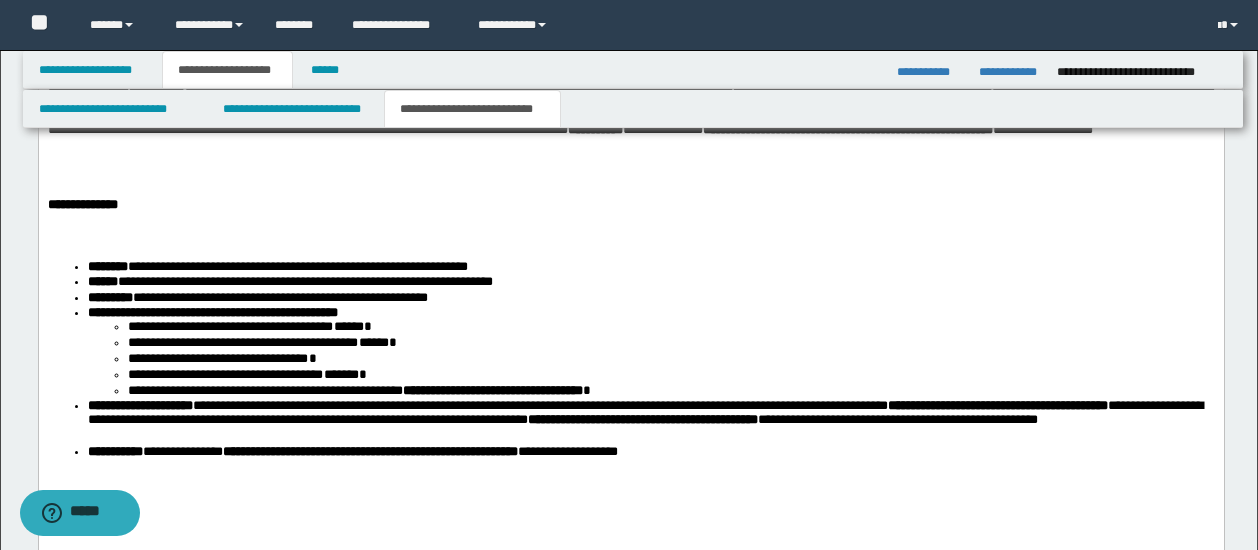 click on "**********" at bounding box center [631, 89] 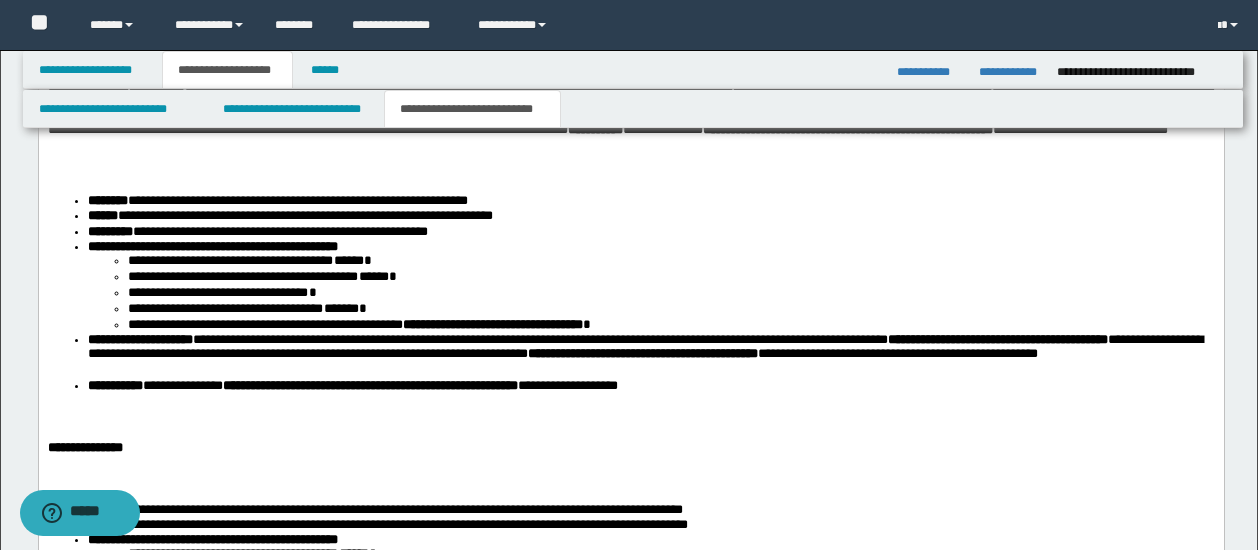 click on "**********" at bounding box center (631, 89) 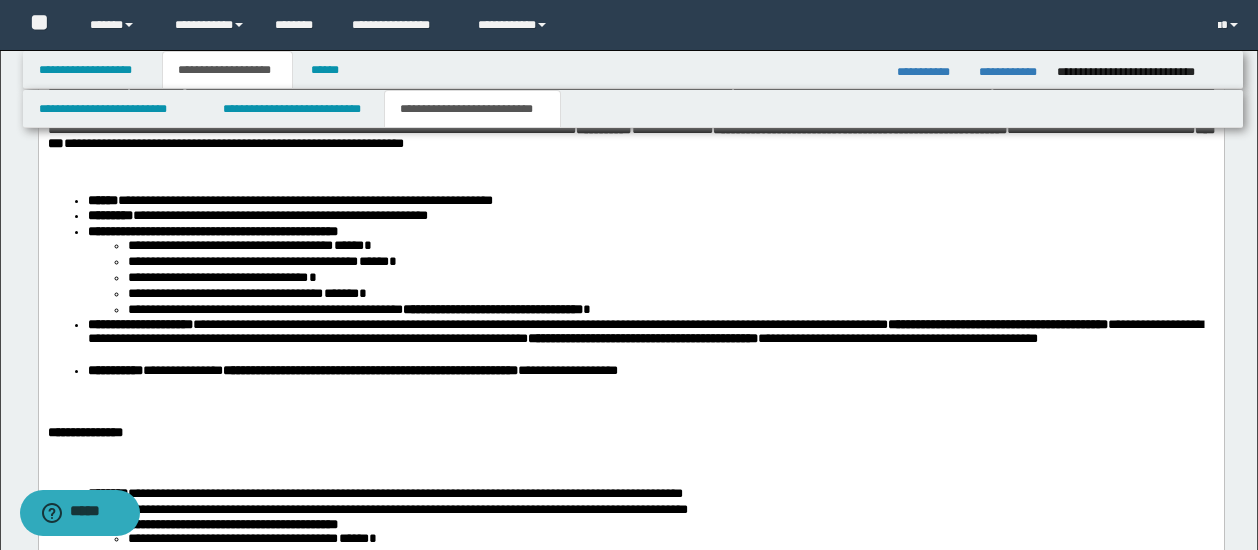 click on "**********" at bounding box center [631, 97] 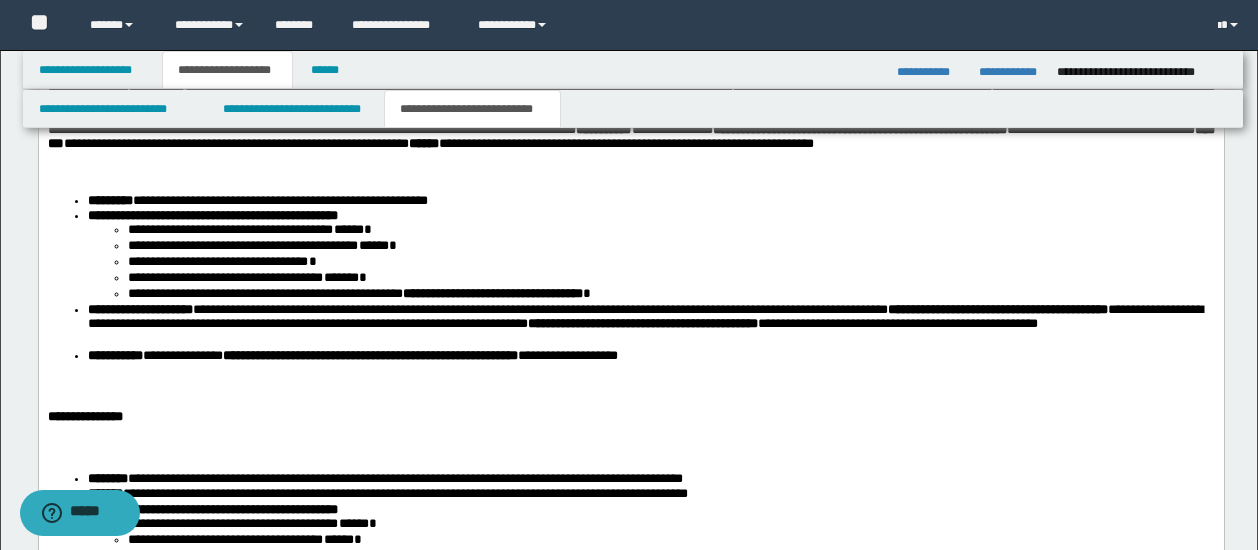 click on "**********" at bounding box center [631, 97] 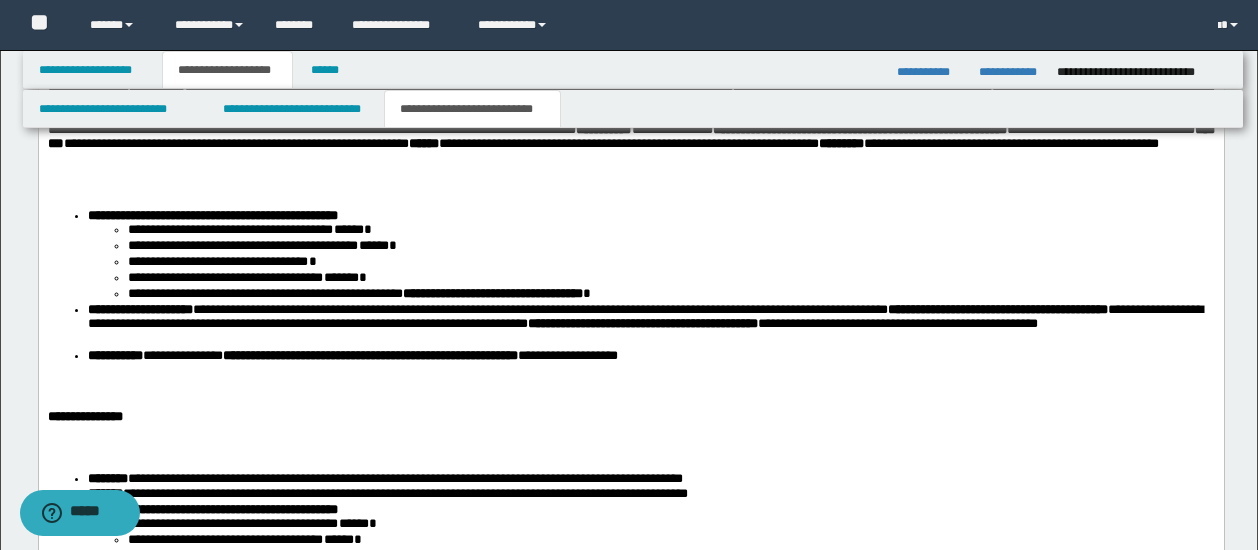 click on "**********" at bounding box center [631, 104] 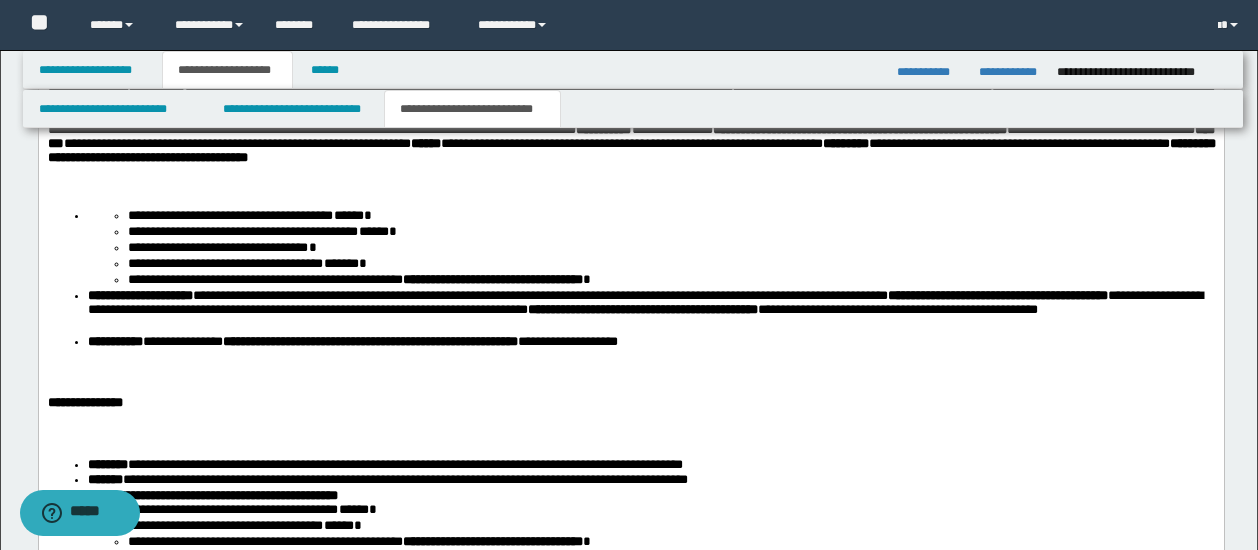 click on "**********" at bounding box center [631, 104] 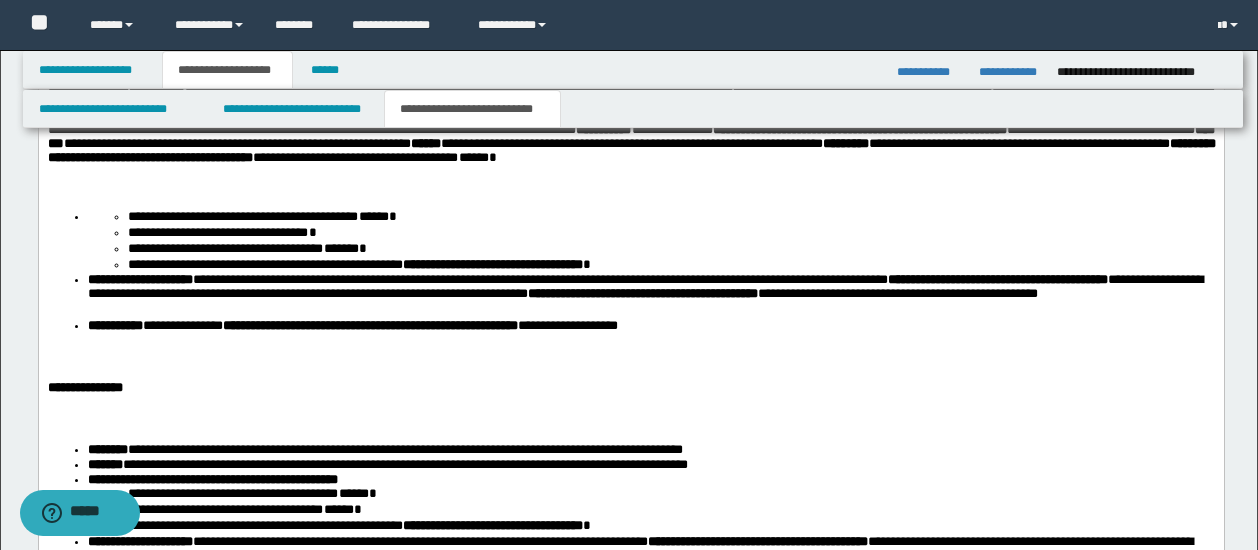 click on "**********" at bounding box center [631, 105] 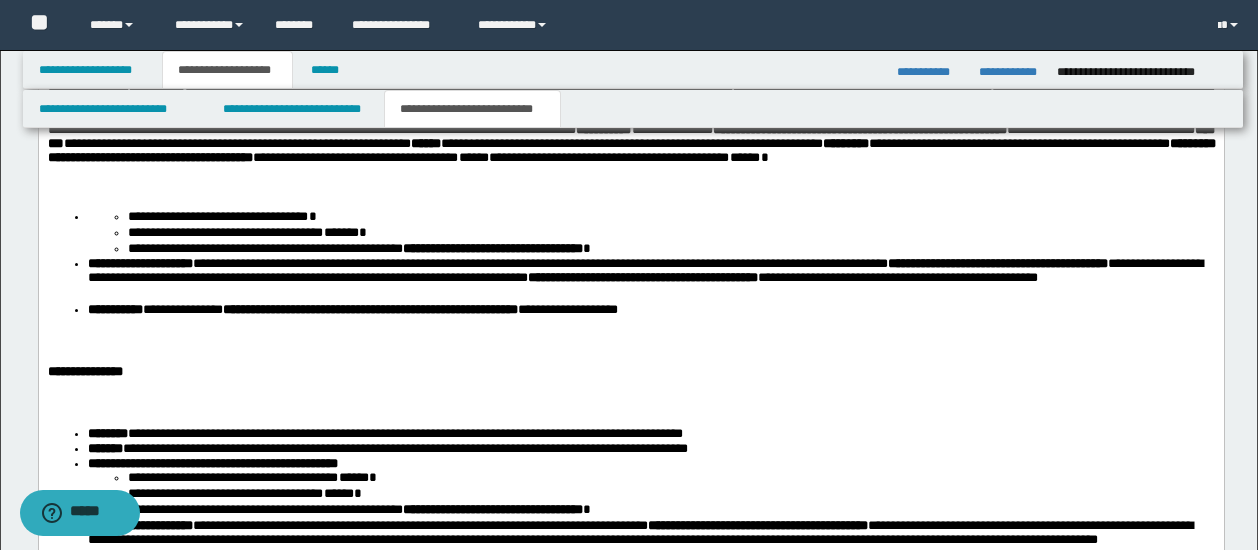 click on "**********" at bounding box center (631, 105) 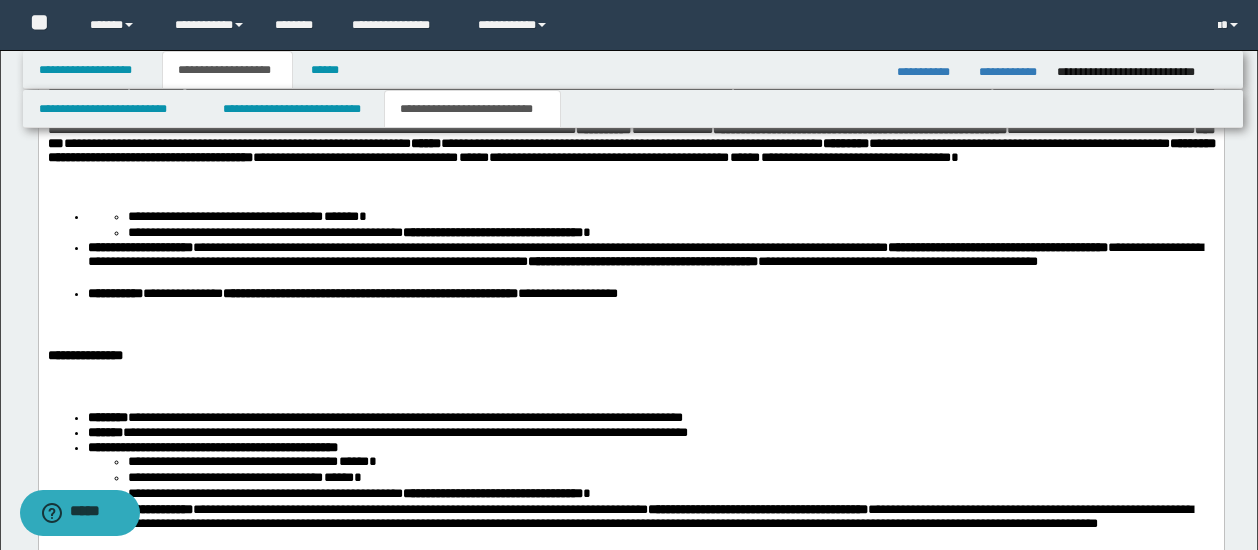 click on "**********" at bounding box center (631, 105) 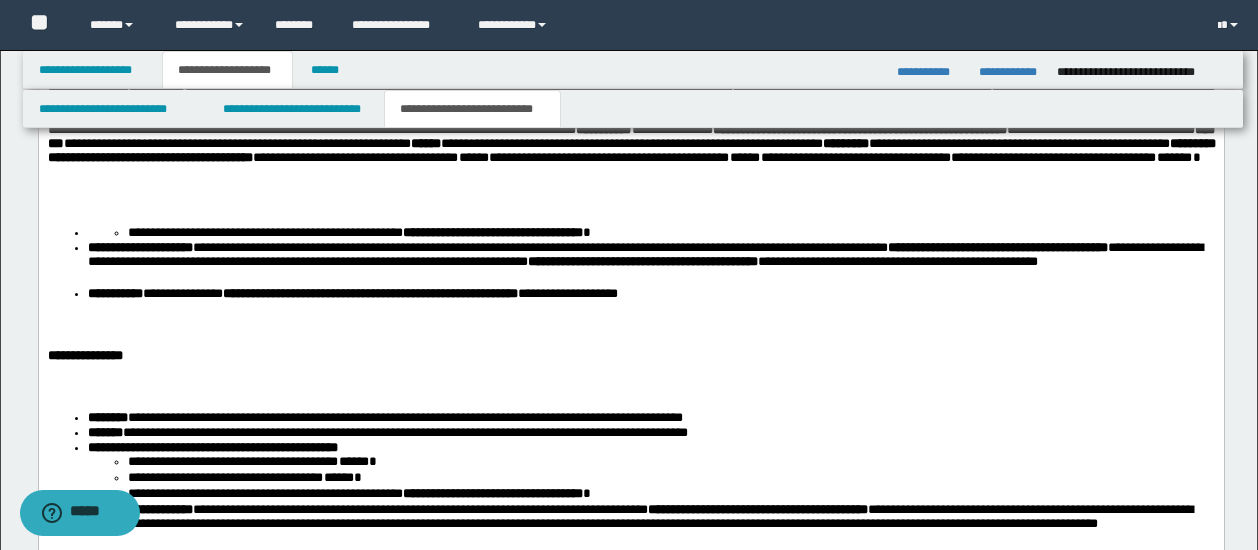 click on "**********" at bounding box center (631, 113) 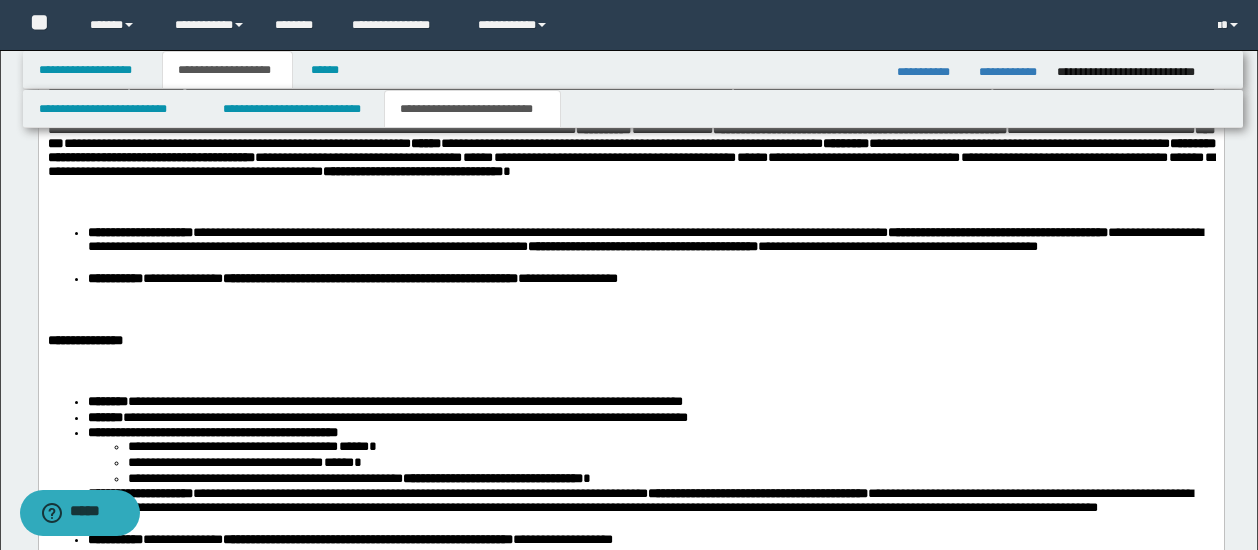 click on "**********" at bounding box center (631, 113) 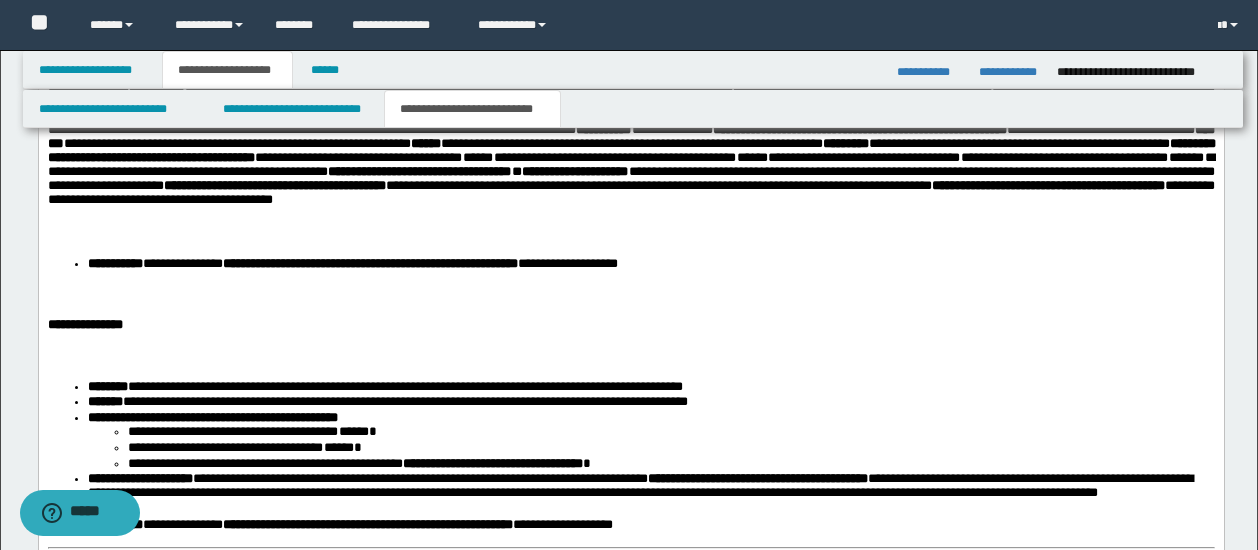 click on "**********" at bounding box center (630, 258) 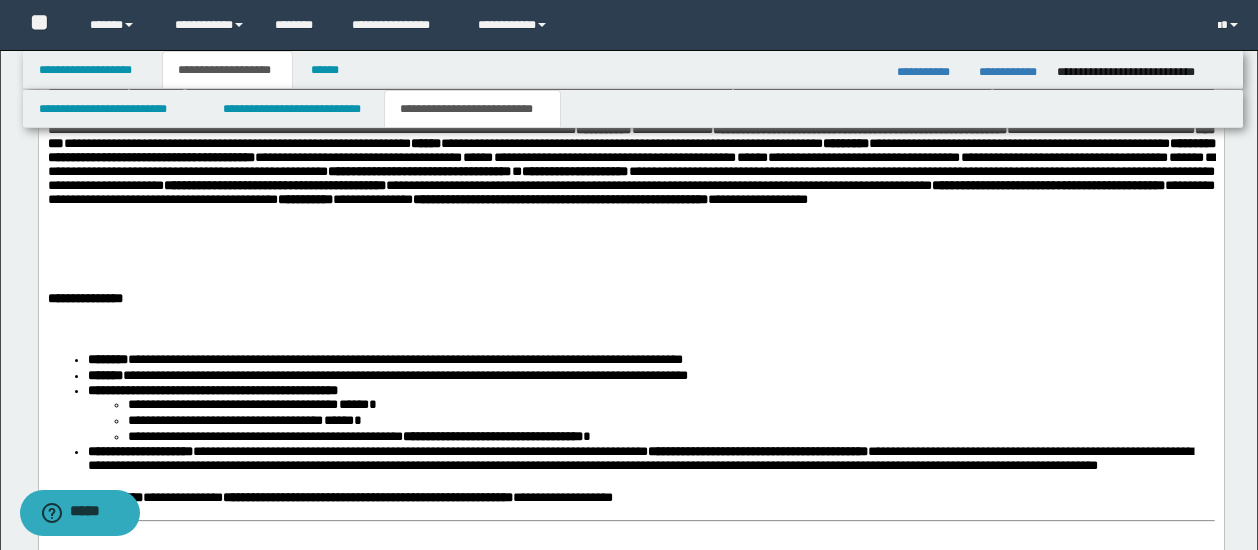 click on "**********" at bounding box center (559, 200) 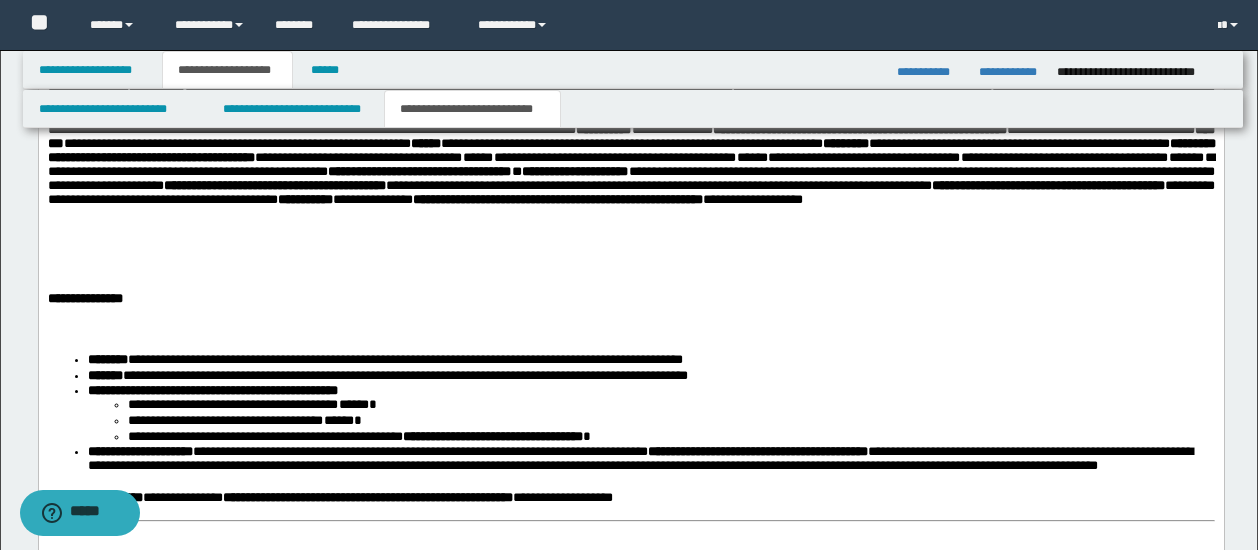 click on "**********" at bounding box center (631, 136) 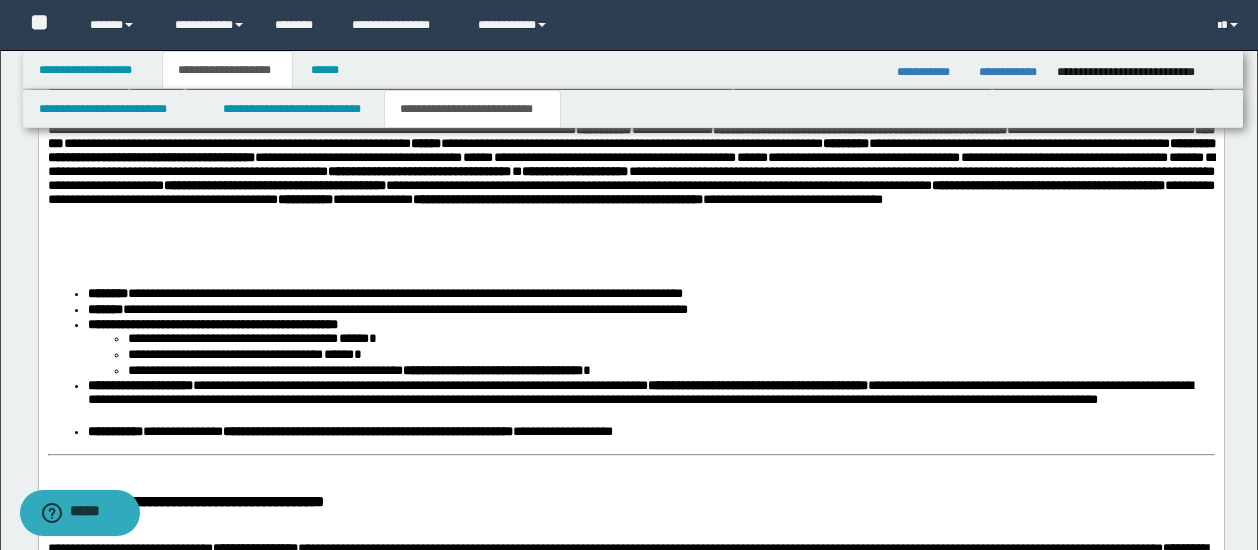 click on "**********" at bounding box center (631, 136) 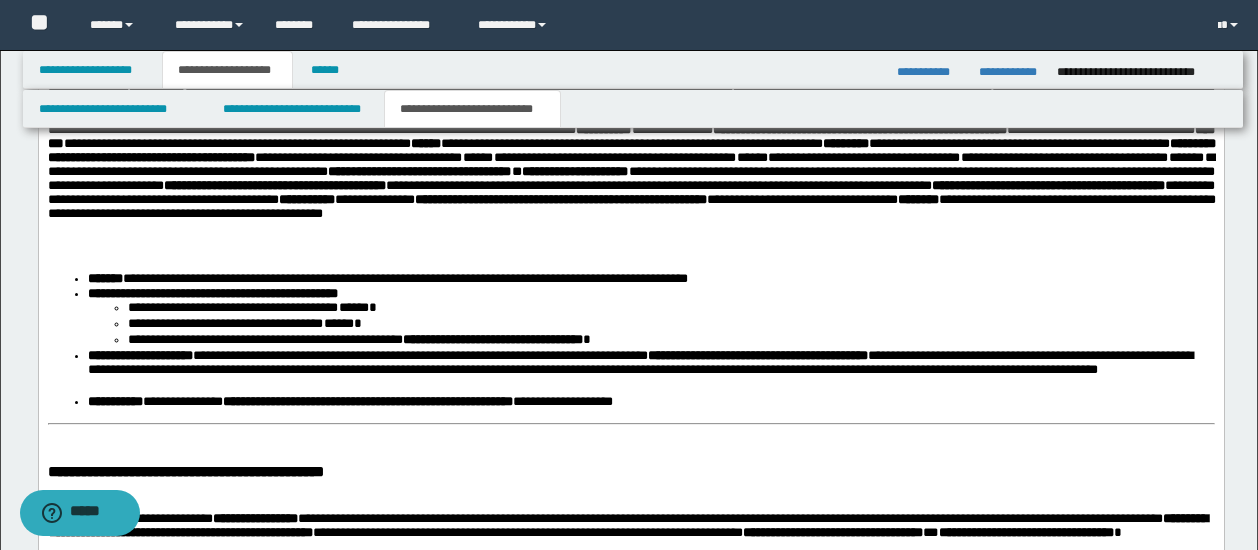 click on "**********" at bounding box center [631, 136] 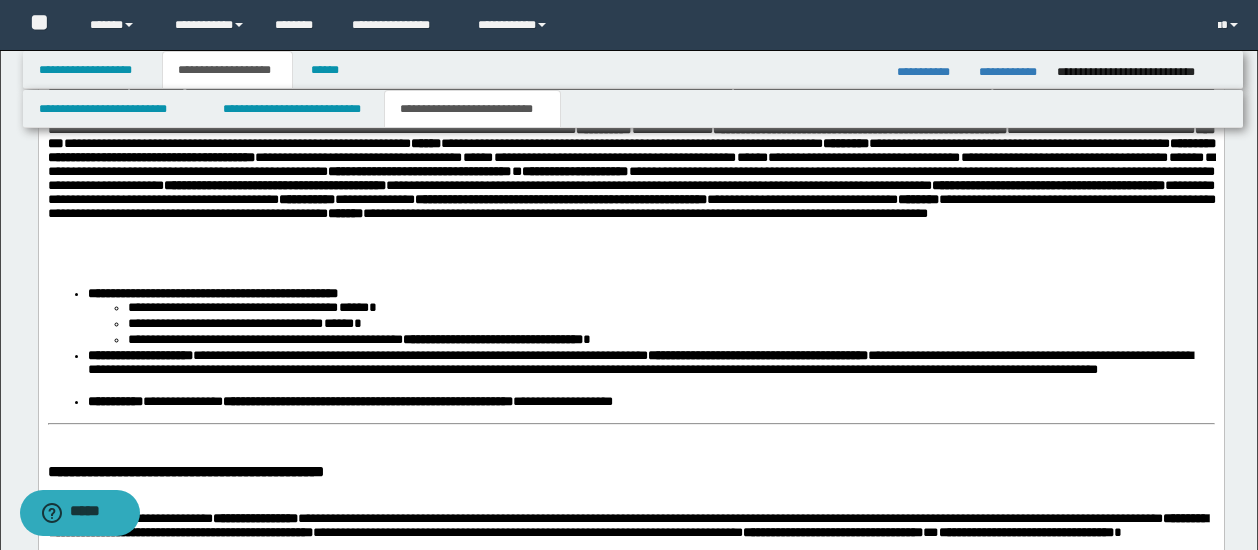 click on "**********" at bounding box center [631, 143] 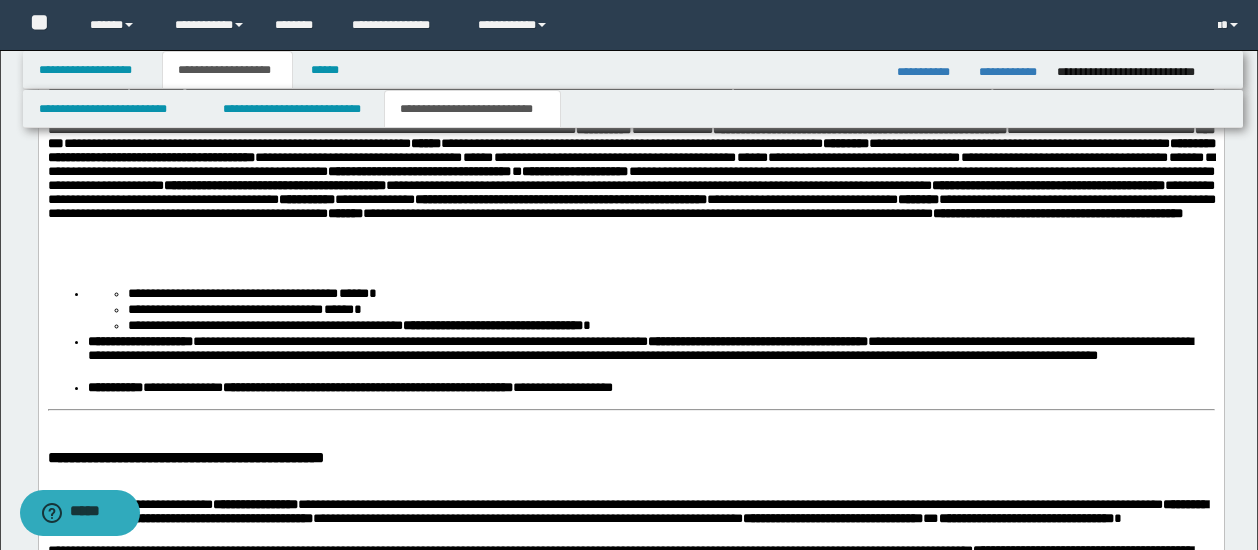 click on "**********" at bounding box center (631, 143) 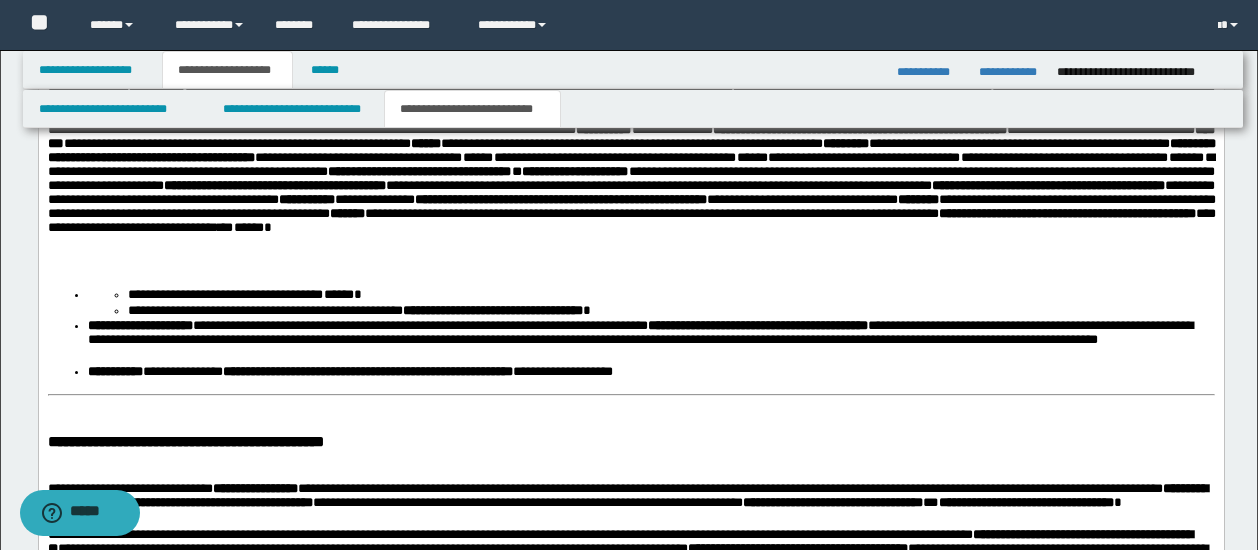 click on "**********" at bounding box center (631, 144) 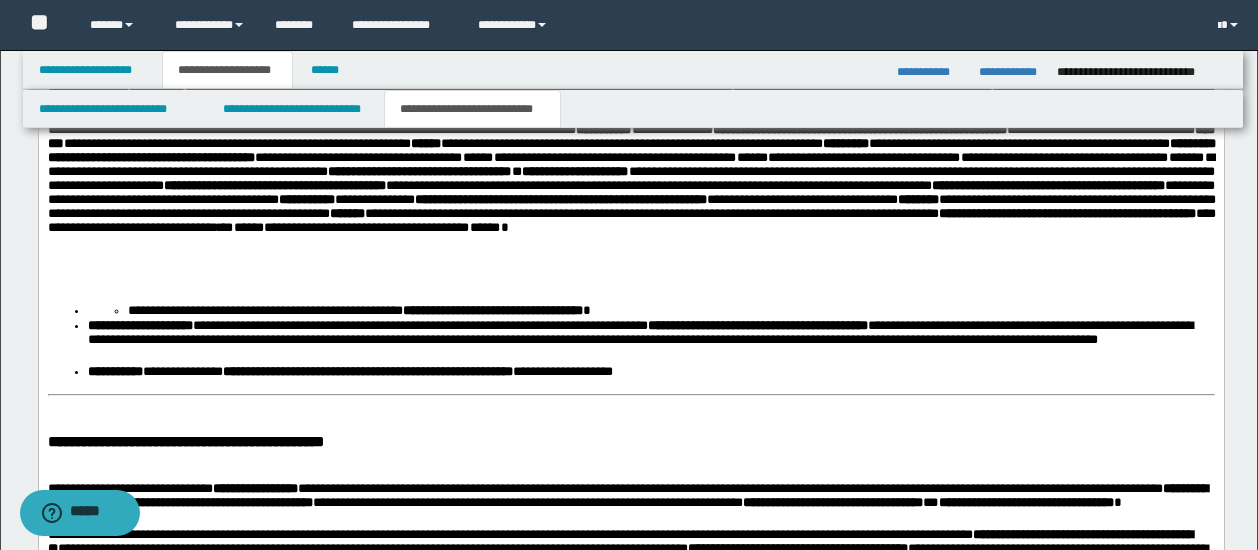 click on "**********" at bounding box center [631, 152] 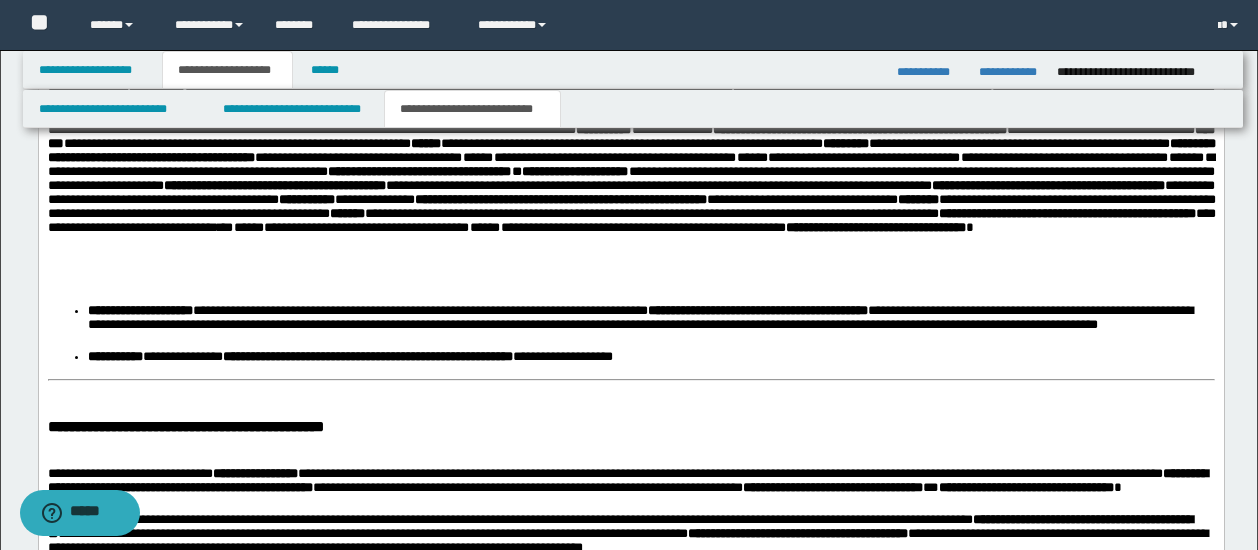 click on "**********" at bounding box center (631, 152) 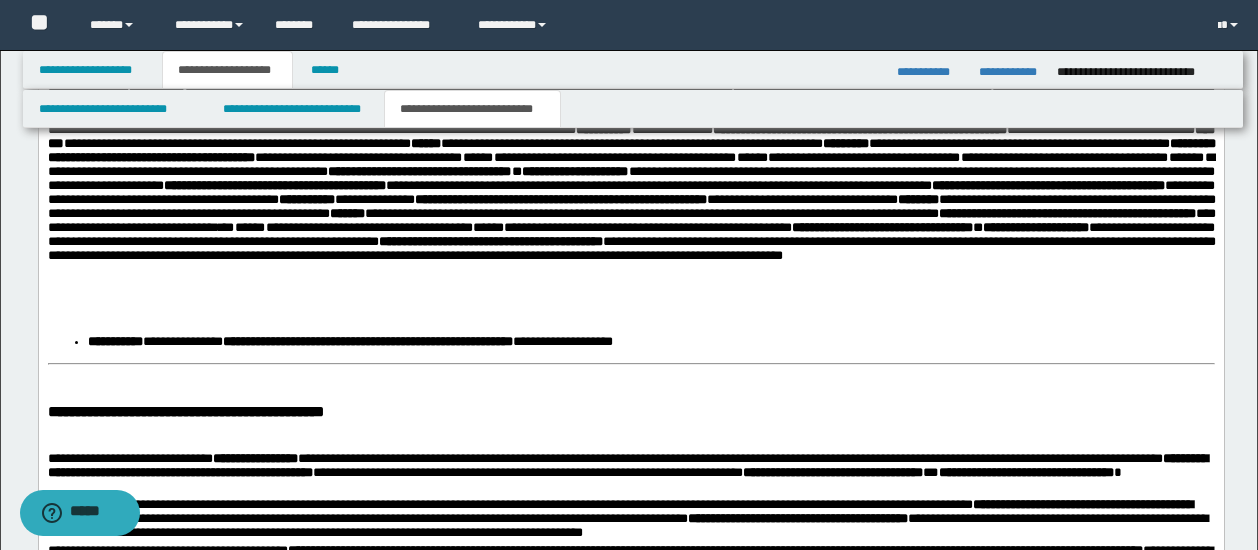 scroll, scrollTop: 1700, scrollLeft: 0, axis: vertical 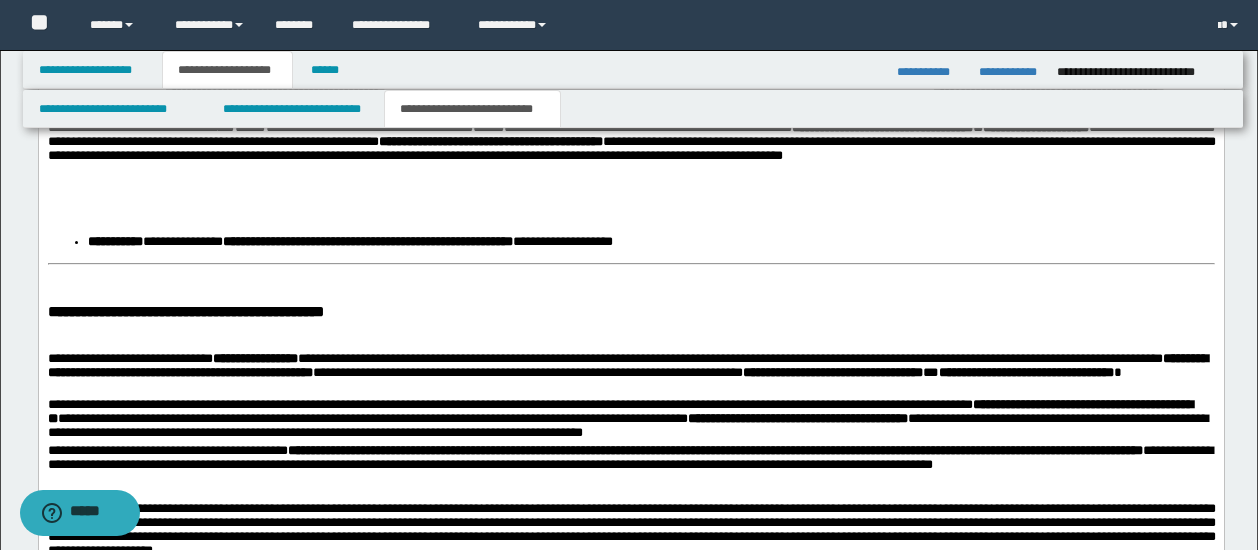 click on "**********" at bounding box center [631, 67] 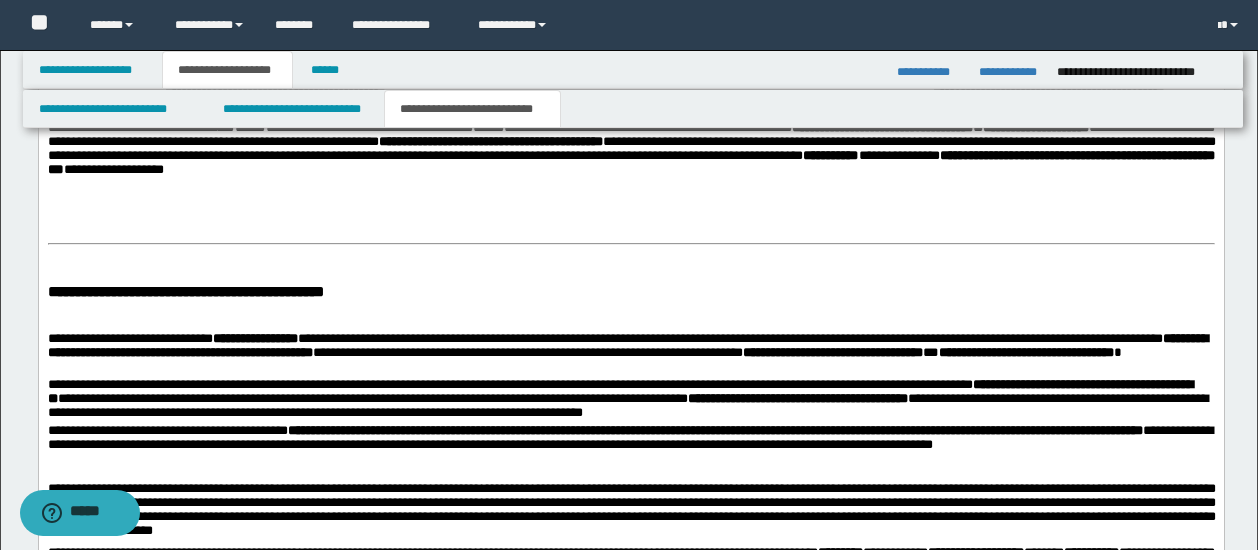 scroll, scrollTop: 1800, scrollLeft: 0, axis: vertical 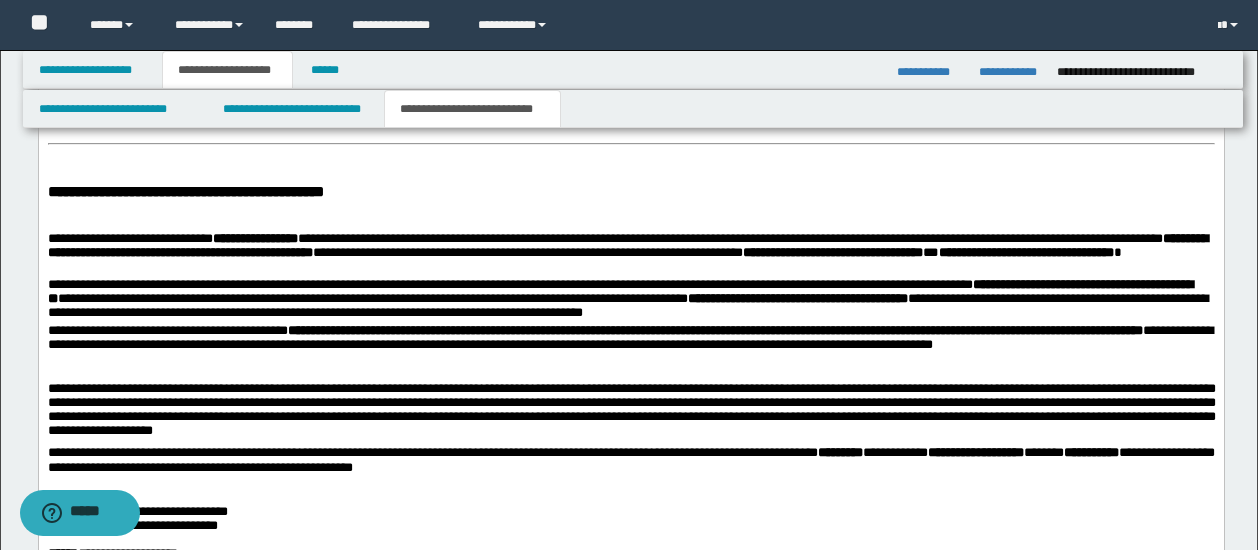 click on "**********" at bounding box center (631, -25) 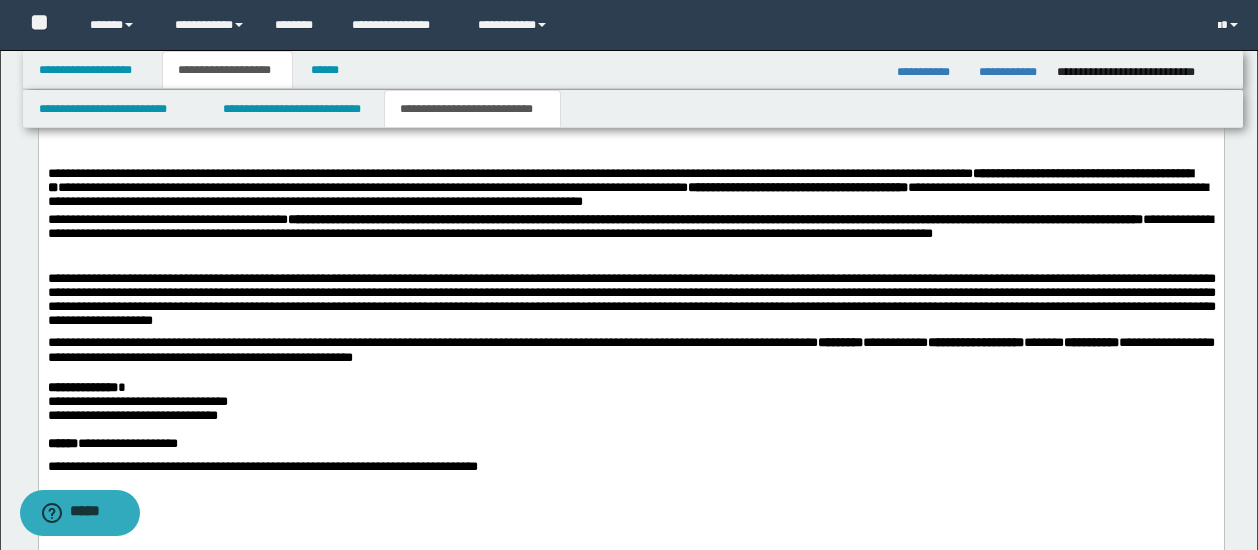 click on "**********" at bounding box center [631, -10] 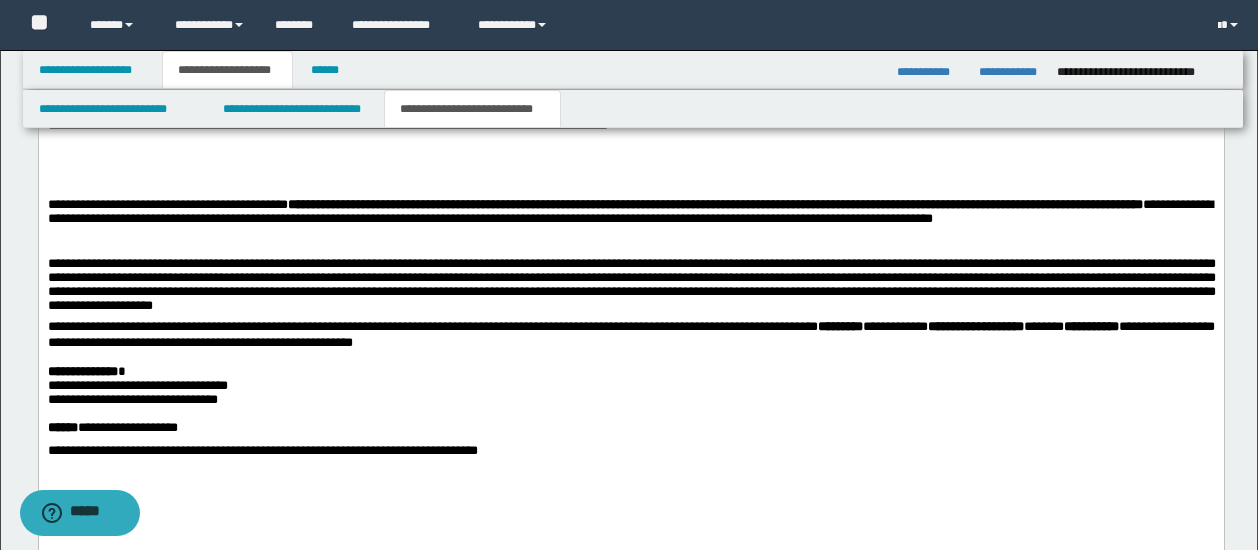 click on "**********" at bounding box center [631, 5] 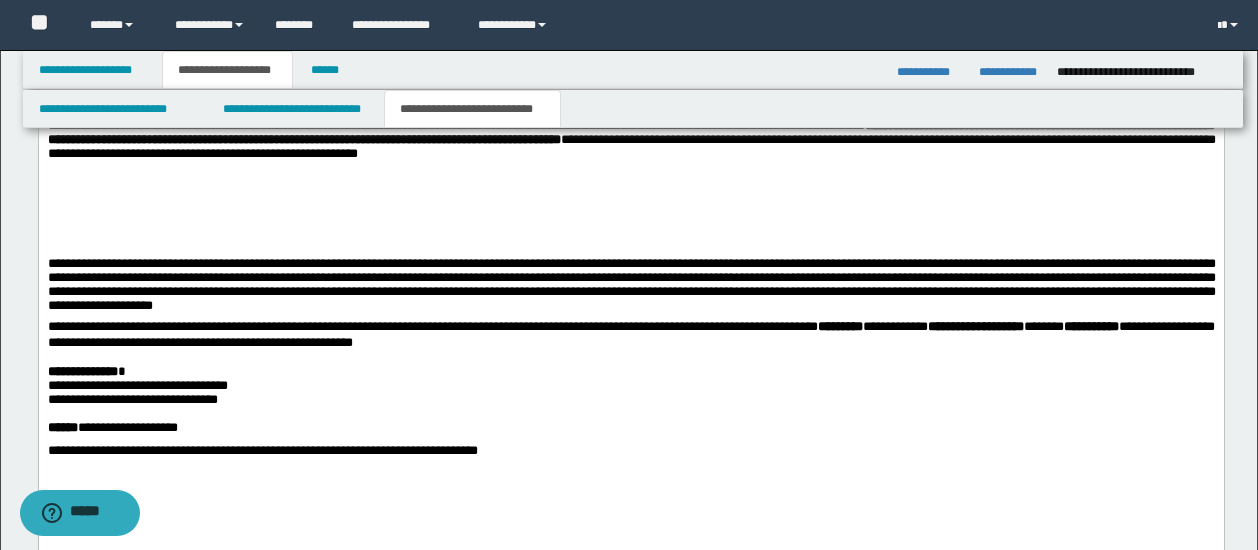 click at bounding box center [630, 237] 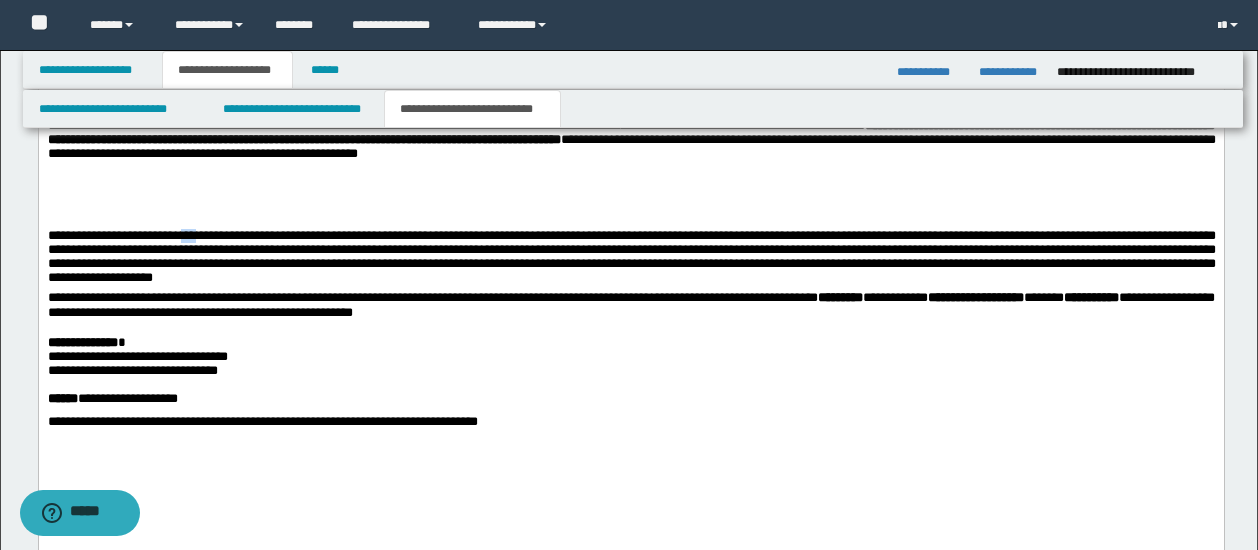 drag, startPoint x: 178, startPoint y: 319, endPoint x: 190, endPoint y: 315, distance: 12.649111 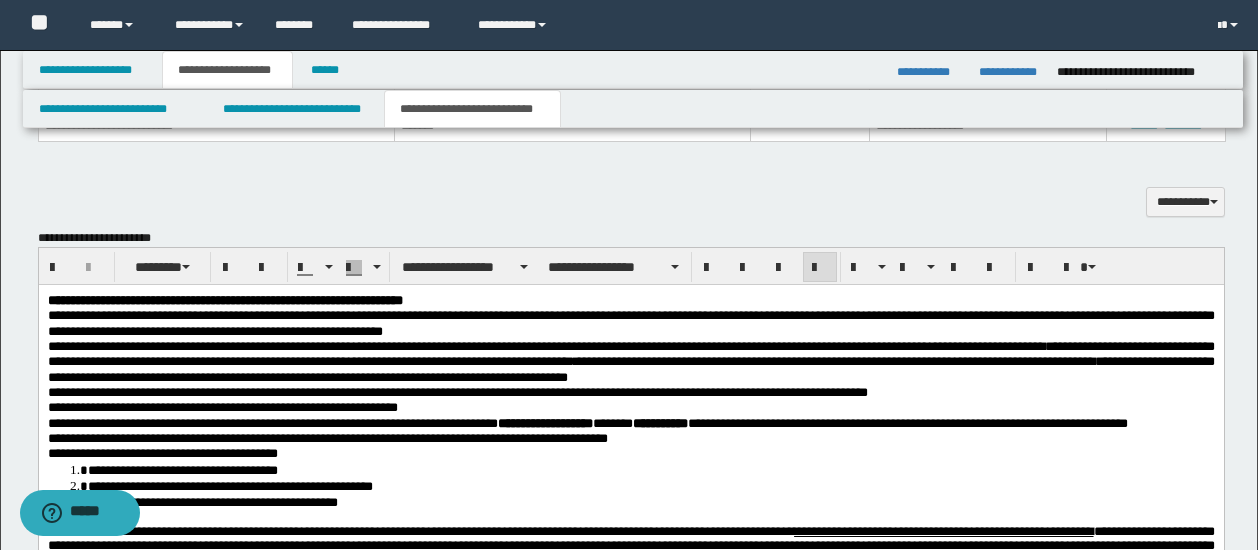 scroll, scrollTop: 800, scrollLeft: 0, axis: vertical 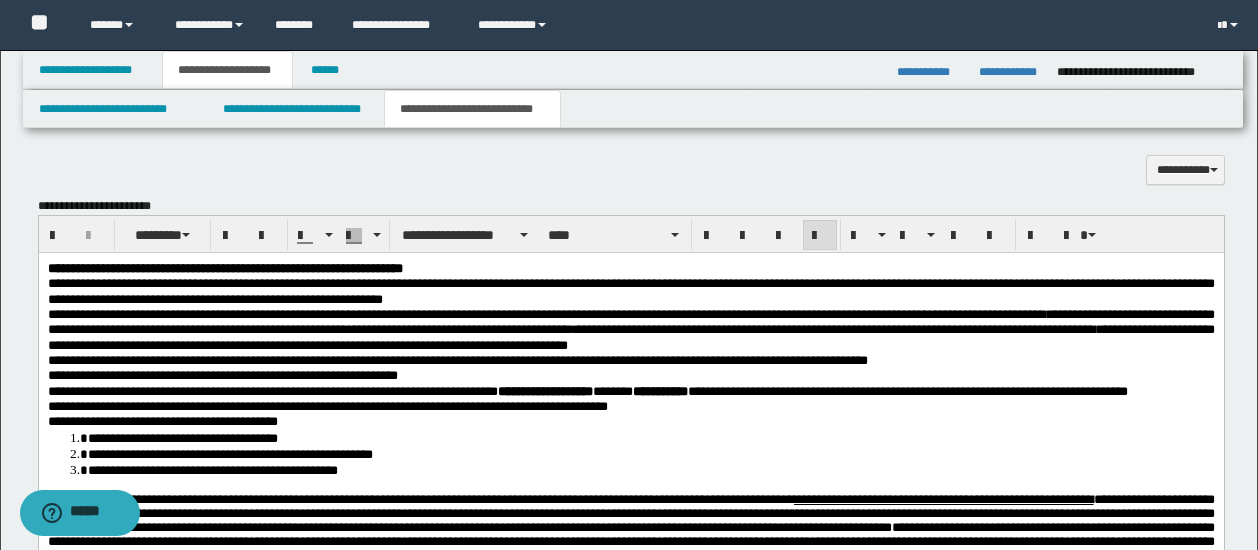click on "**********" at bounding box center (630, 360) 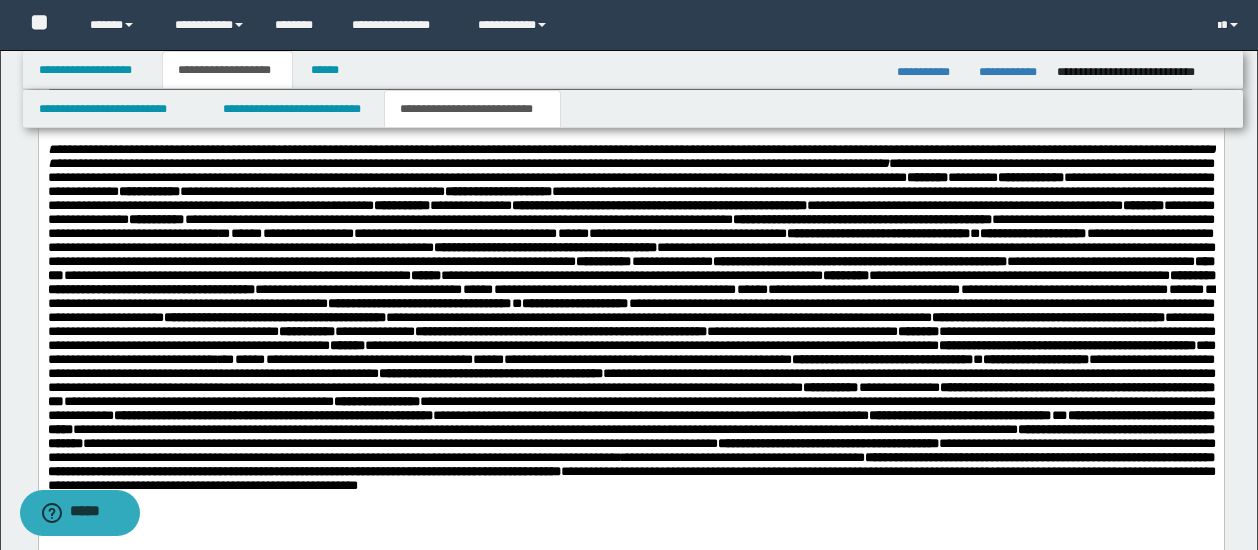 scroll, scrollTop: 1500, scrollLeft: 0, axis: vertical 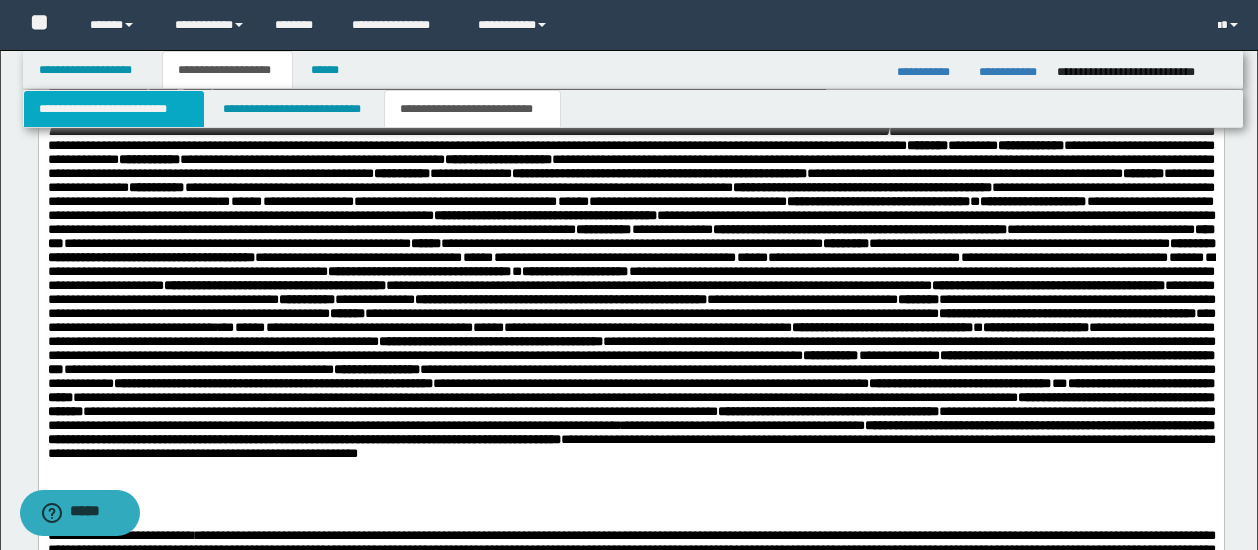 click on "**********" at bounding box center [114, 109] 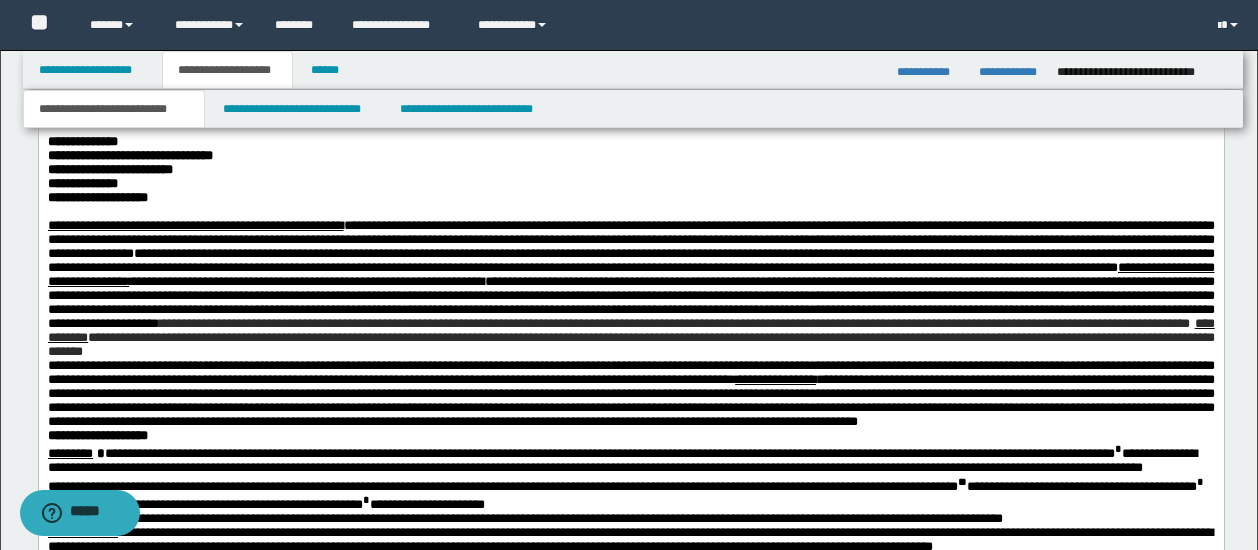 scroll, scrollTop: 1200, scrollLeft: 0, axis: vertical 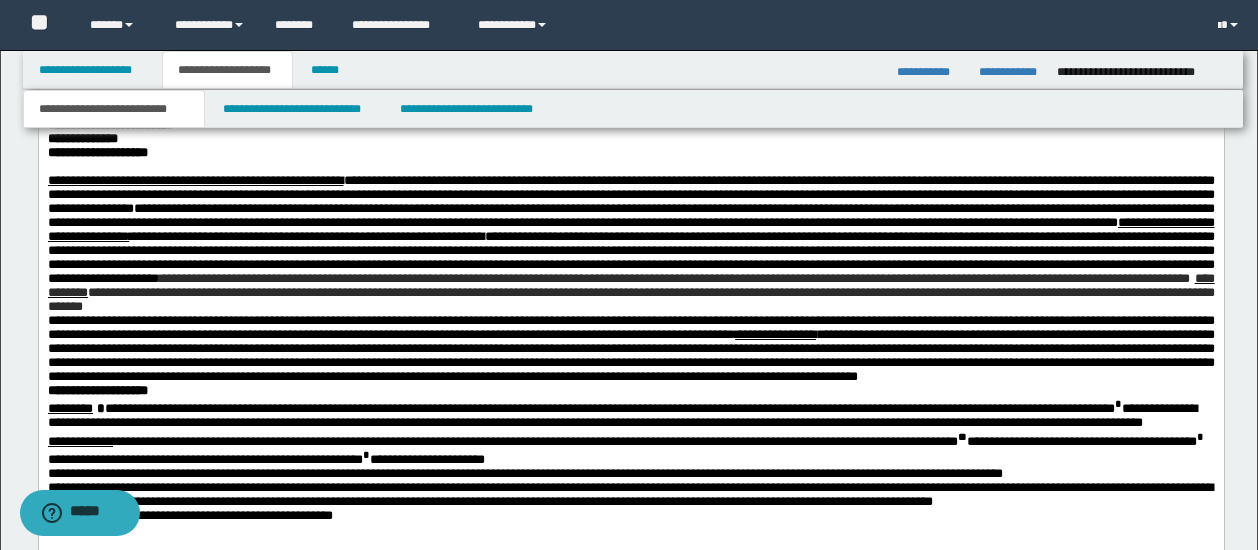 click on "**********" at bounding box center (630, 348) 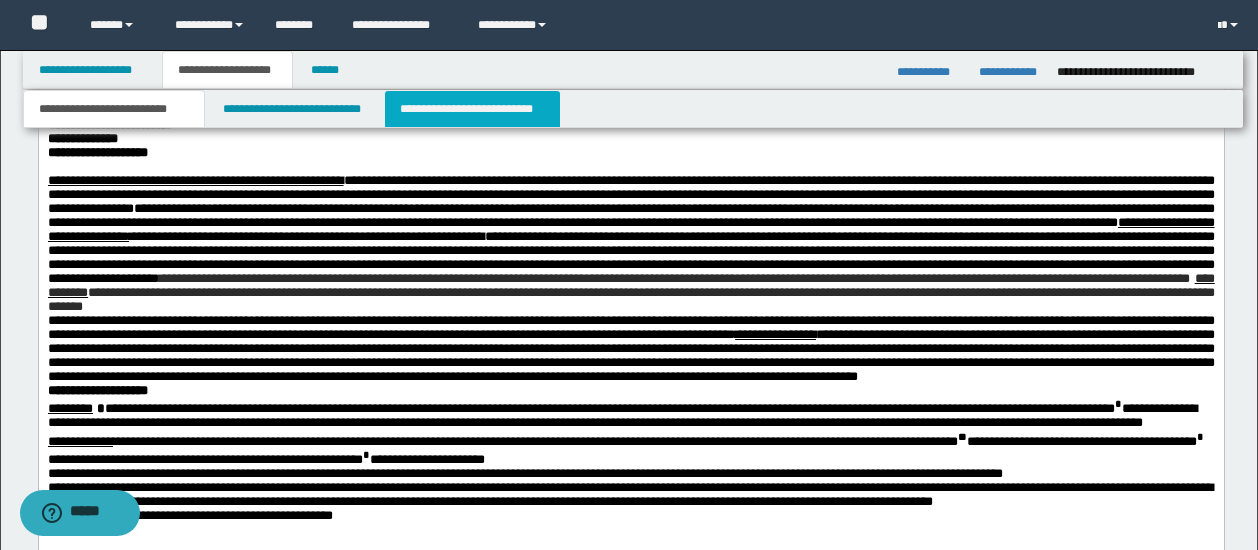 click on "**********" at bounding box center (472, 109) 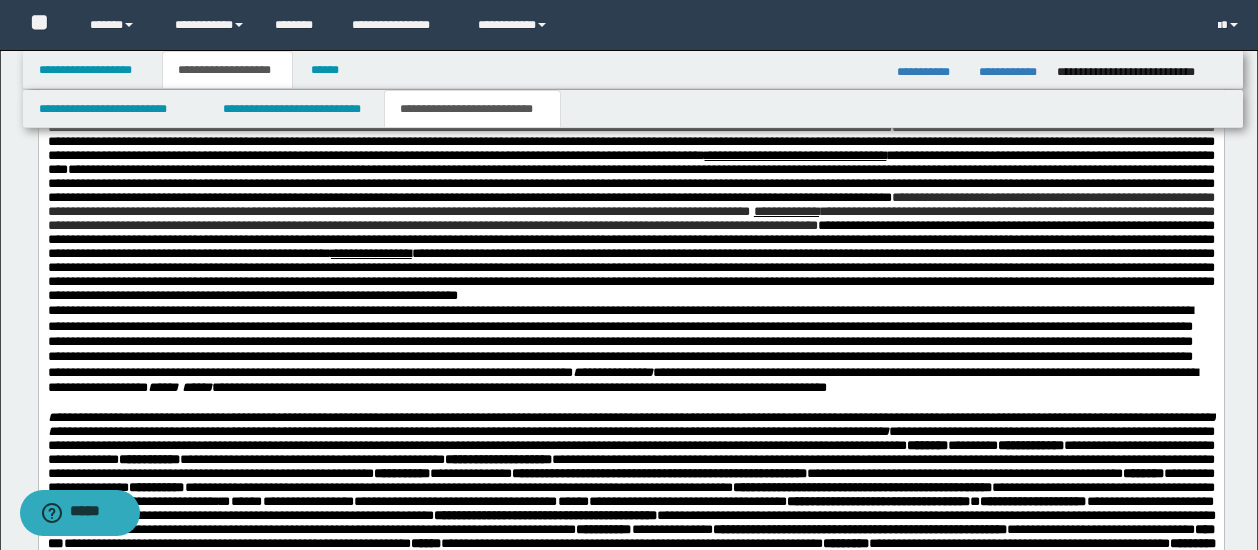 click on "**********" at bounding box center [622, 350] 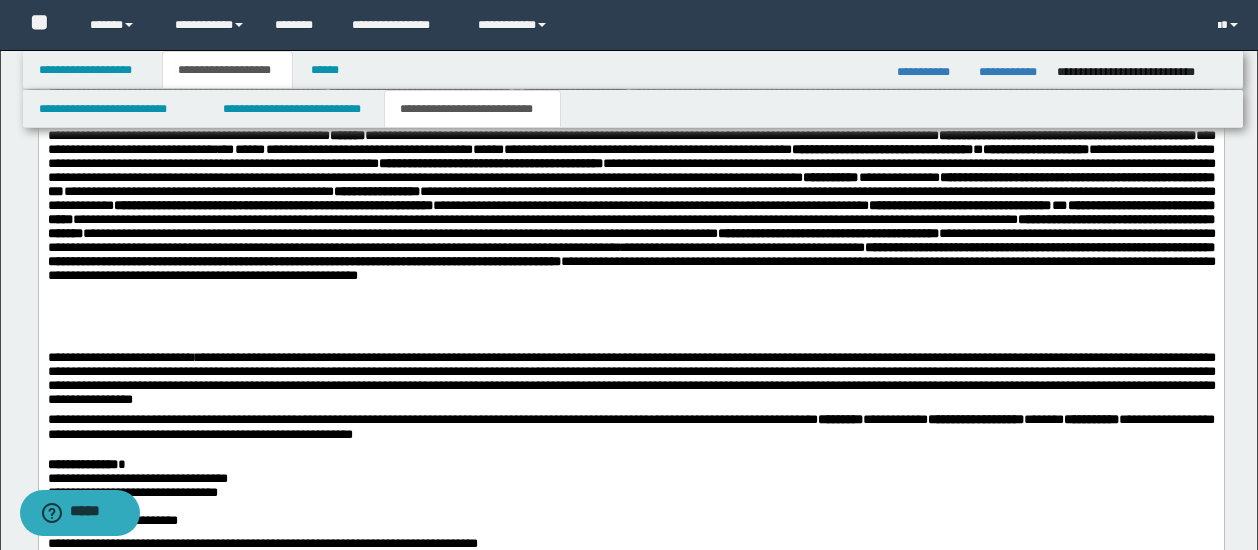 scroll, scrollTop: 1800, scrollLeft: 0, axis: vertical 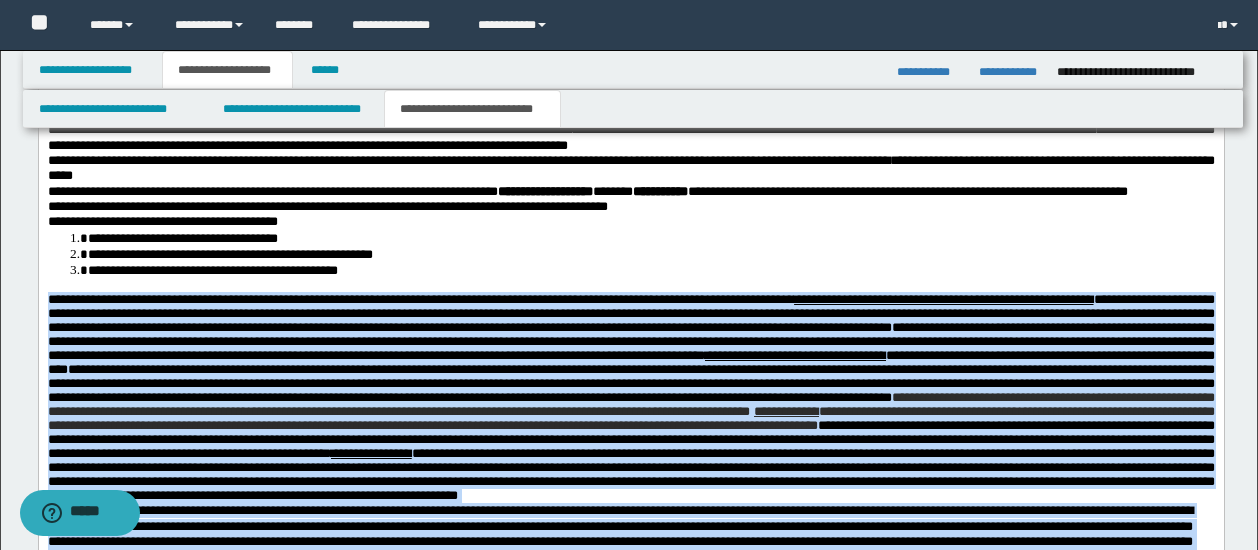 drag, startPoint x: 430, startPoint y: 1166, endPoint x: 30, endPoint y: 314, distance: 941.22473 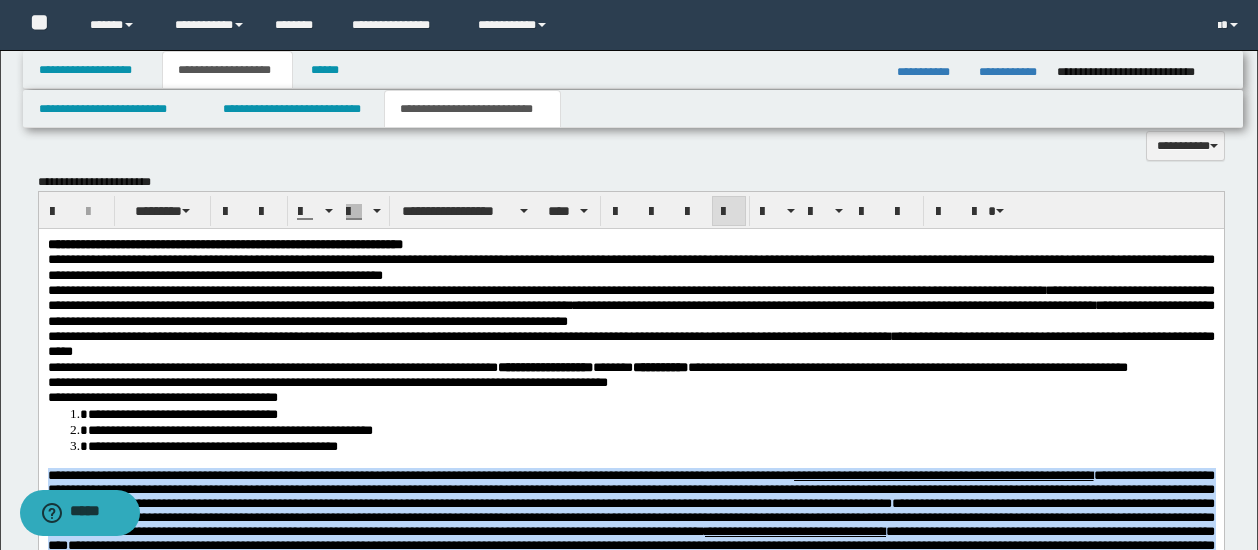 scroll, scrollTop: 600, scrollLeft: 0, axis: vertical 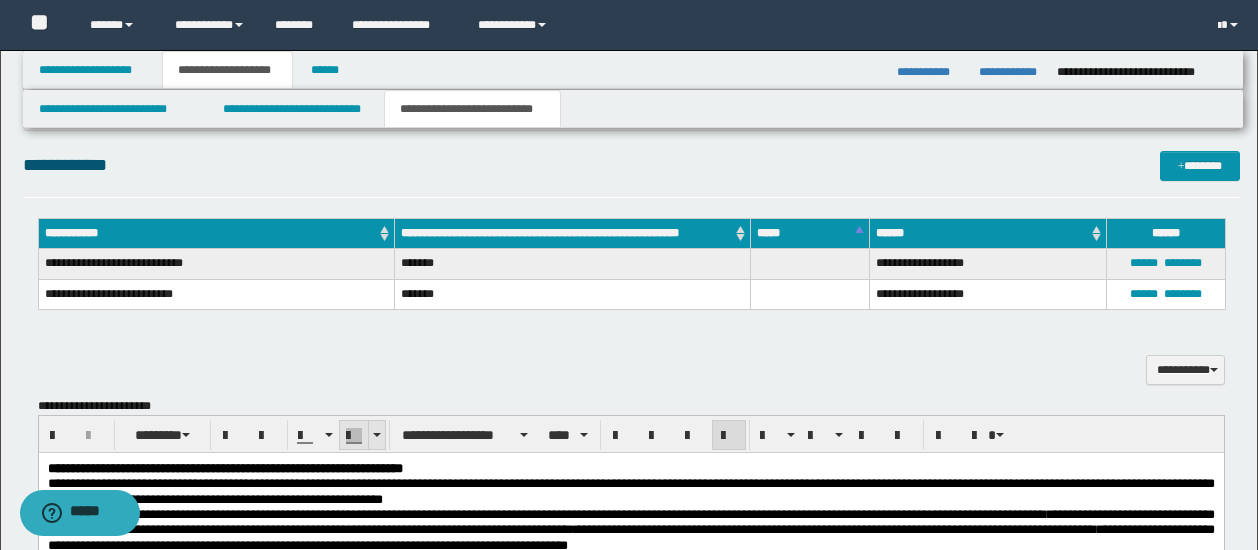 click at bounding box center (376, 435) 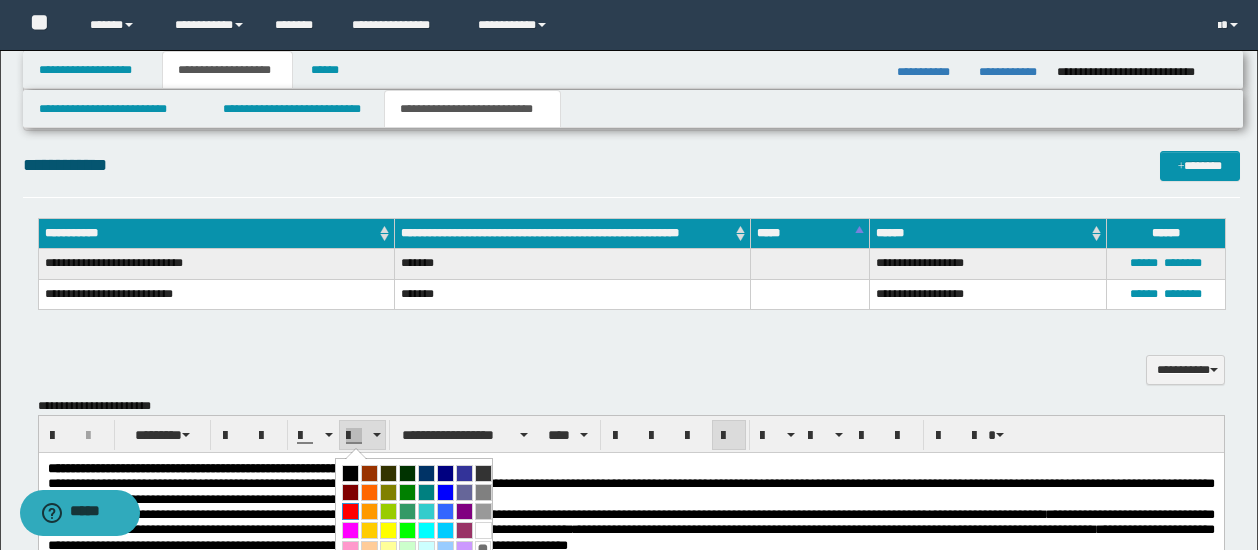 click at bounding box center (350, 511) 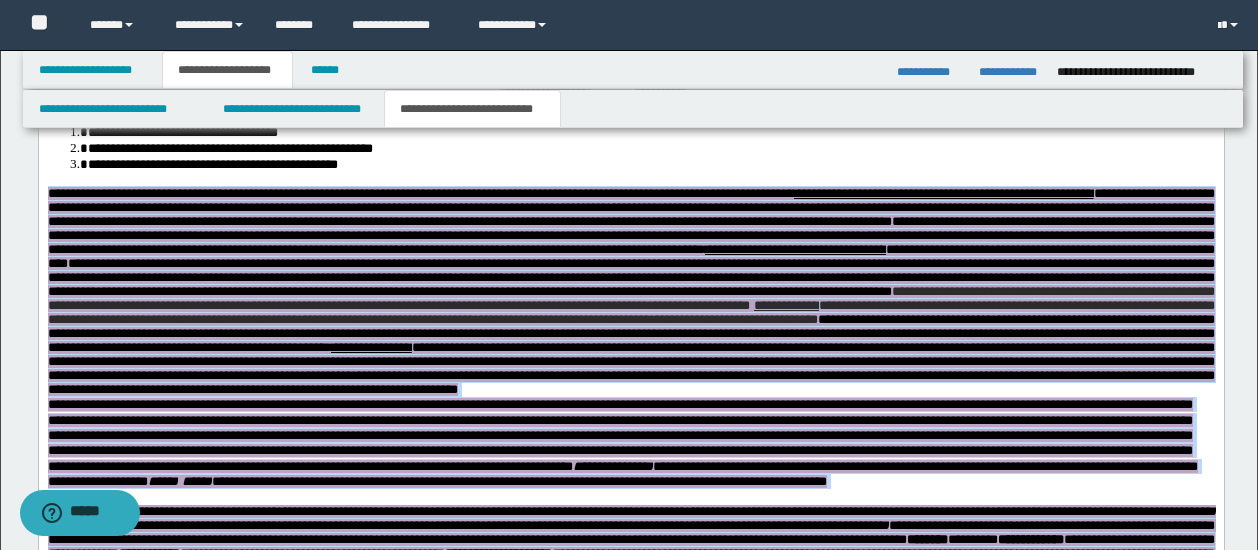 scroll, scrollTop: 1400, scrollLeft: 0, axis: vertical 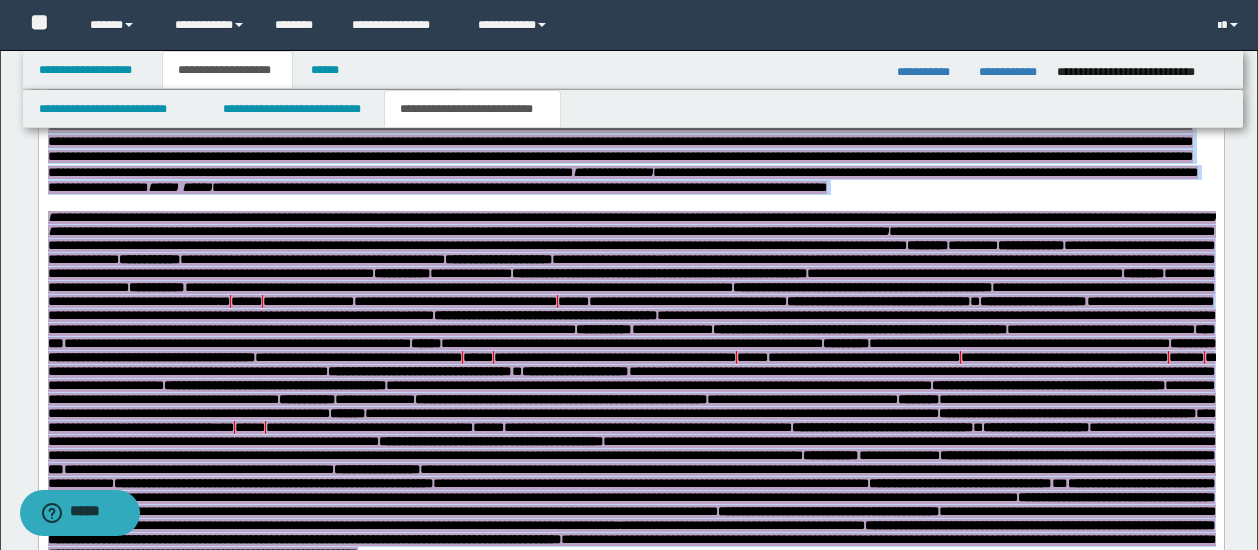 click on "**********" at bounding box center [877, 302] 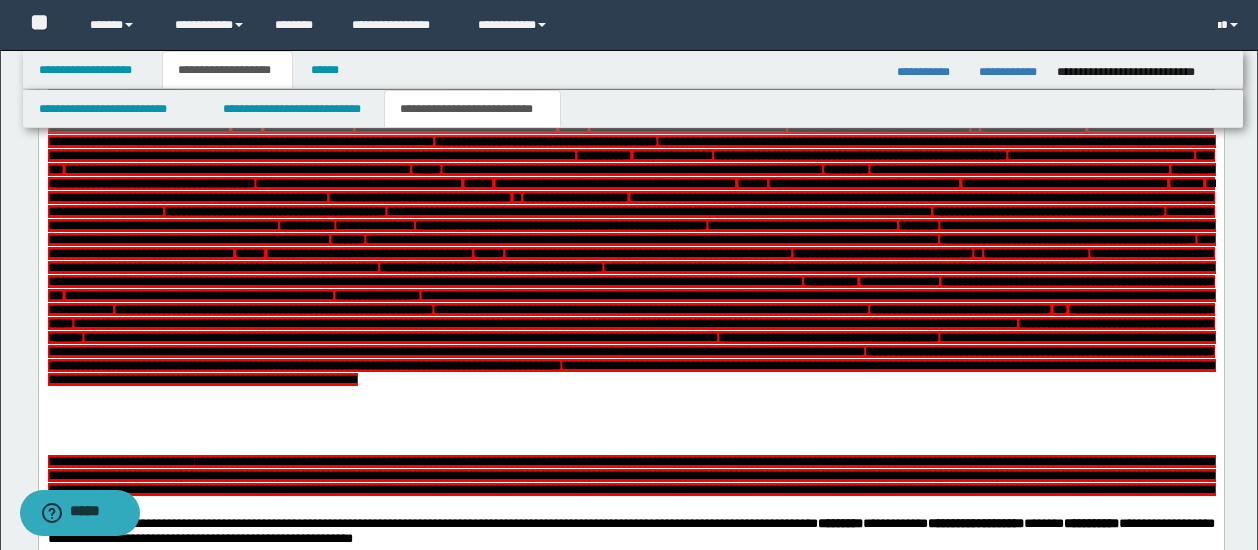 scroll, scrollTop: 1800, scrollLeft: 0, axis: vertical 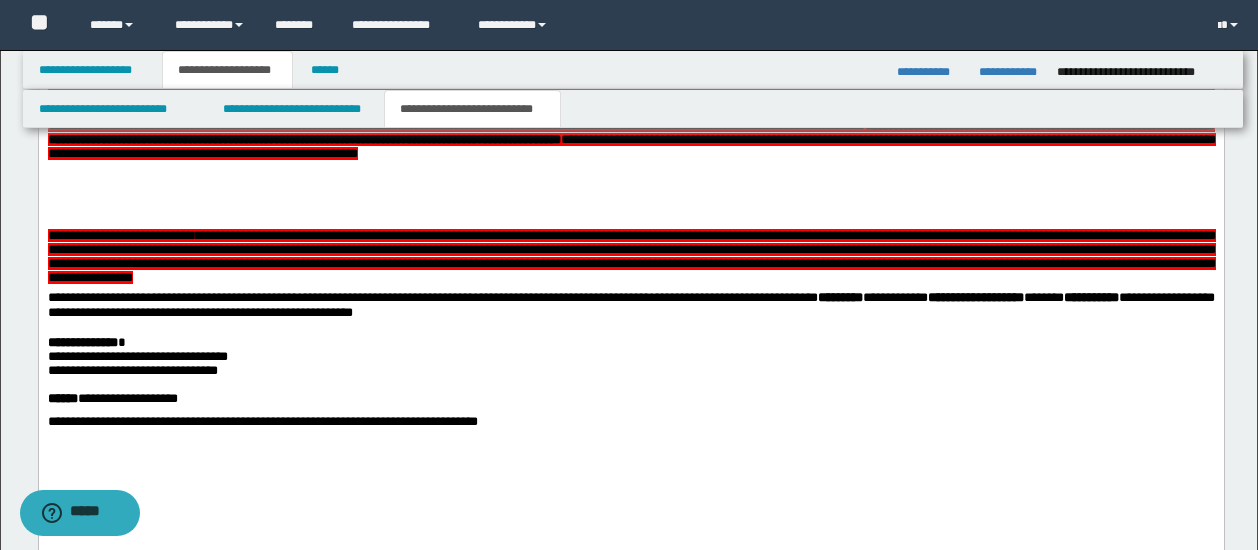 click on "**********" at bounding box center (631, 260) 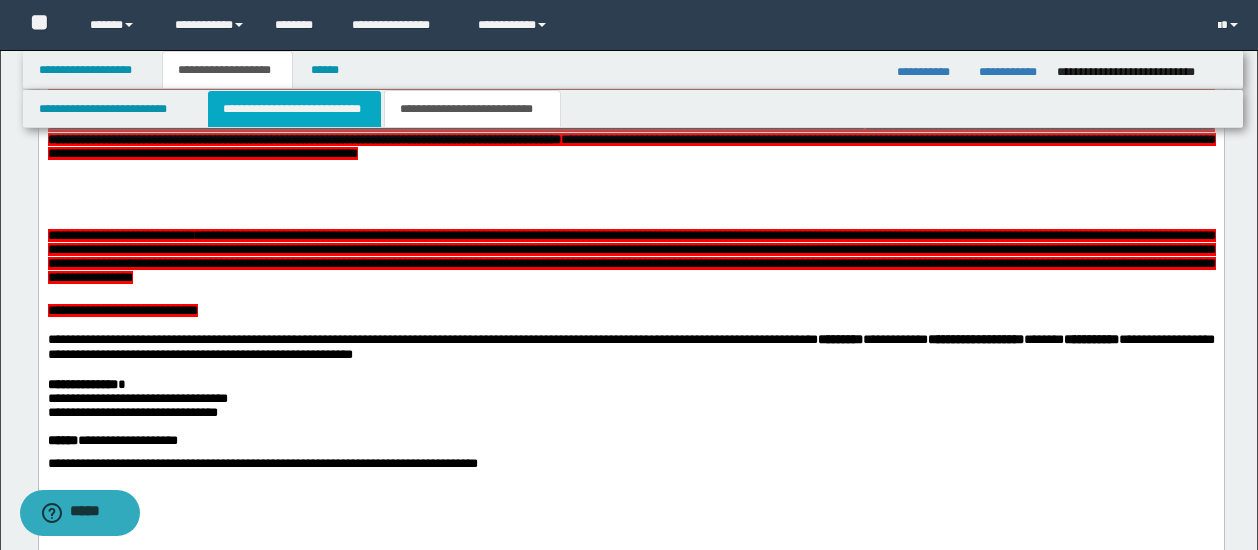 click on "**********" at bounding box center [294, 109] 